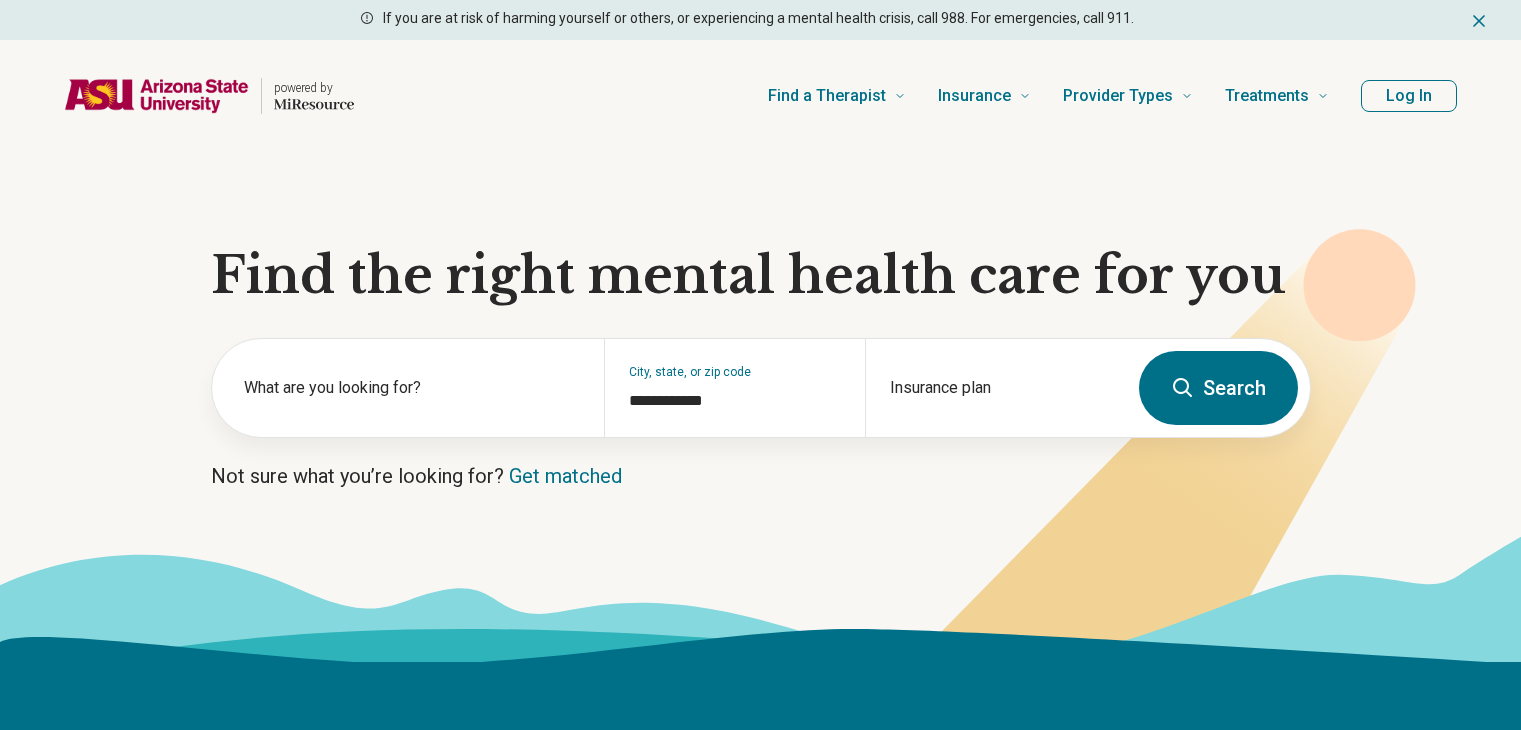 scroll, scrollTop: 0, scrollLeft: 0, axis: both 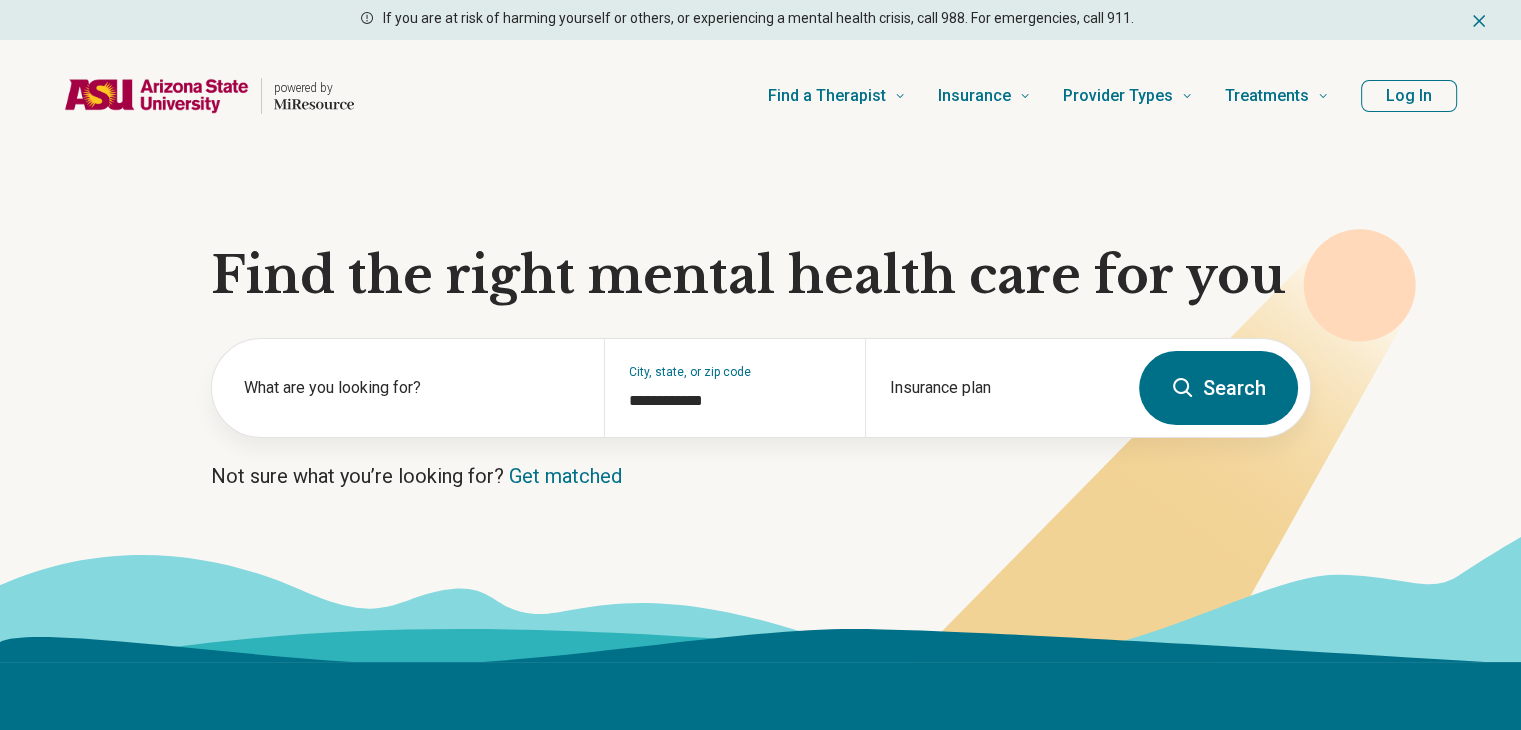 type 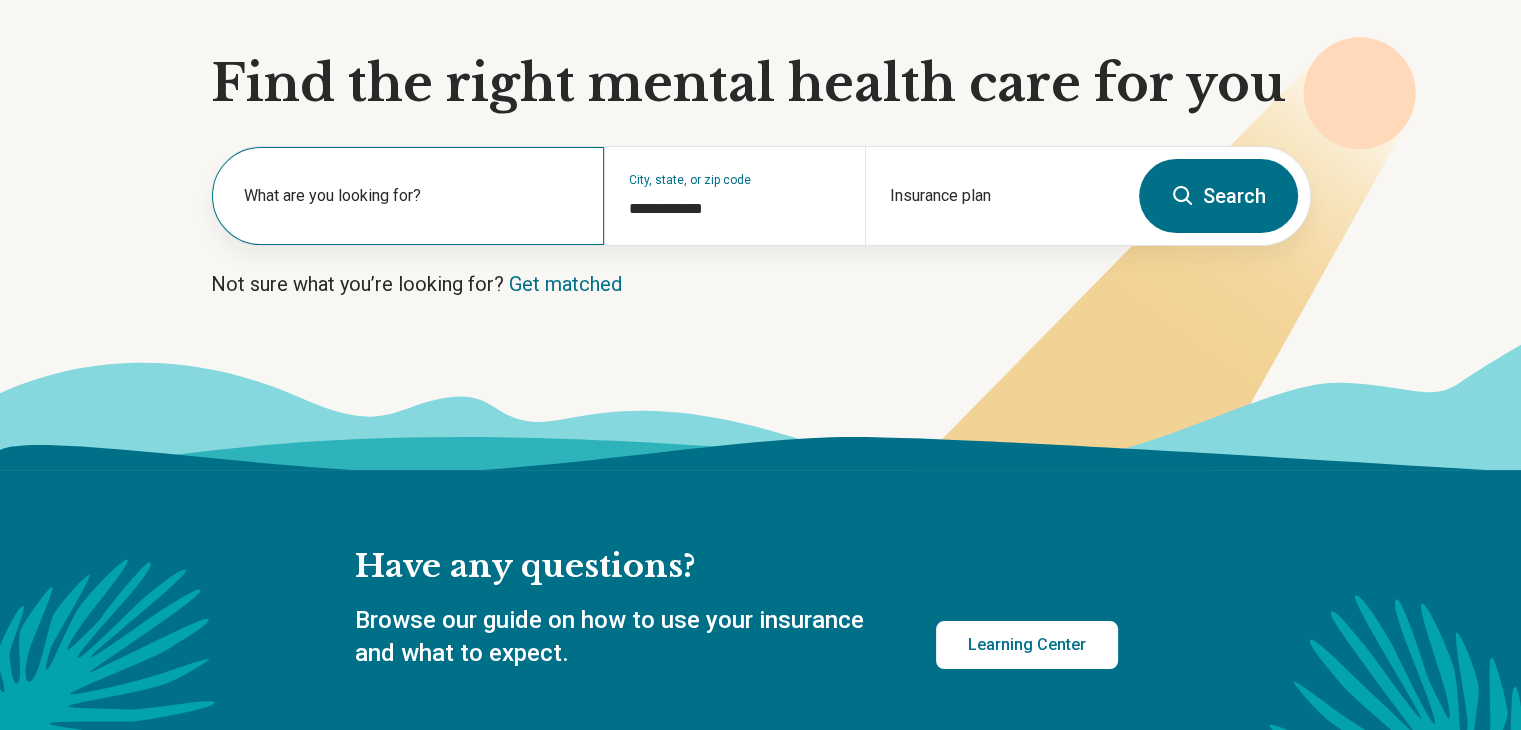 scroll, scrollTop: 200, scrollLeft: 0, axis: vertical 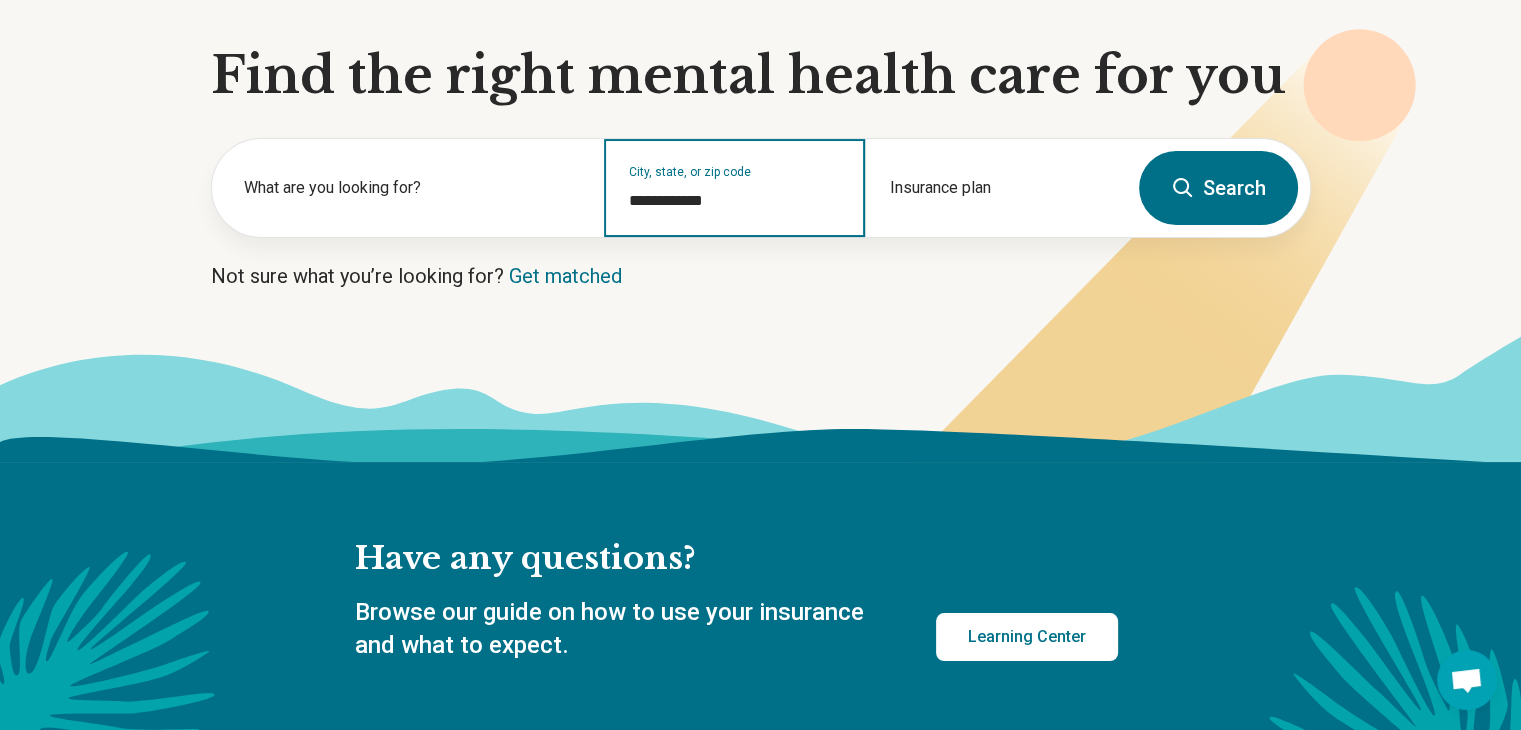 click on "**********" at bounding box center [735, 201] 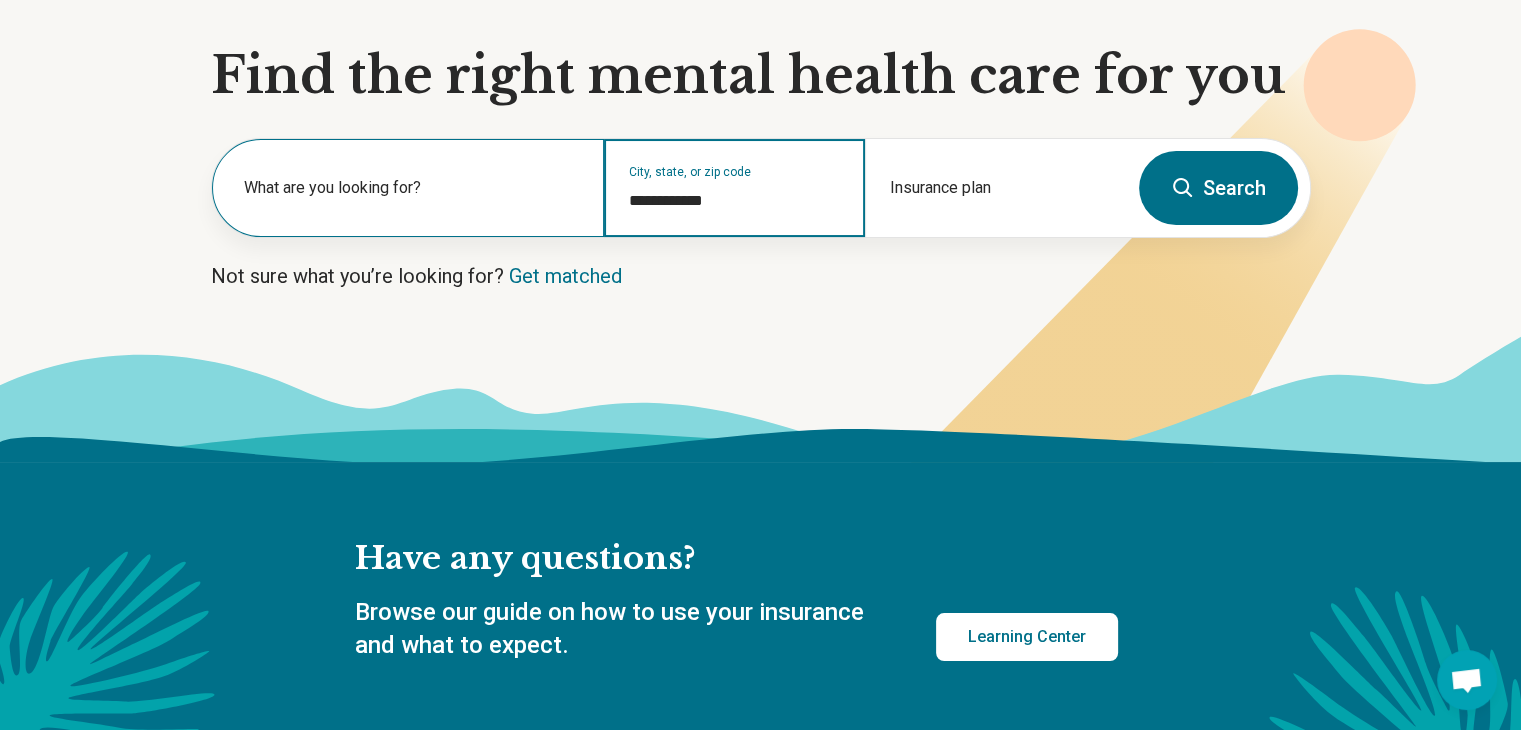 drag, startPoint x: 693, startPoint y: 201, endPoint x: 588, endPoint y: 204, distance: 105.04285 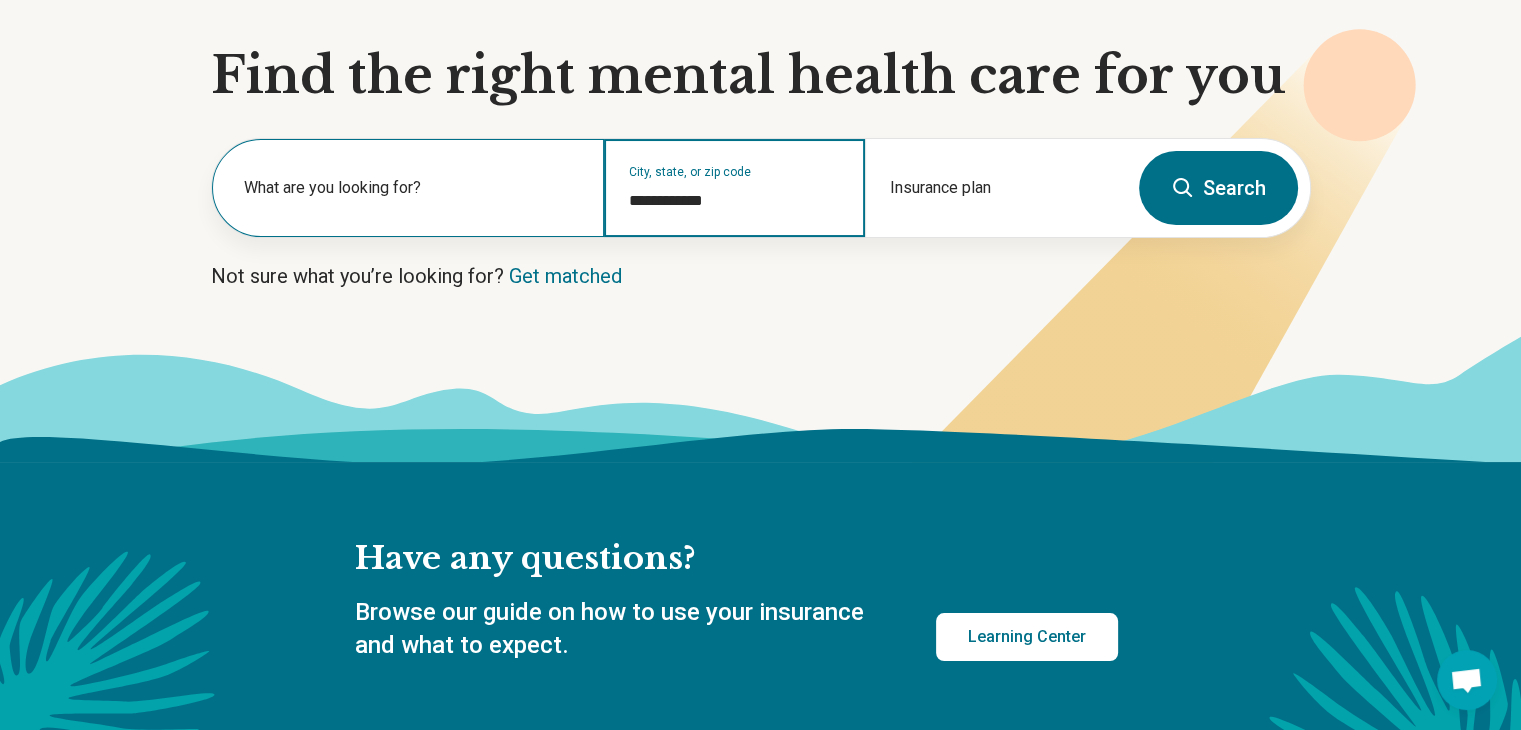 click on "**********" at bounding box center [669, 188] 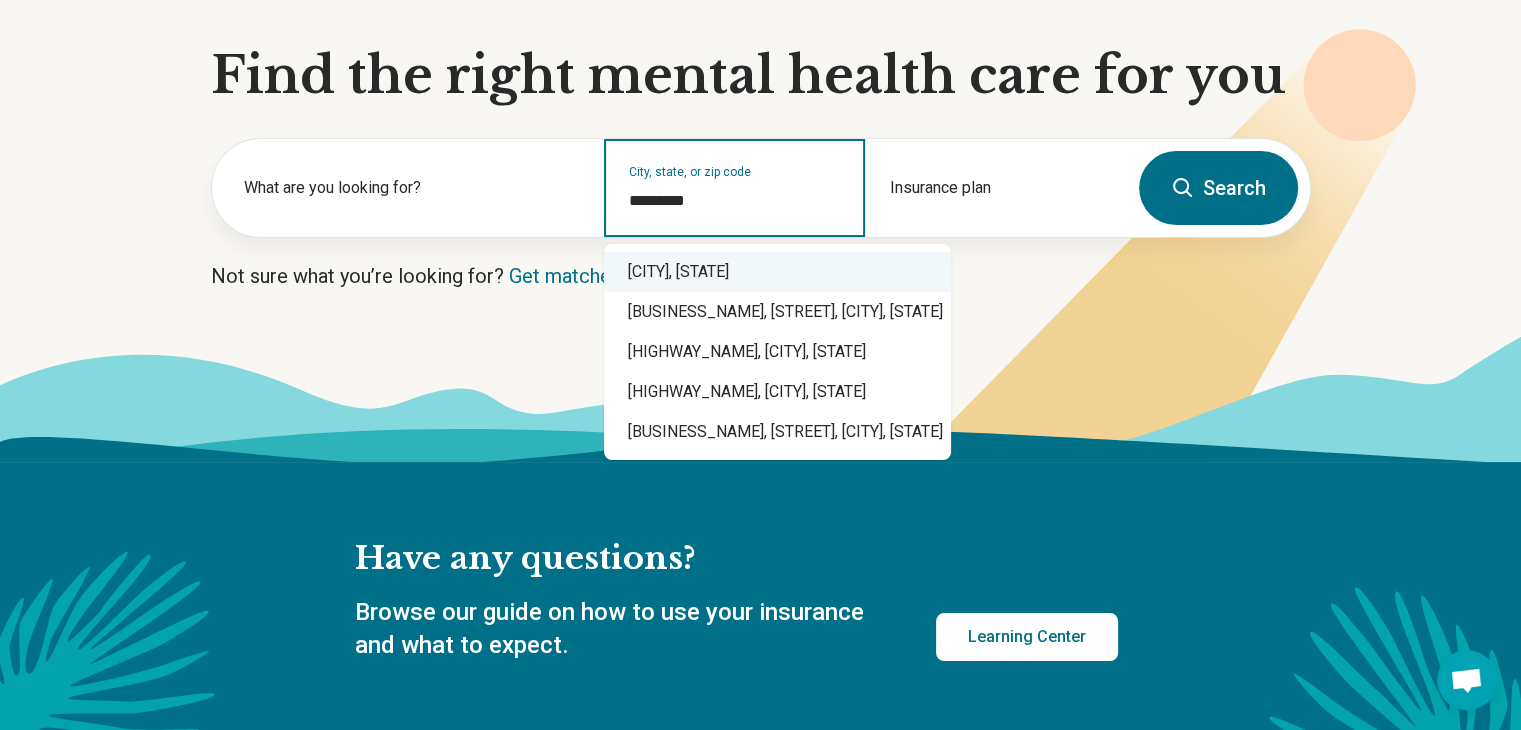 click on "[CITY], [STATE]" at bounding box center (777, 272) 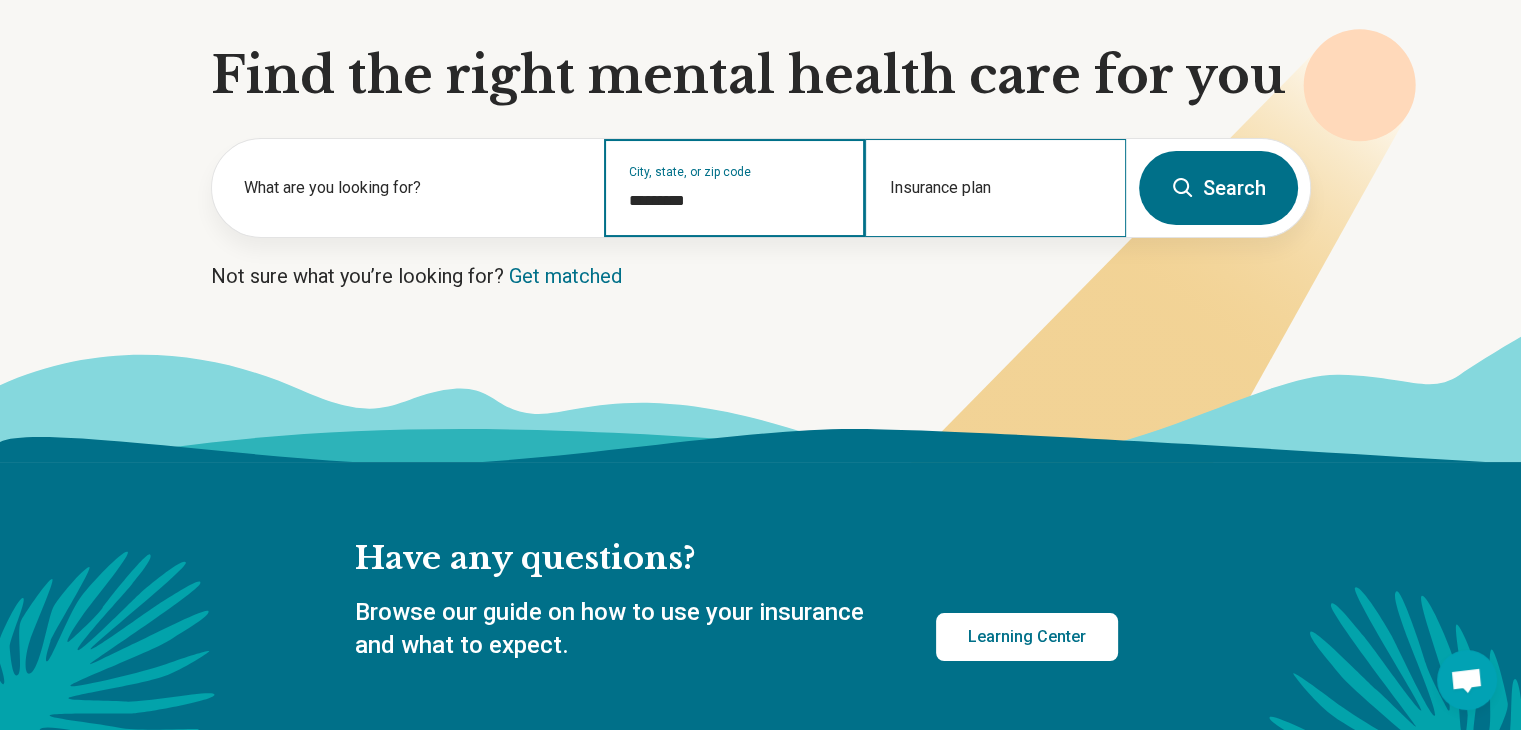 type on "*********" 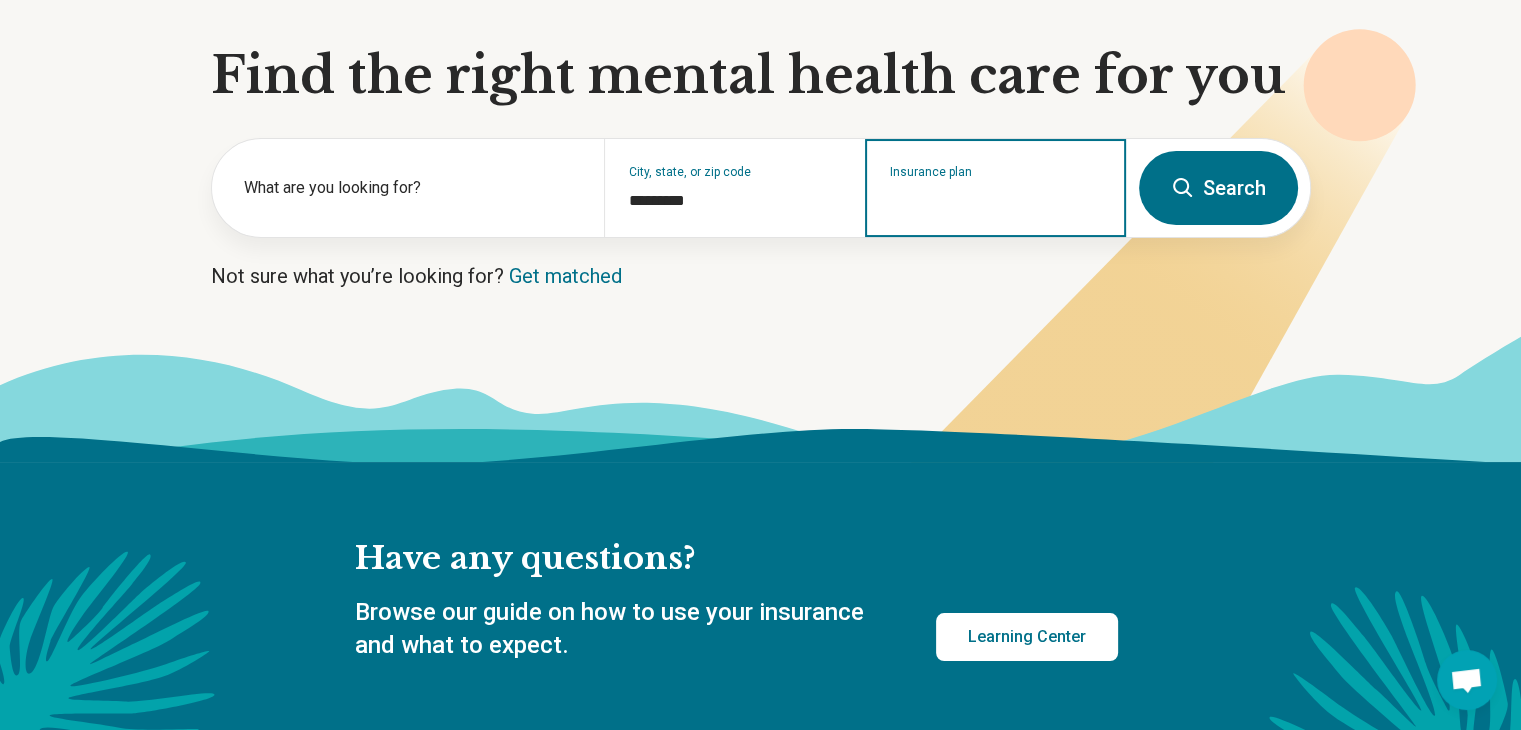 click on "Insurance plan" at bounding box center [996, 201] 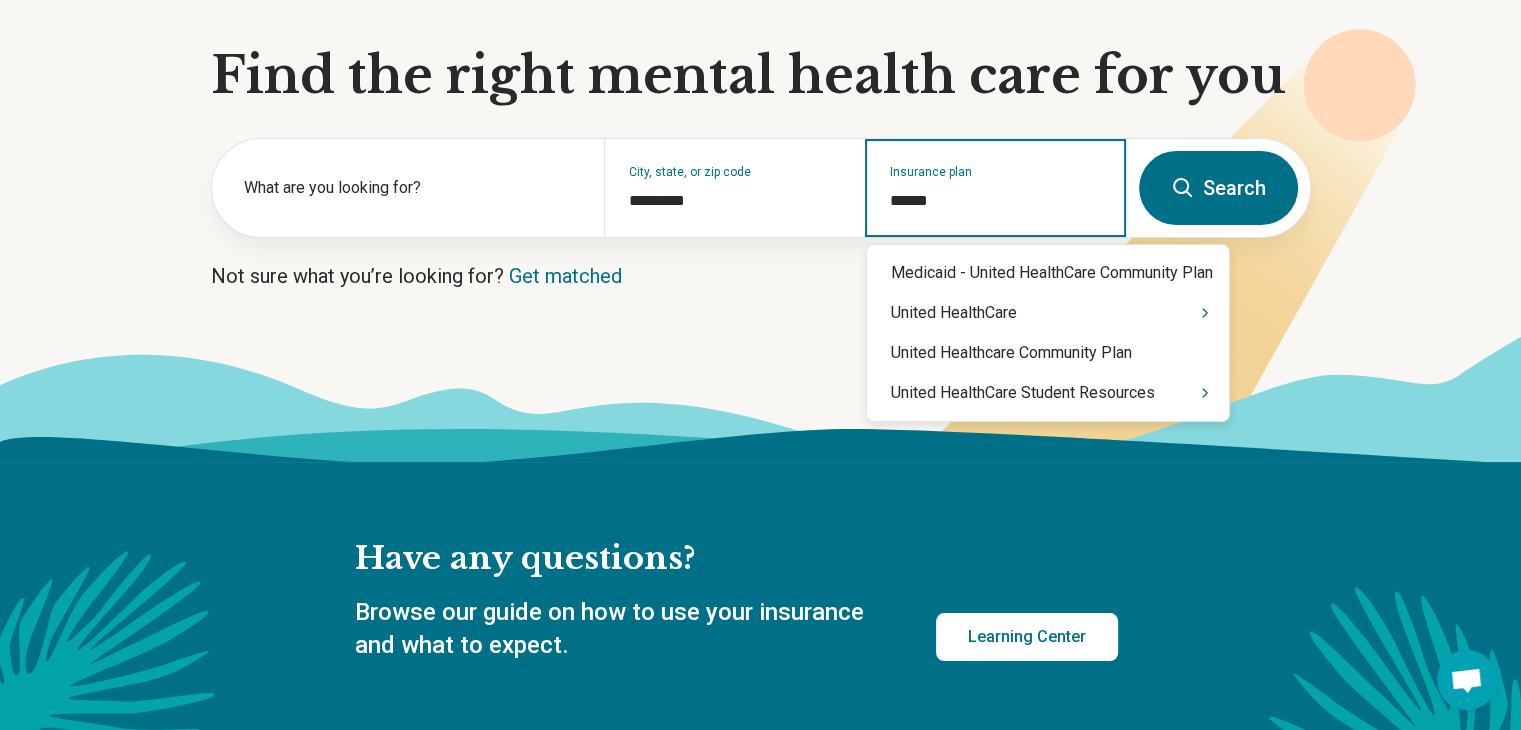 type on "******" 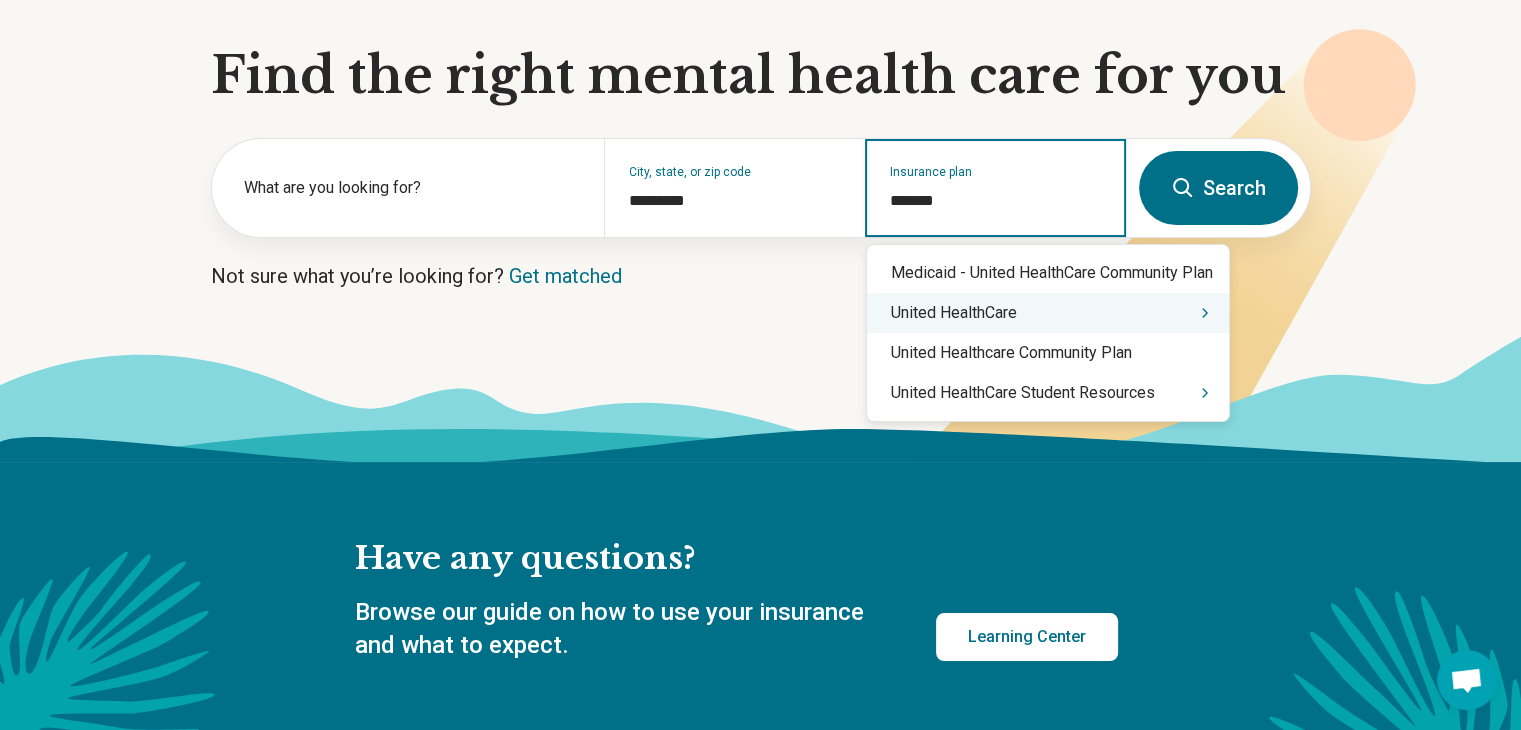 click on "United HealthCare" at bounding box center (1048, 313) 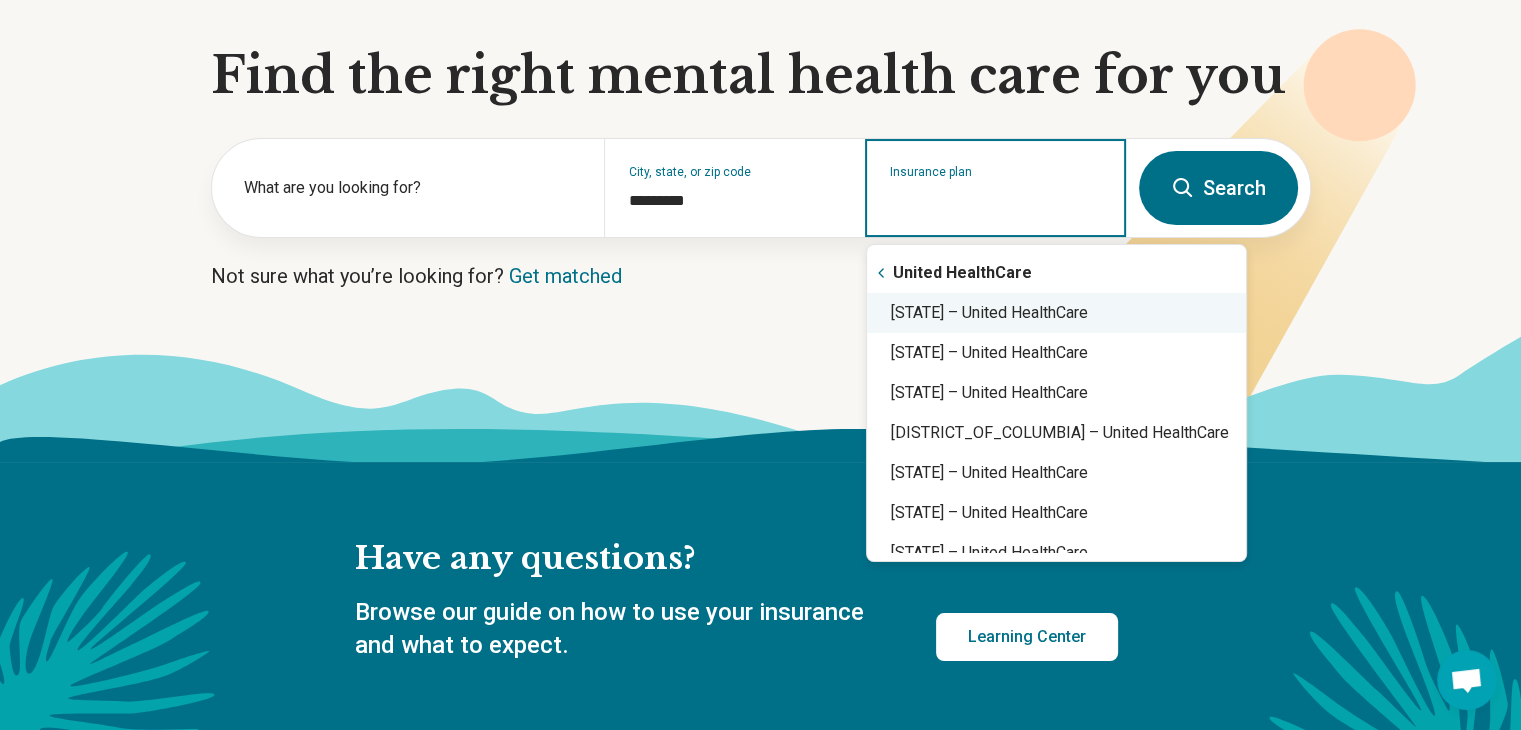 click on "Arizona – United HealthCare" at bounding box center [1056, 313] 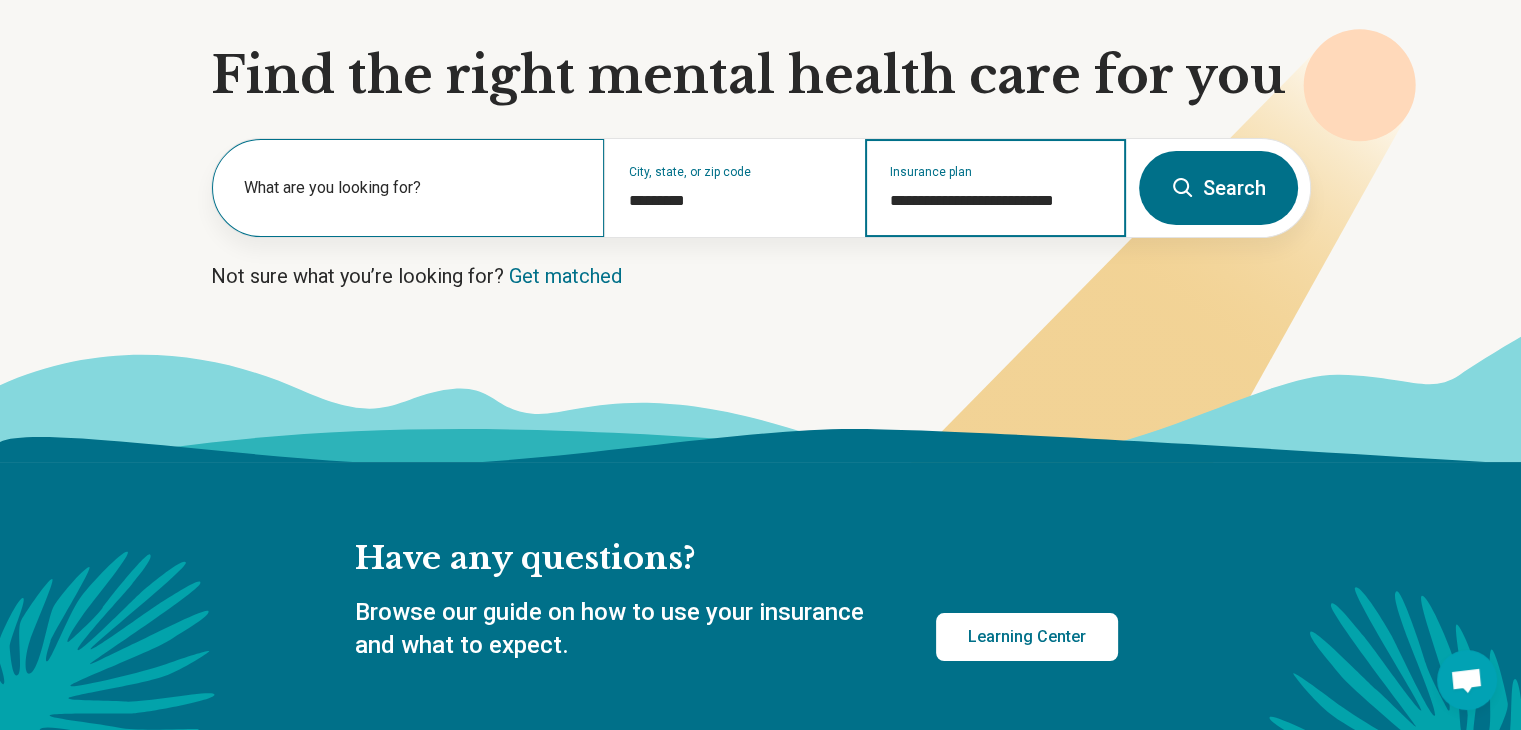 type on "**********" 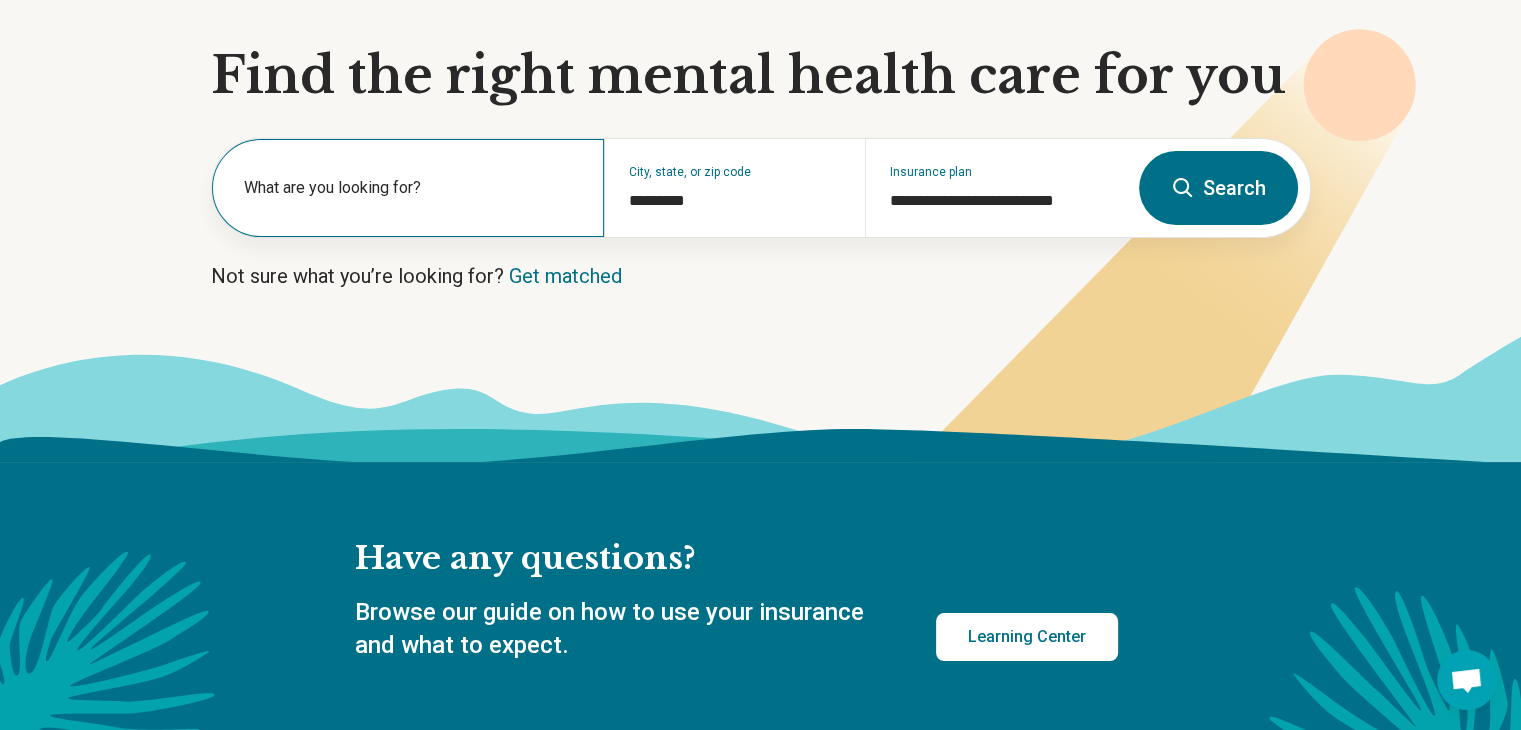 click on "What are you looking for?" at bounding box center (412, 188) 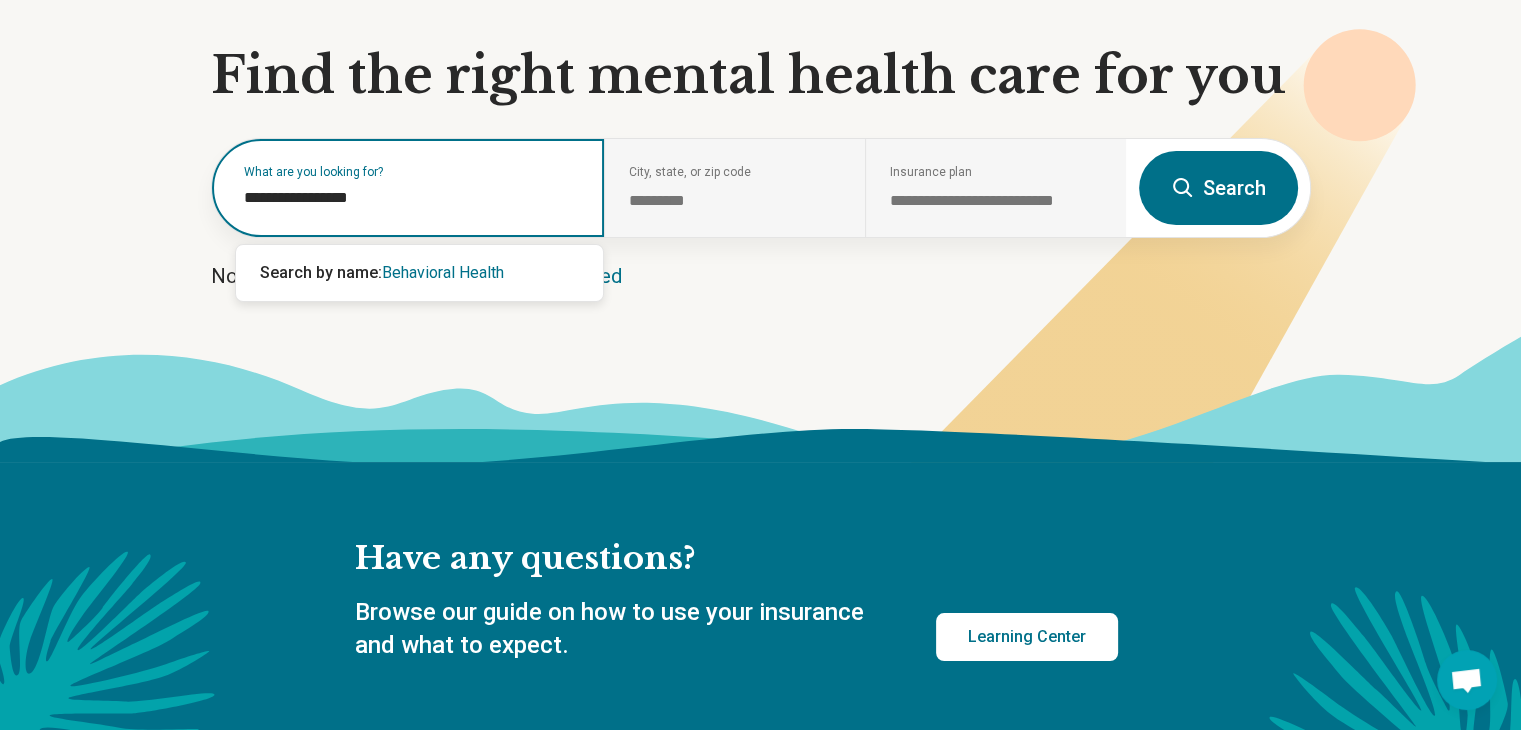 type on "**********" 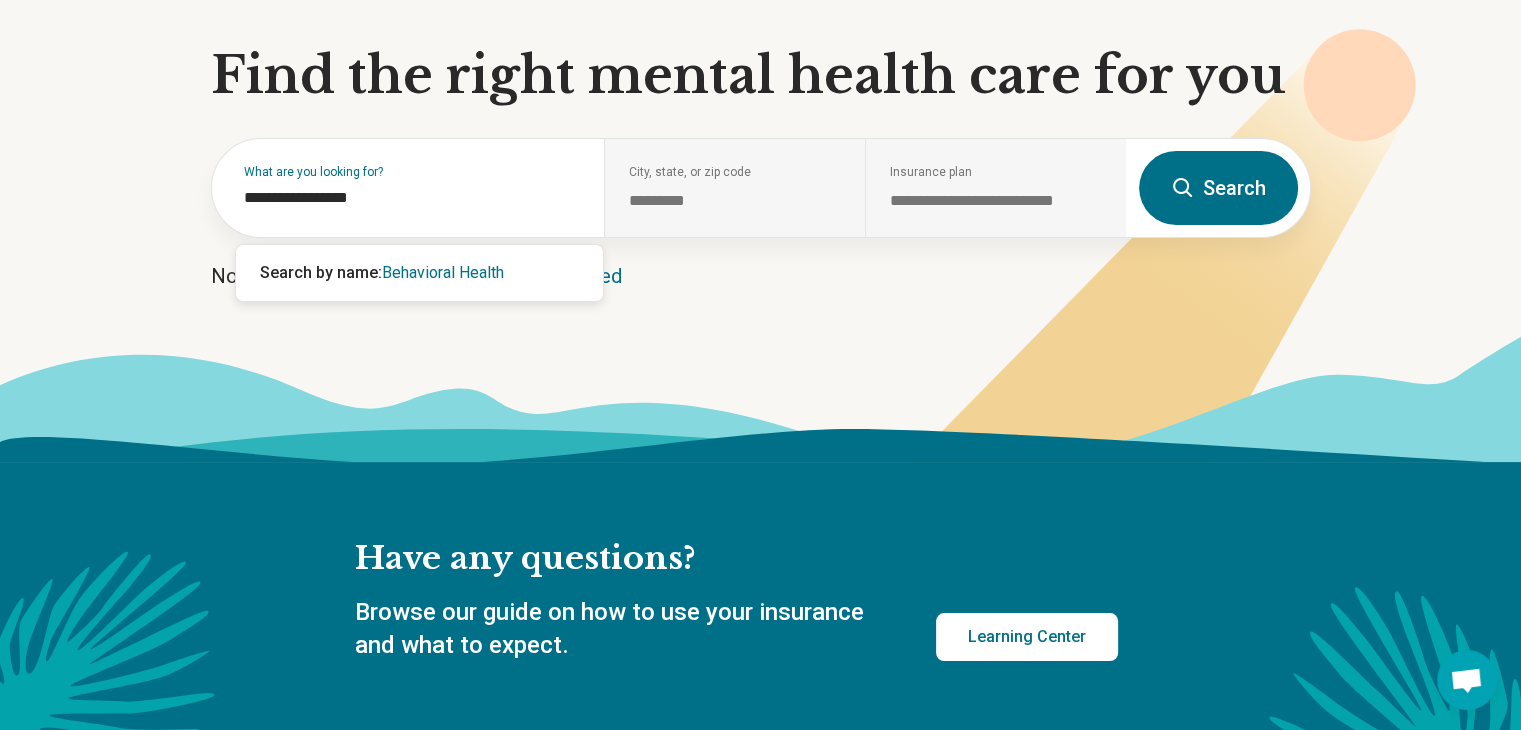 click on "Search" at bounding box center [1218, 188] 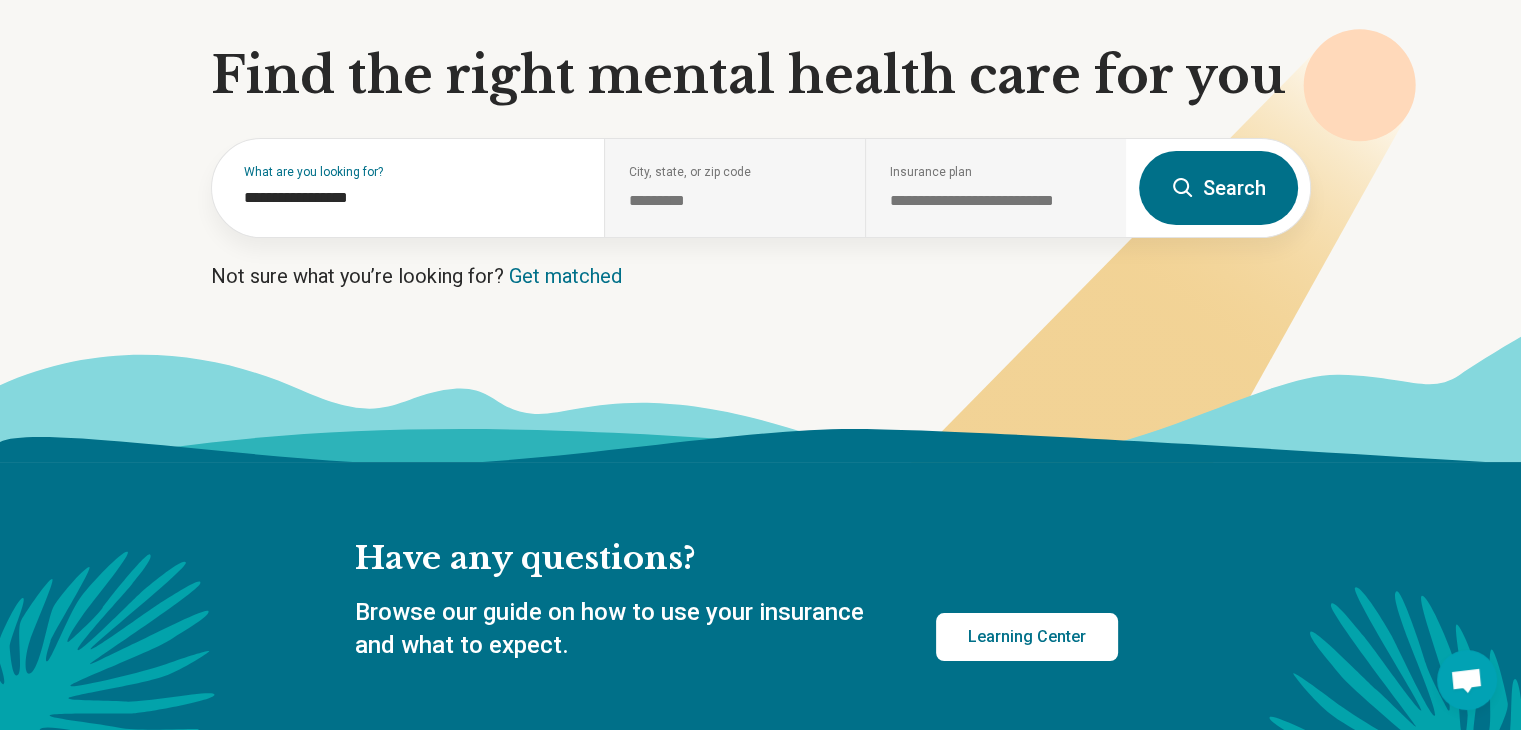 scroll, scrollTop: 0, scrollLeft: 0, axis: both 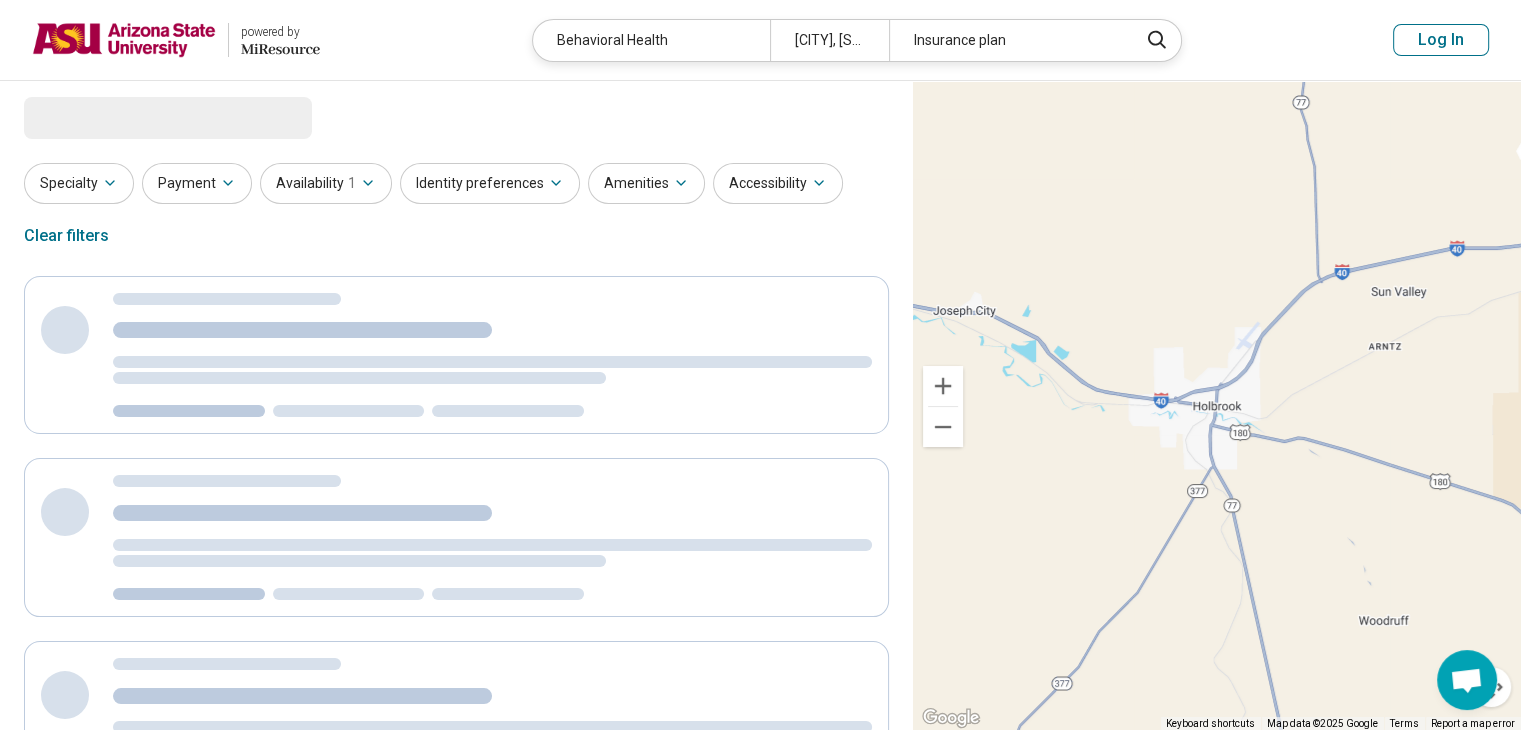 select on "***" 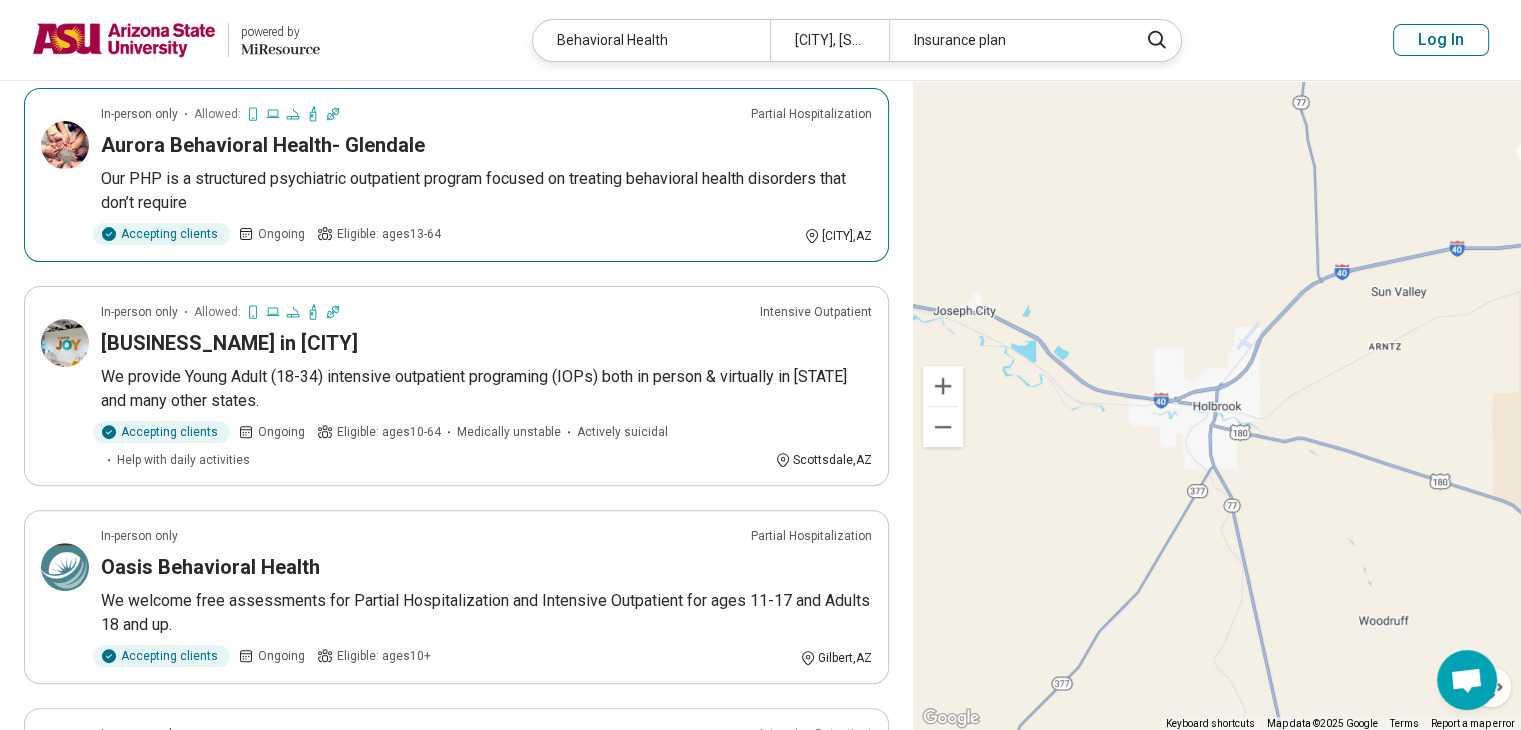 scroll, scrollTop: 800, scrollLeft: 0, axis: vertical 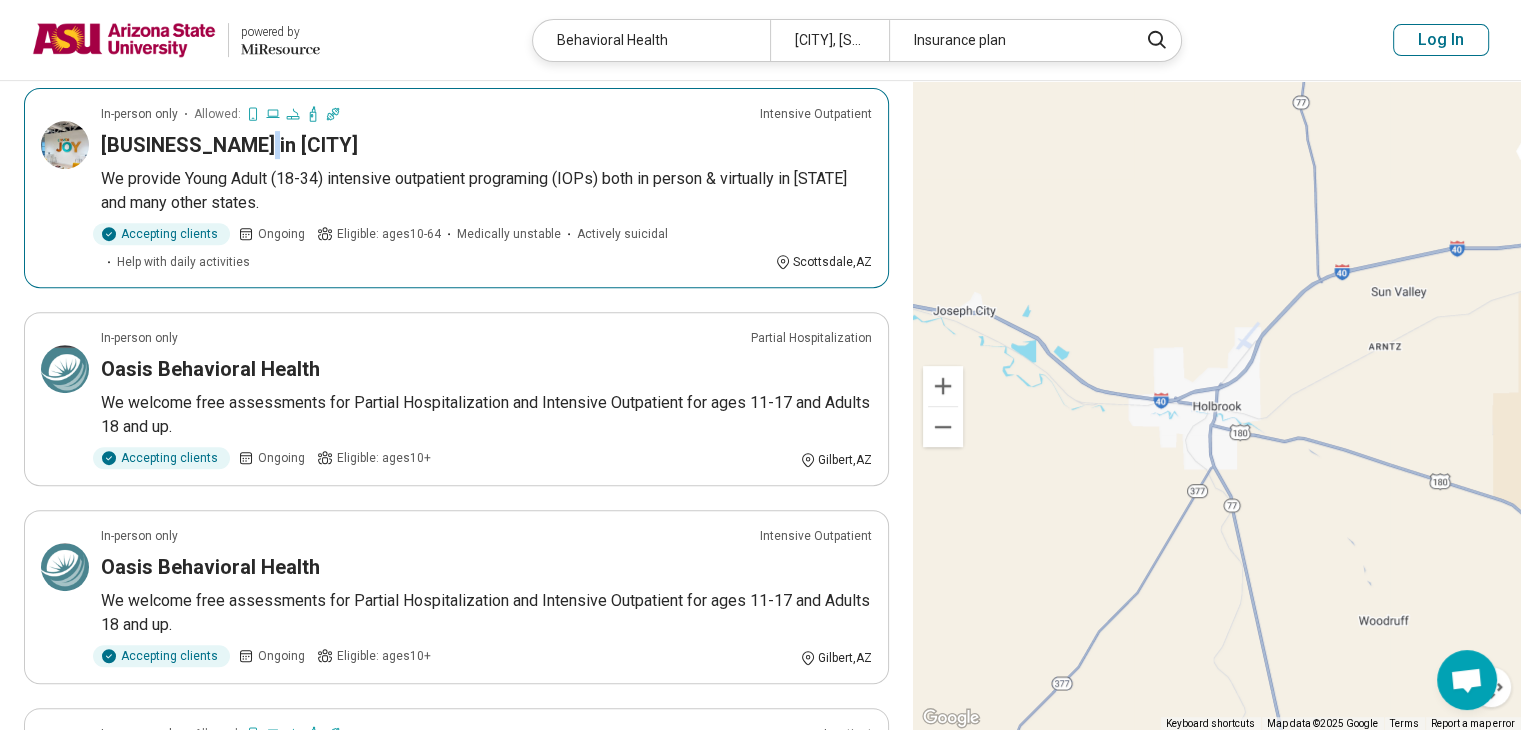 click on "Embark Behavioral Health in Scottsdale" at bounding box center [229, 145] 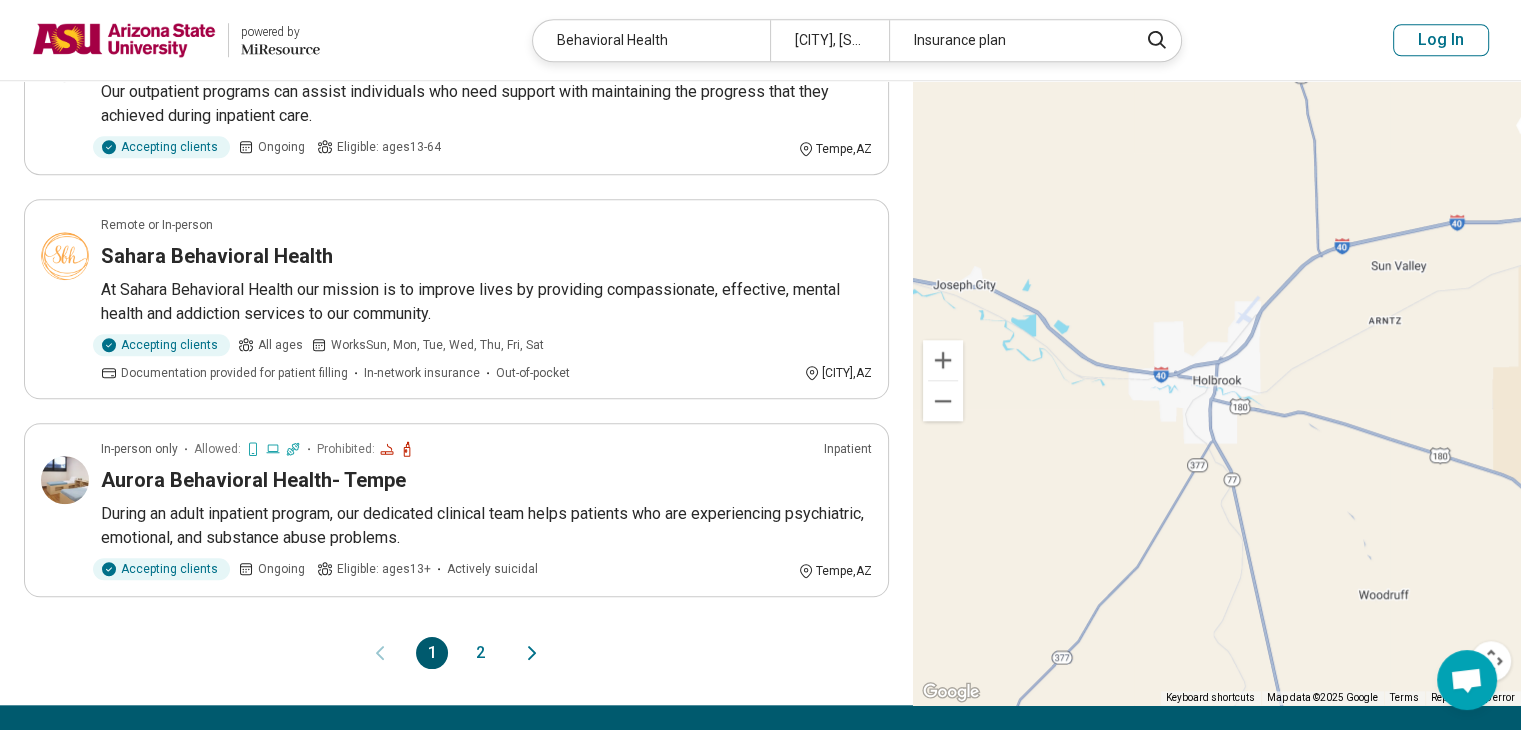 scroll, scrollTop: 1700, scrollLeft: 0, axis: vertical 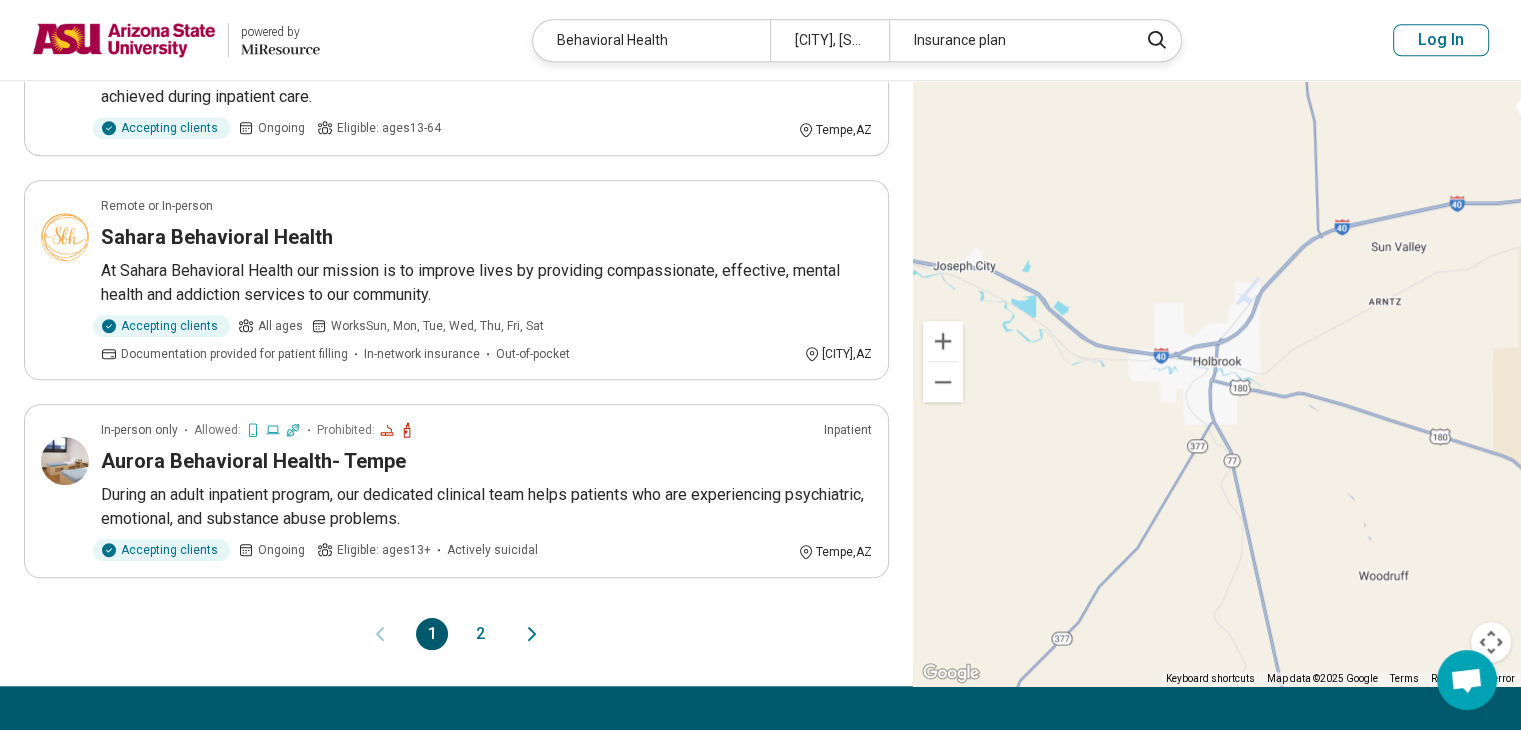 click on "2" at bounding box center (480, 634) 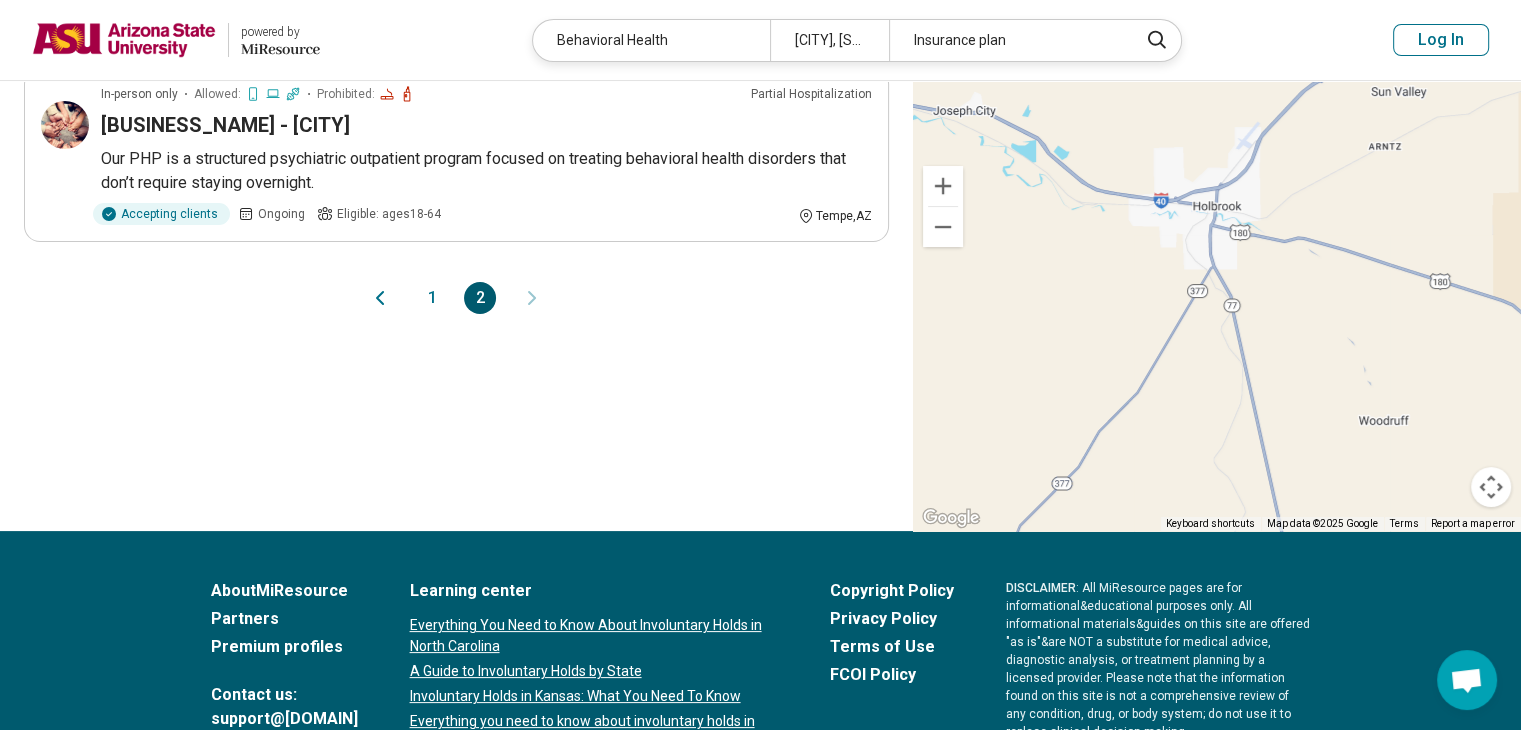 scroll, scrollTop: 100, scrollLeft: 0, axis: vertical 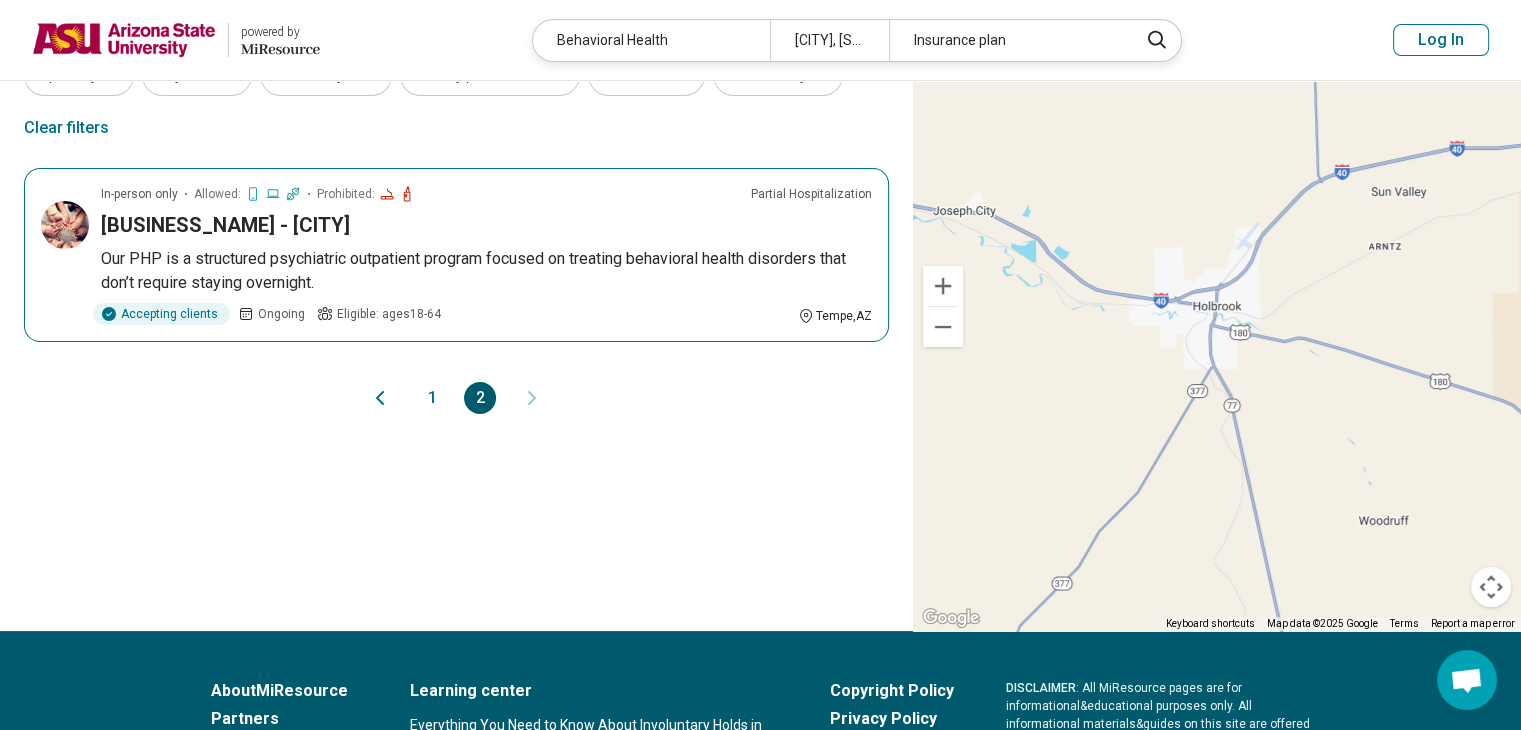 click on "Aurora Behavioral Health - Tempe" at bounding box center [225, 225] 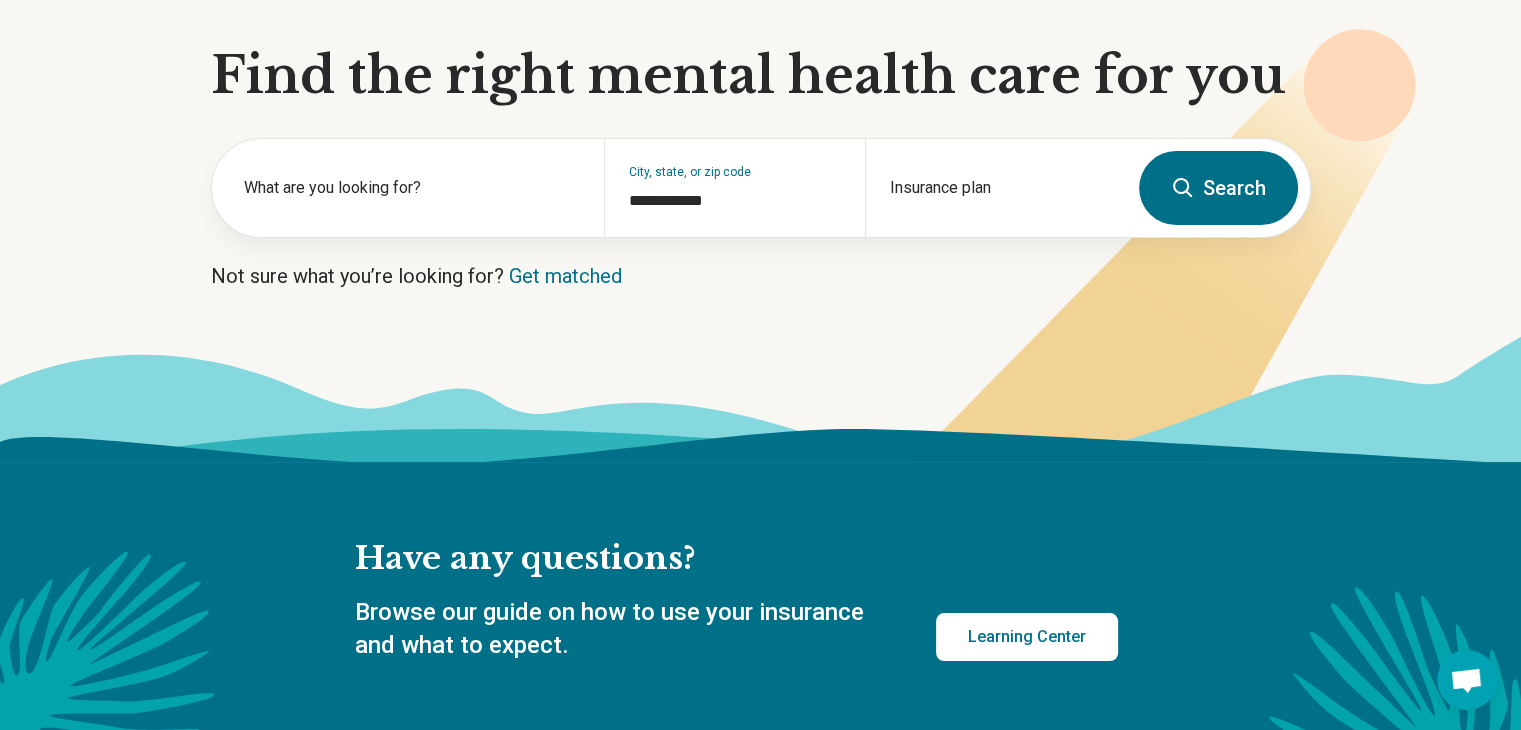scroll, scrollTop: 0, scrollLeft: 0, axis: both 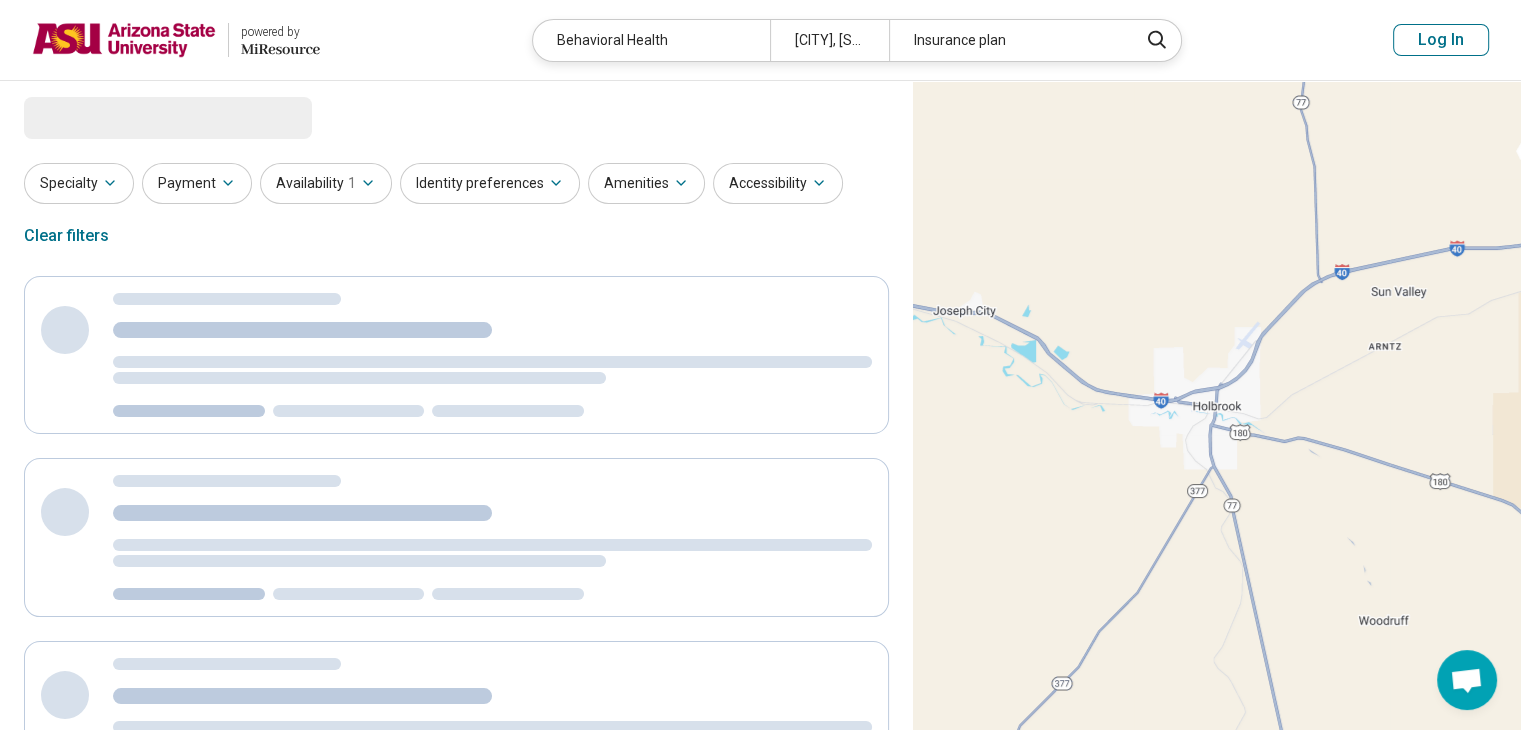 select on "***" 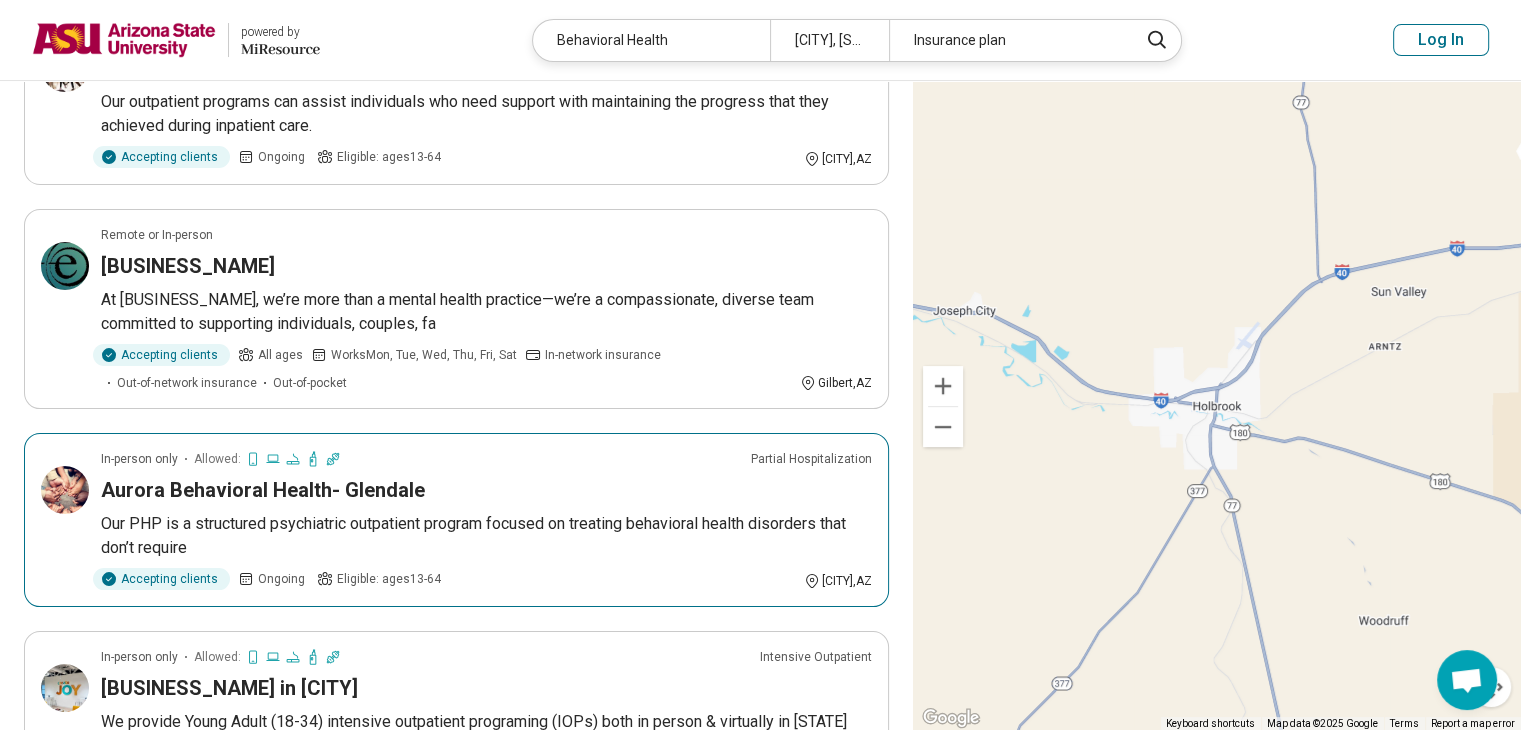 scroll, scrollTop: 200, scrollLeft: 0, axis: vertical 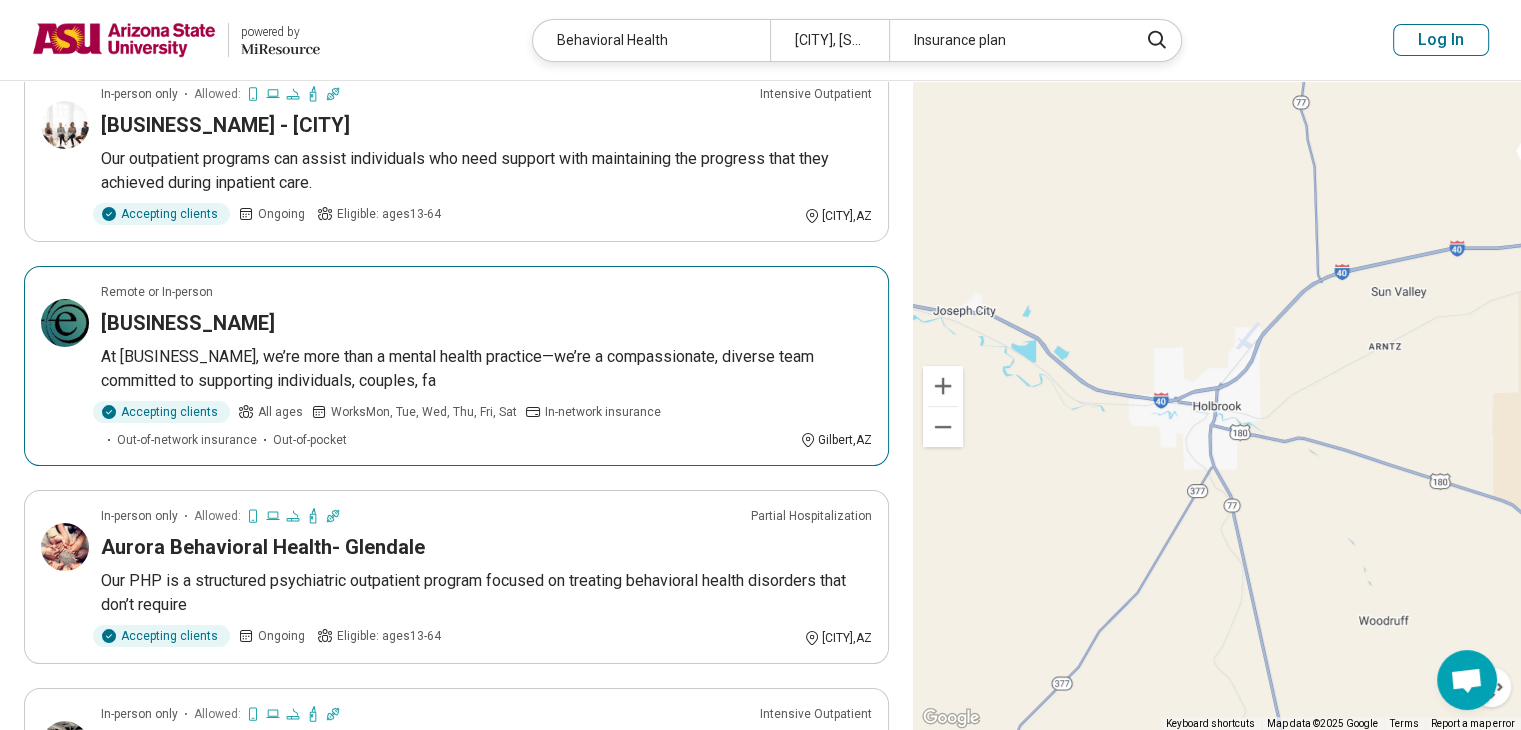 click on "Entune Behavioral Health" at bounding box center (188, 323) 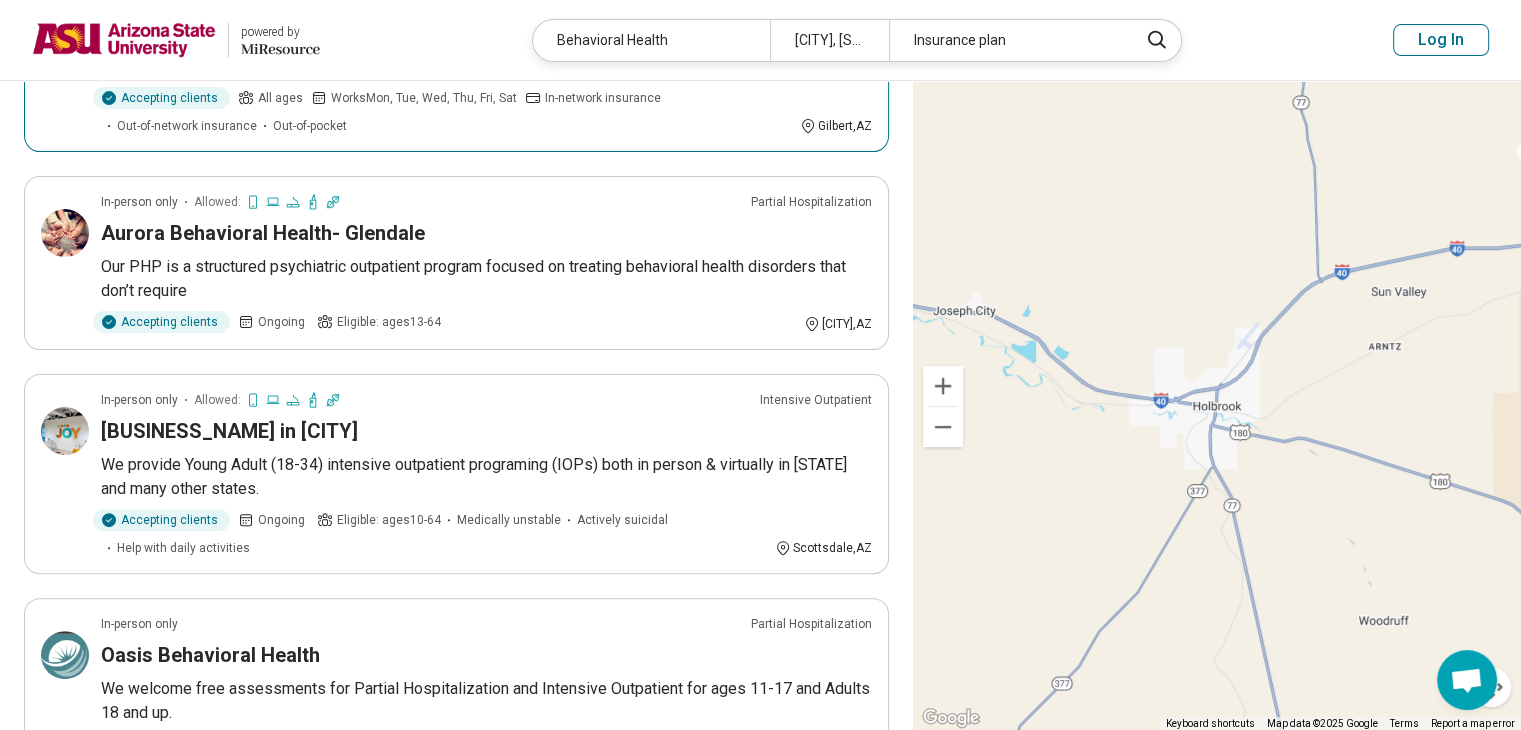 scroll, scrollTop: 600, scrollLeft: 0, axis: vertical 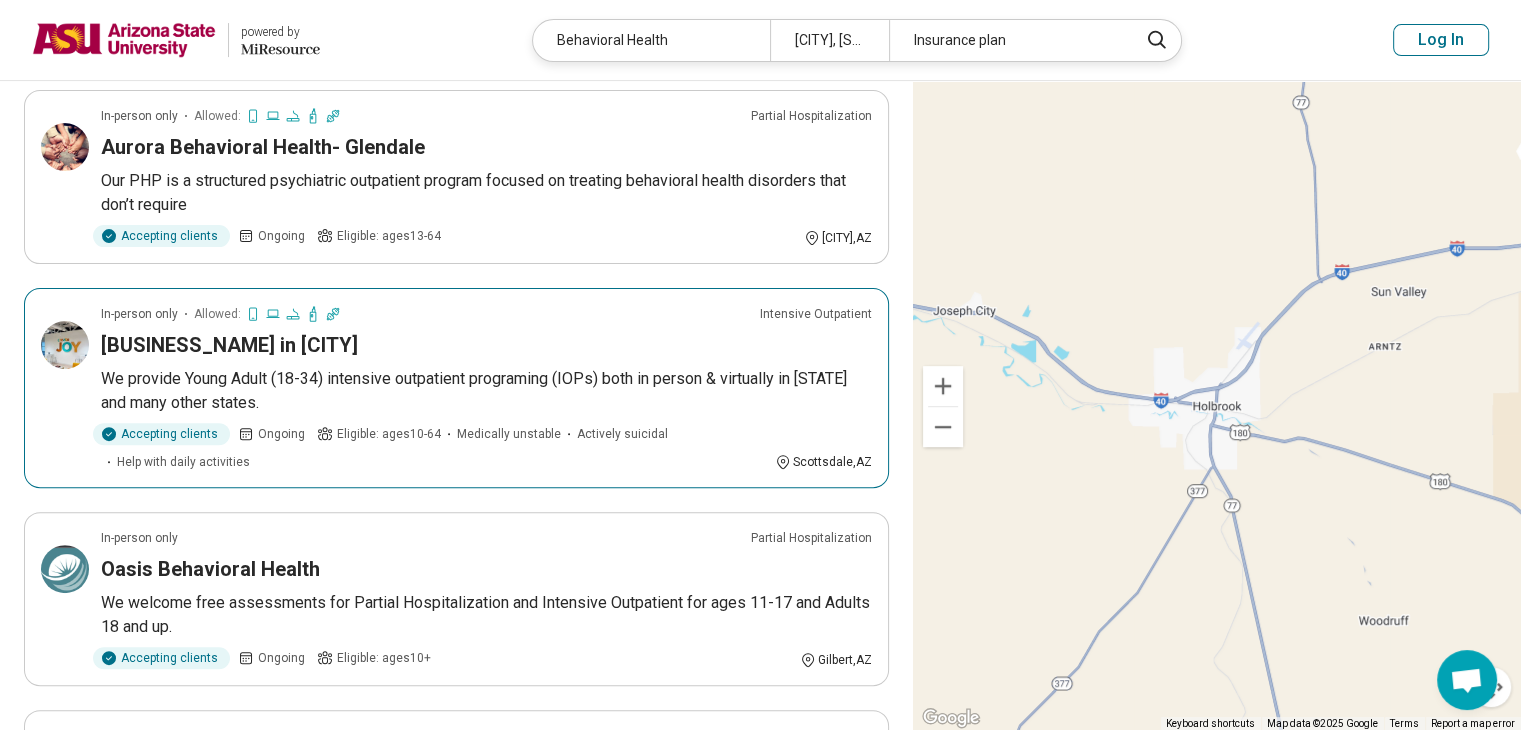 click on "Embark Behavioral Health in Scottsdale" at bounding box center (229, 345) 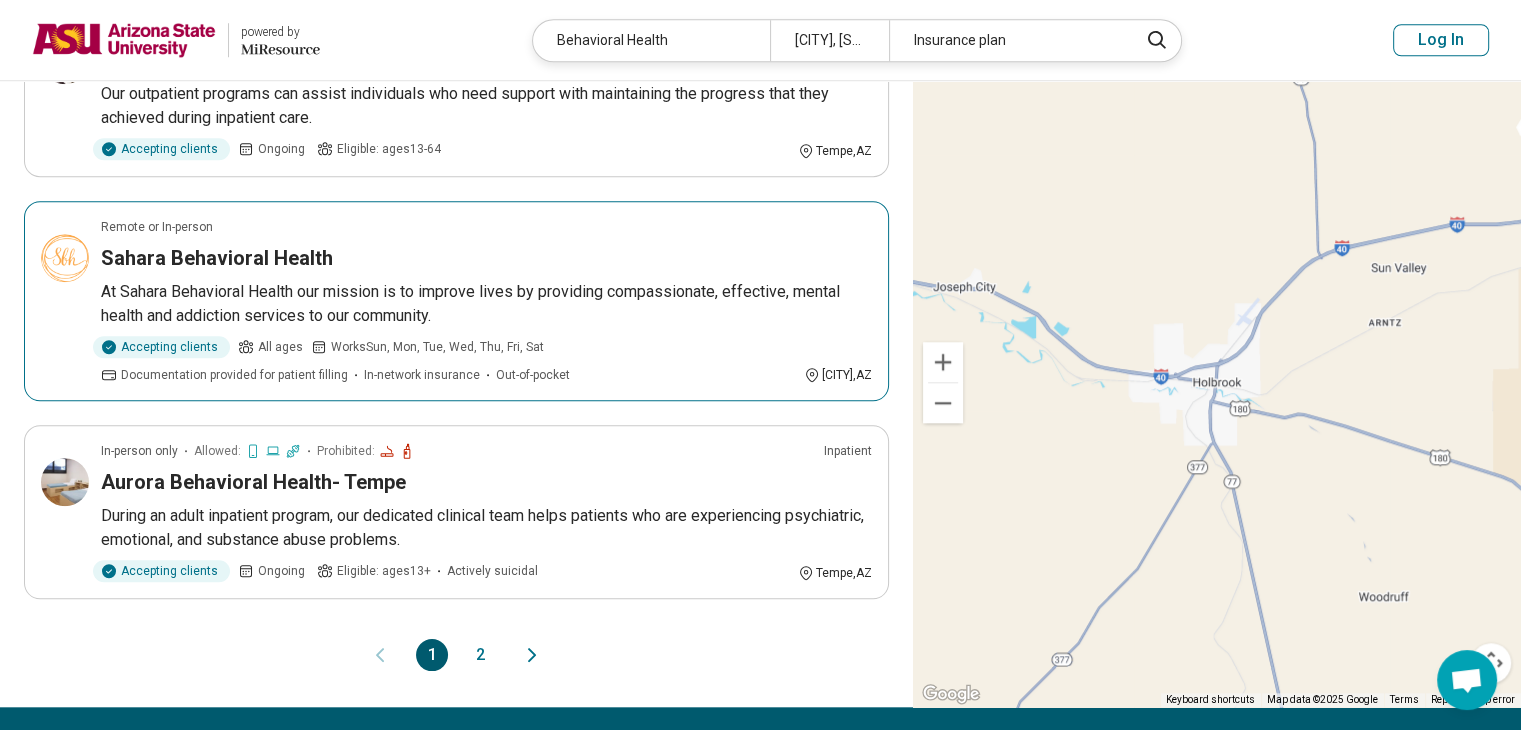 scroll, scrollTop: 1700, scrollLeft: 0, axis: vertical 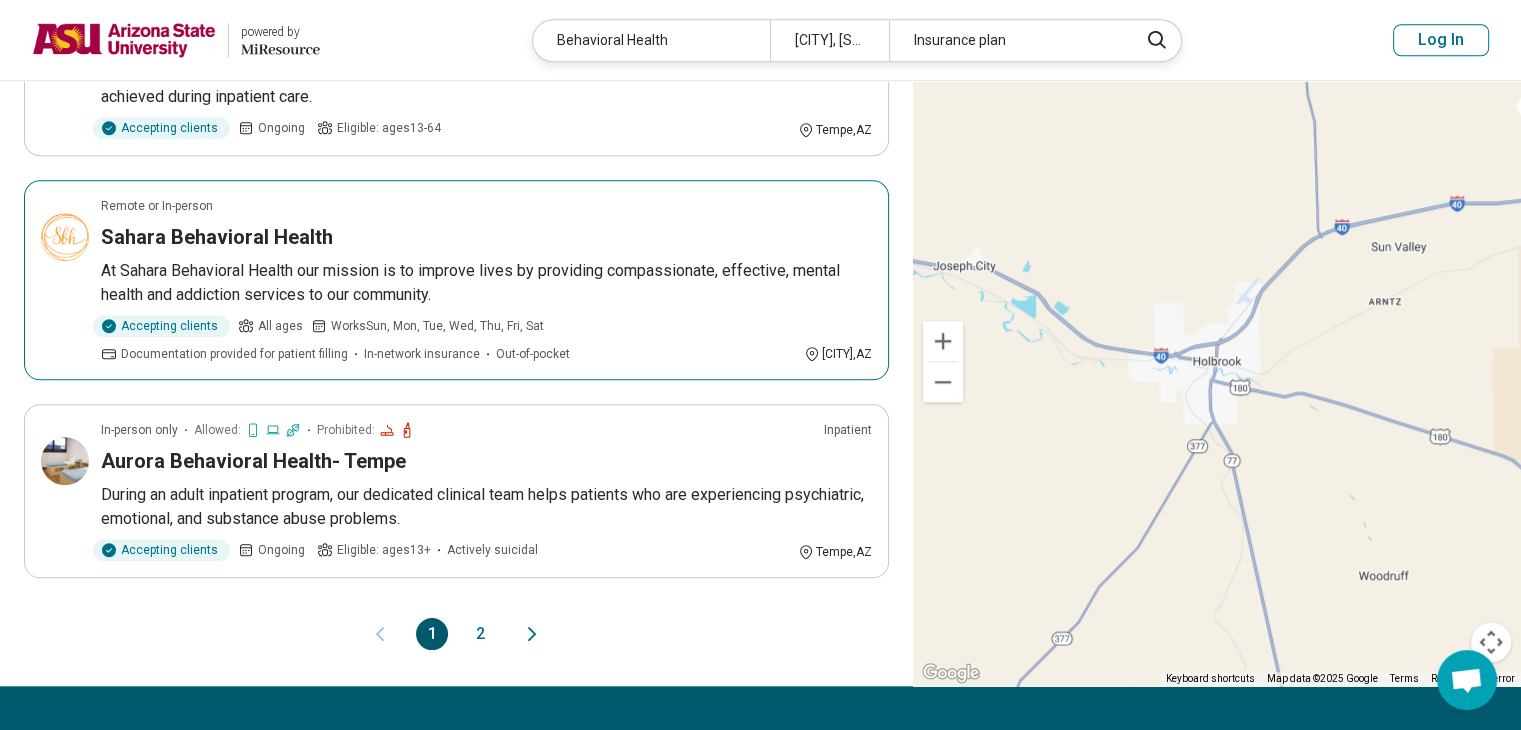 click on "Sahara Behavioral Health" at bounding box center [217, 237] 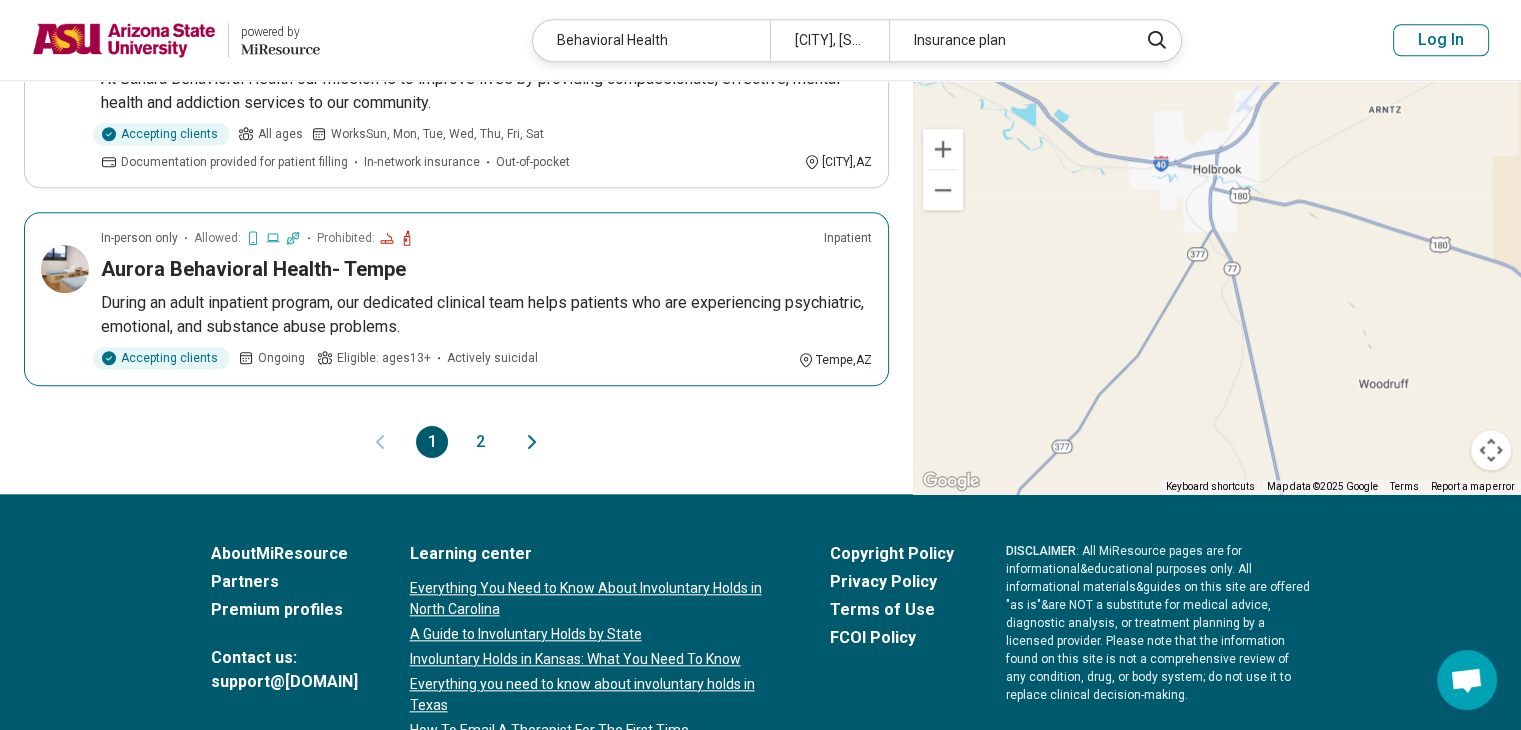 scroll, scrollTop: 1900, scrollLeft: 0, axis: vertical 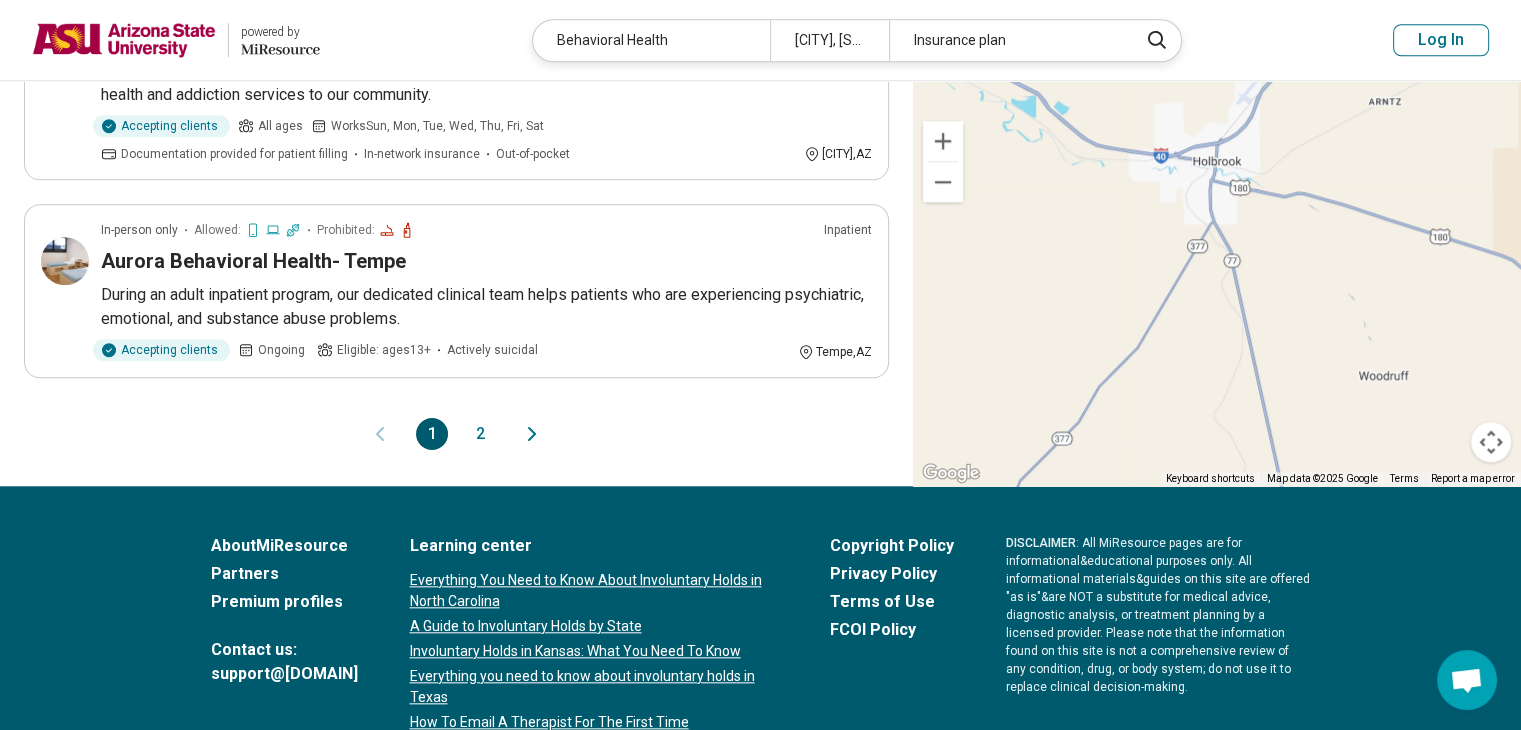 click on "2" at bounding box center [480, 434] 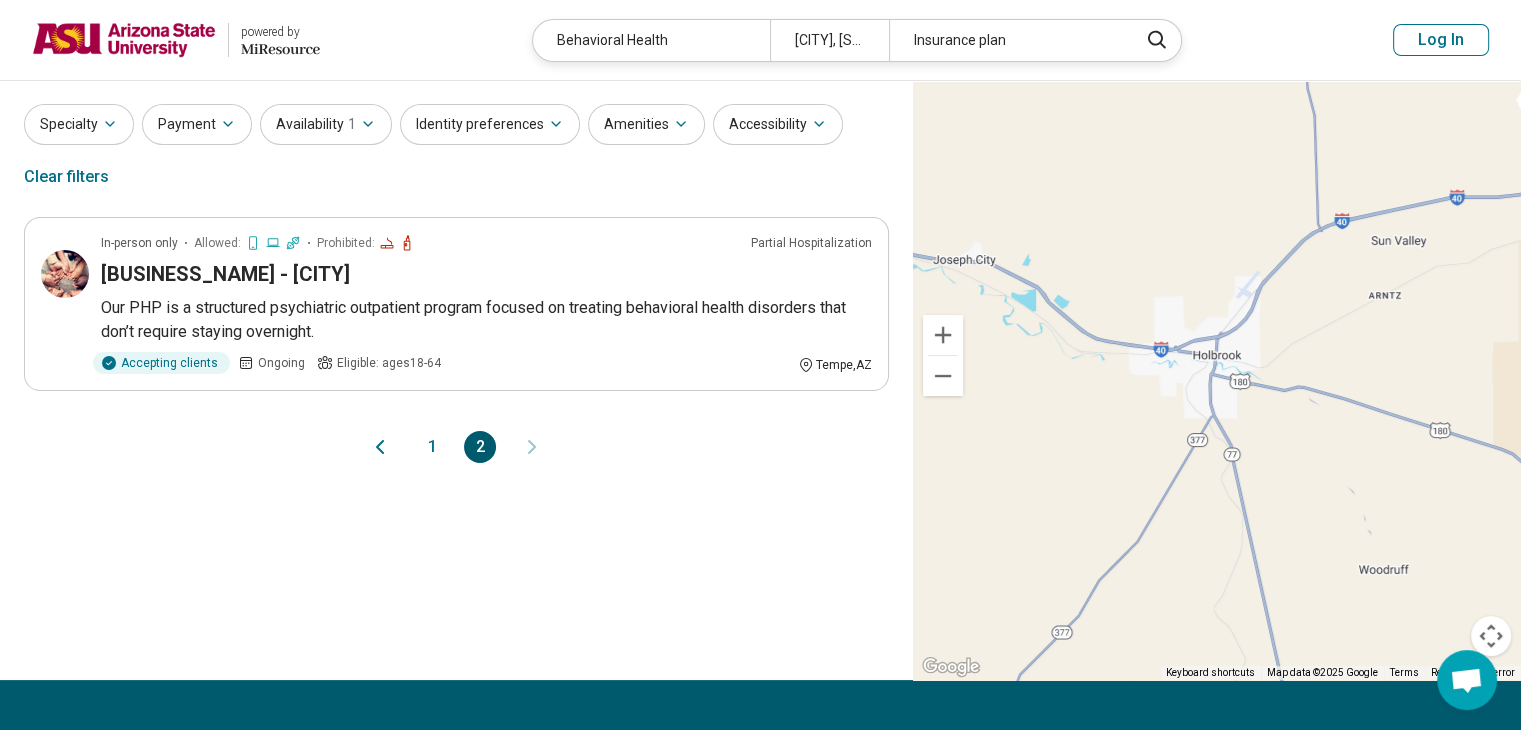scroll, scrollTop: 0, scrollLeft: 0, axis: both 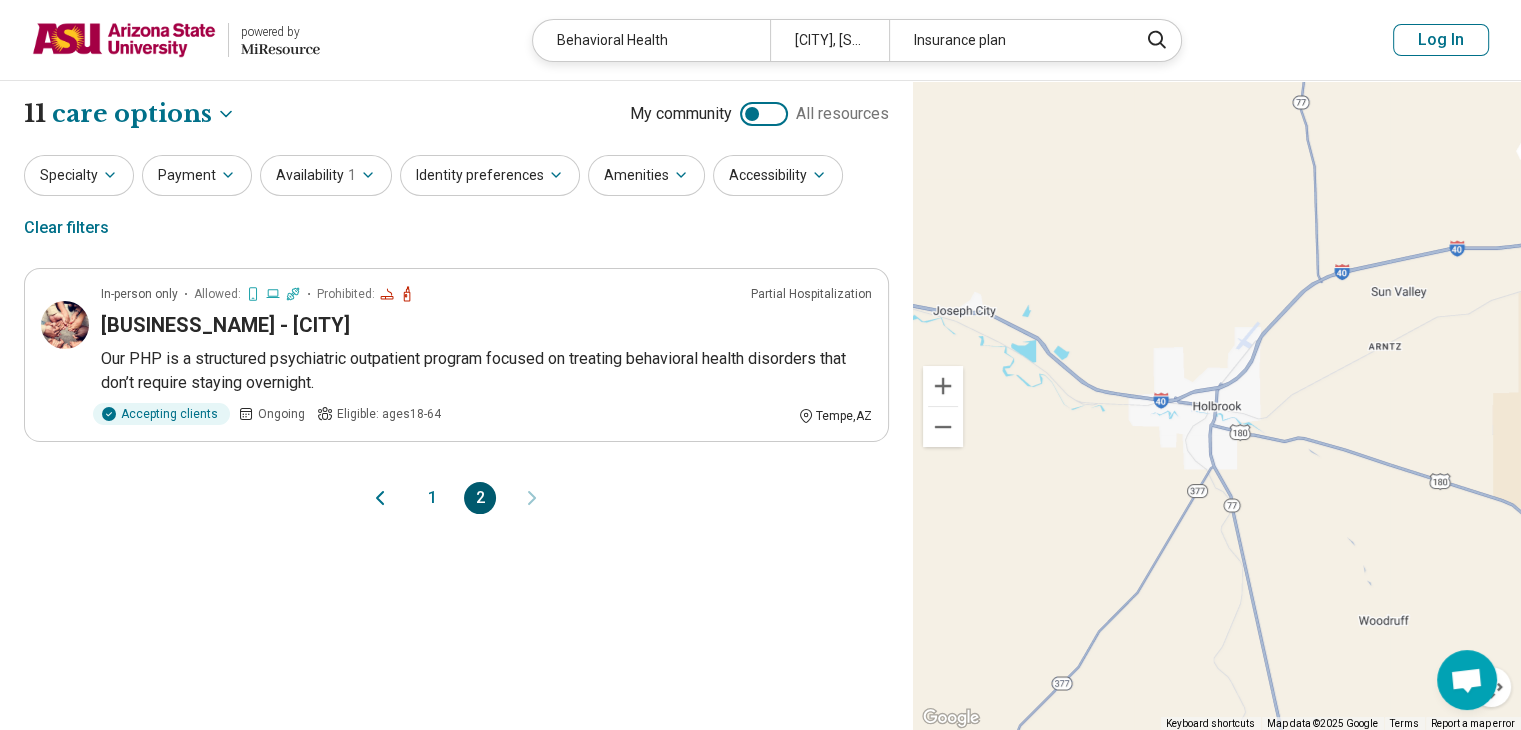 click 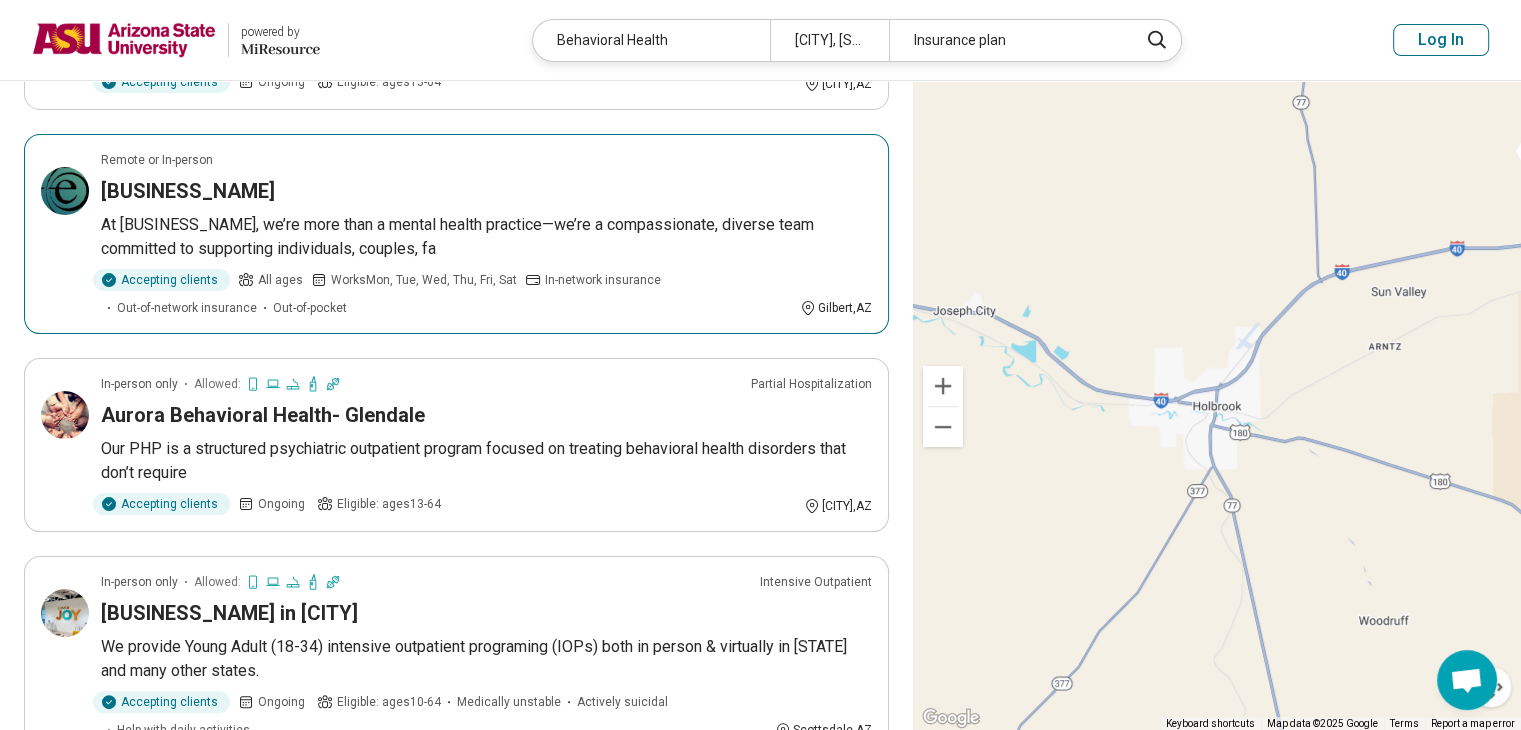 scroll, scrollTop: 400, scrollLeft: 0, axis: vertical 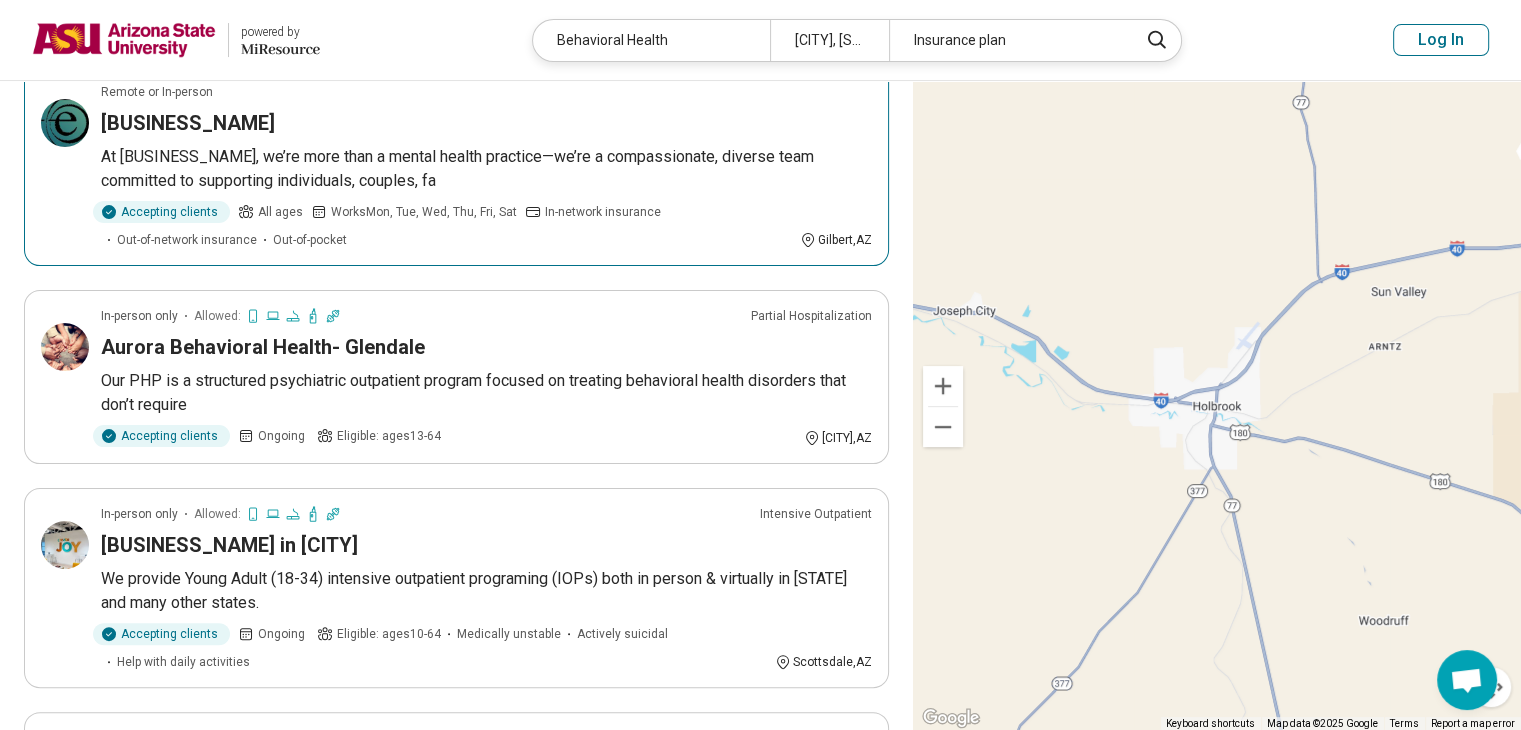 click on "Entune Behavioral Health" at bounding box center [188, 123] 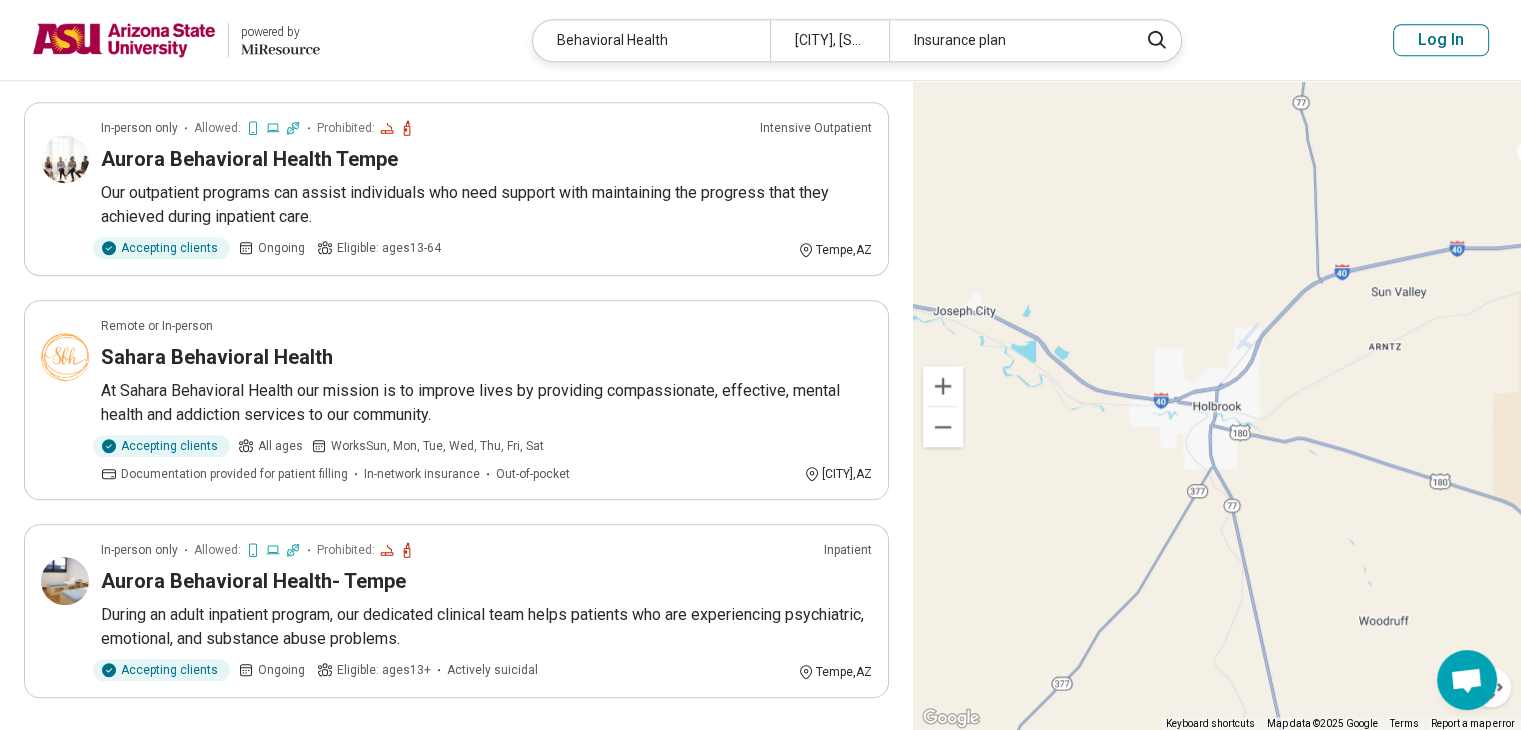 scroll, scrollTop: 1700, scrollLeft: 0, axis: vertical 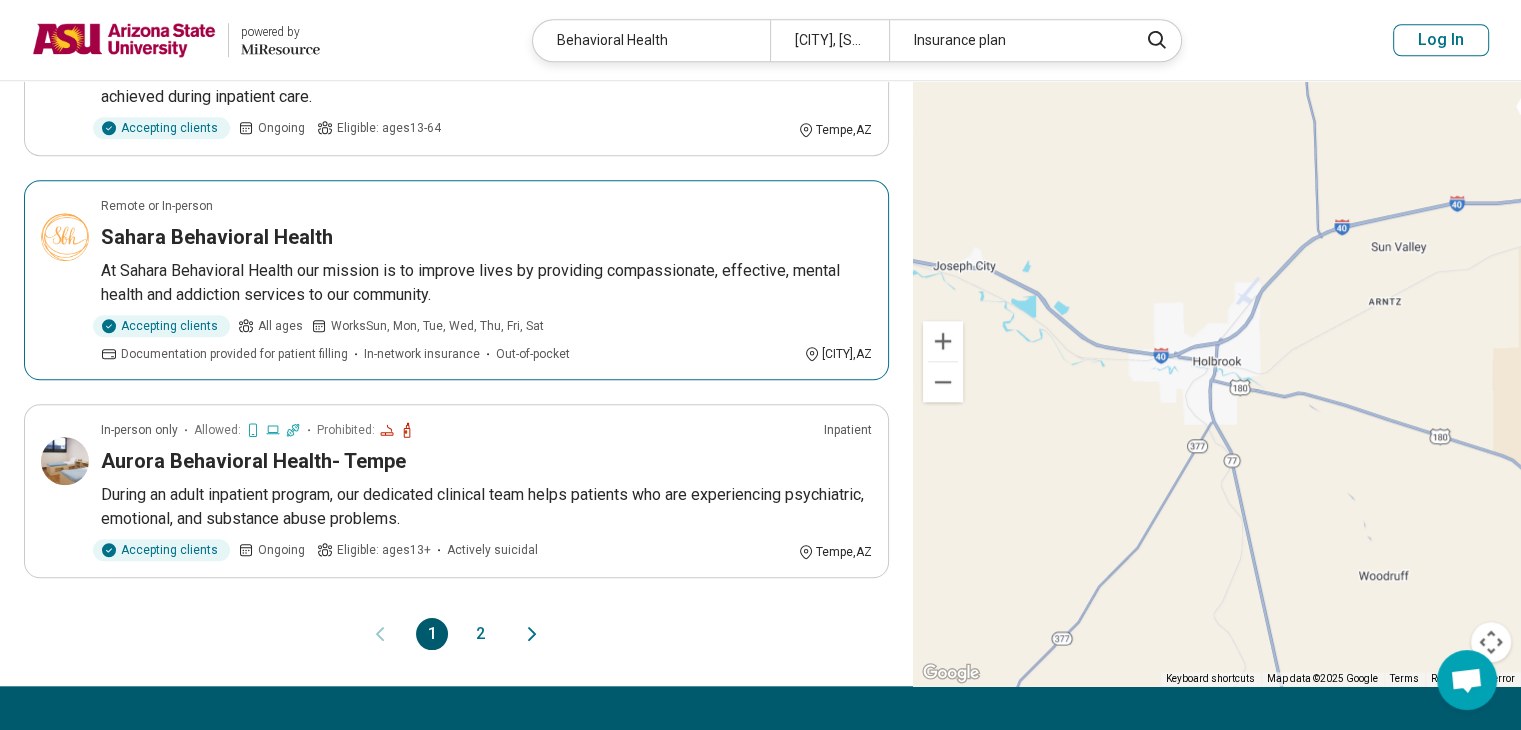 click on "Sahara Behavioral Health" at bounding box center [217, 237] 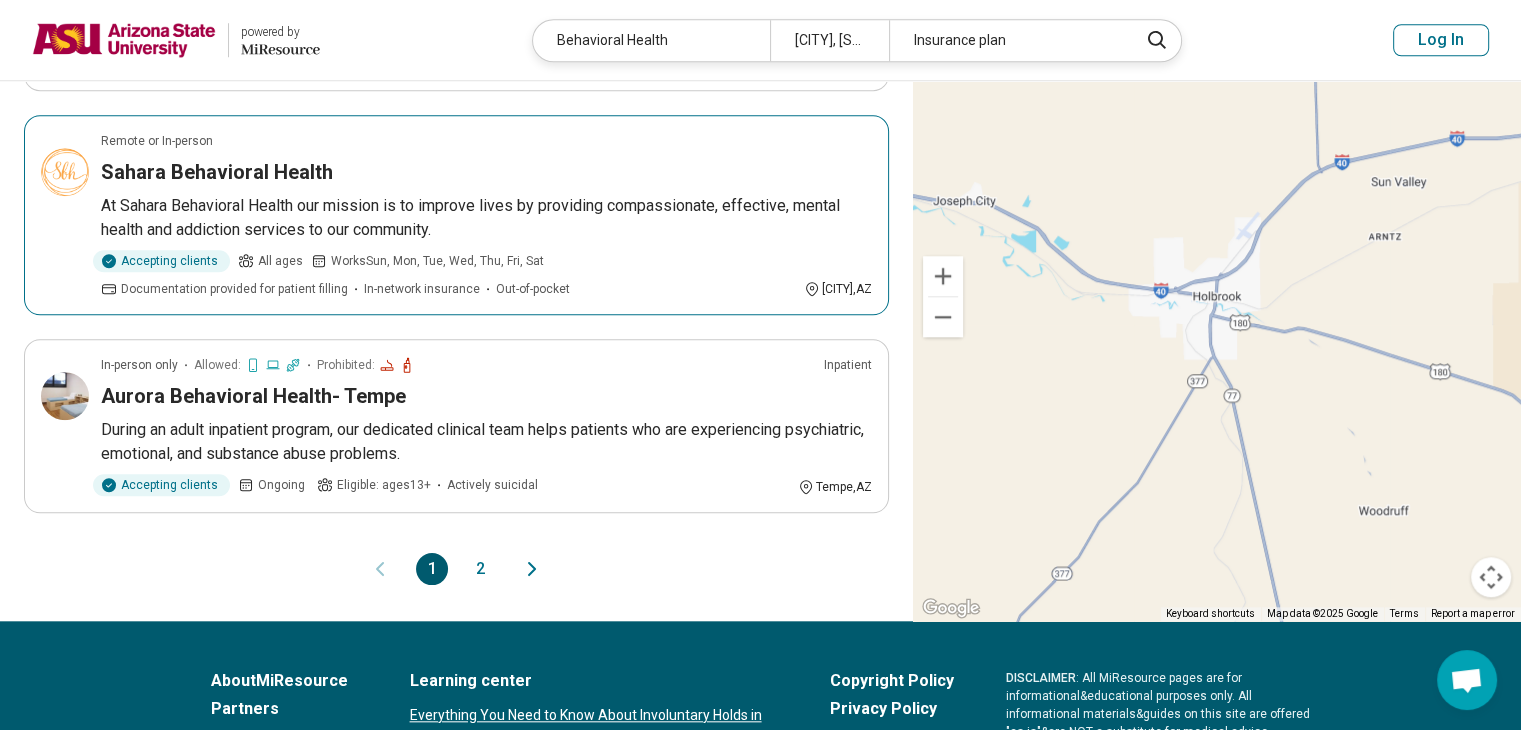 scroll, scrollTop: 1800, scrollLeft: 0, axis: vertical 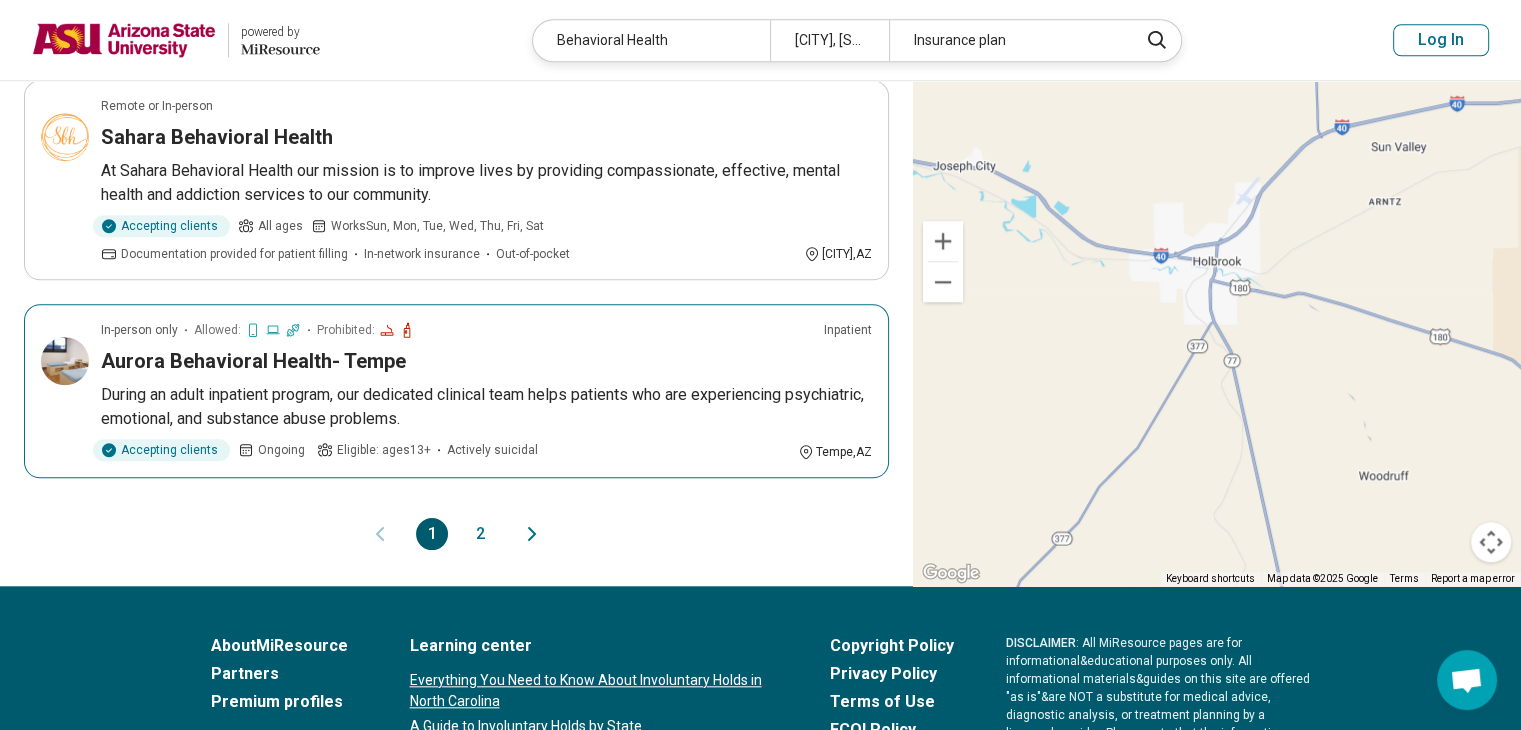 click on "Aurora Behavioral Health- Tempe" at bounding box center (253, 361) 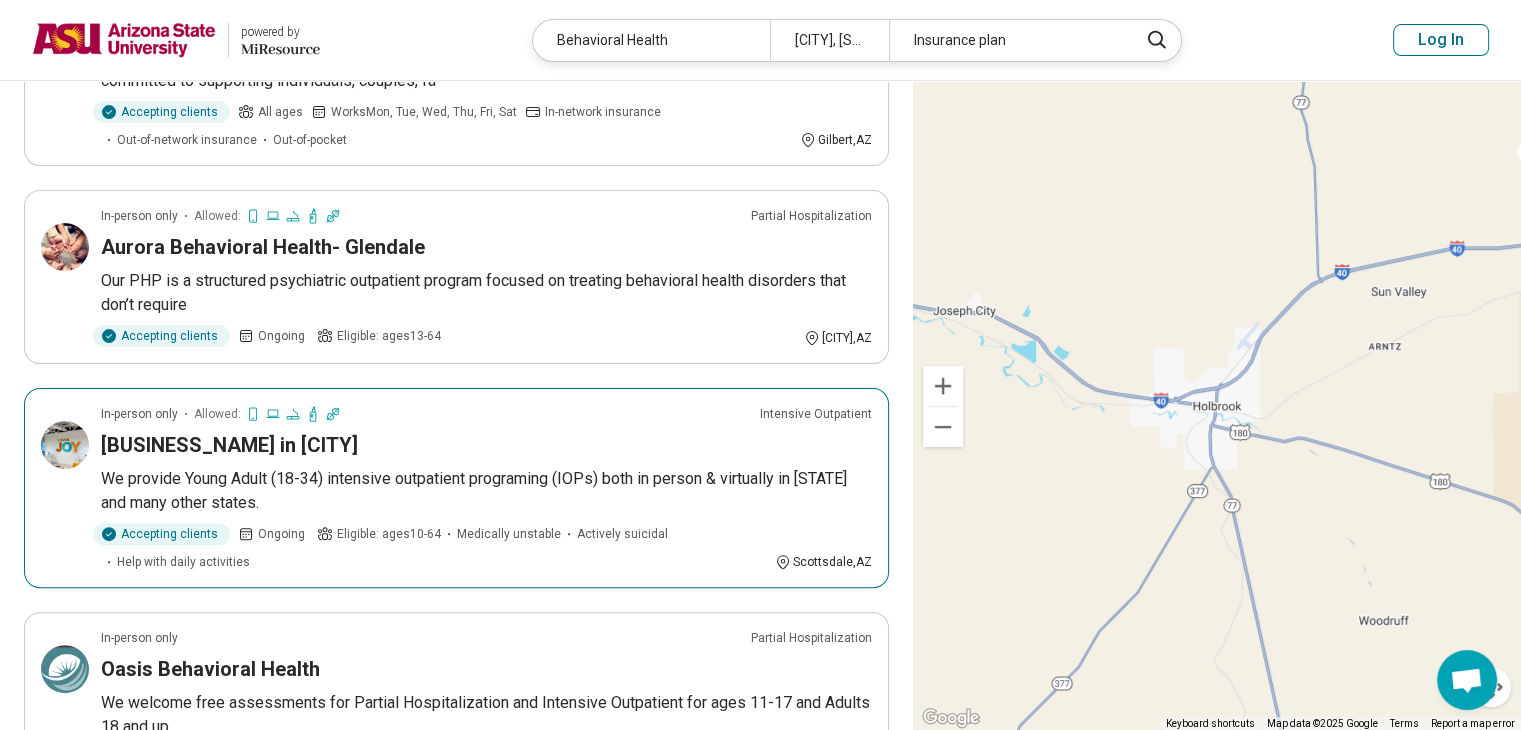 scroll, scrollTop: 0, scrollLeft: 0, axis: both 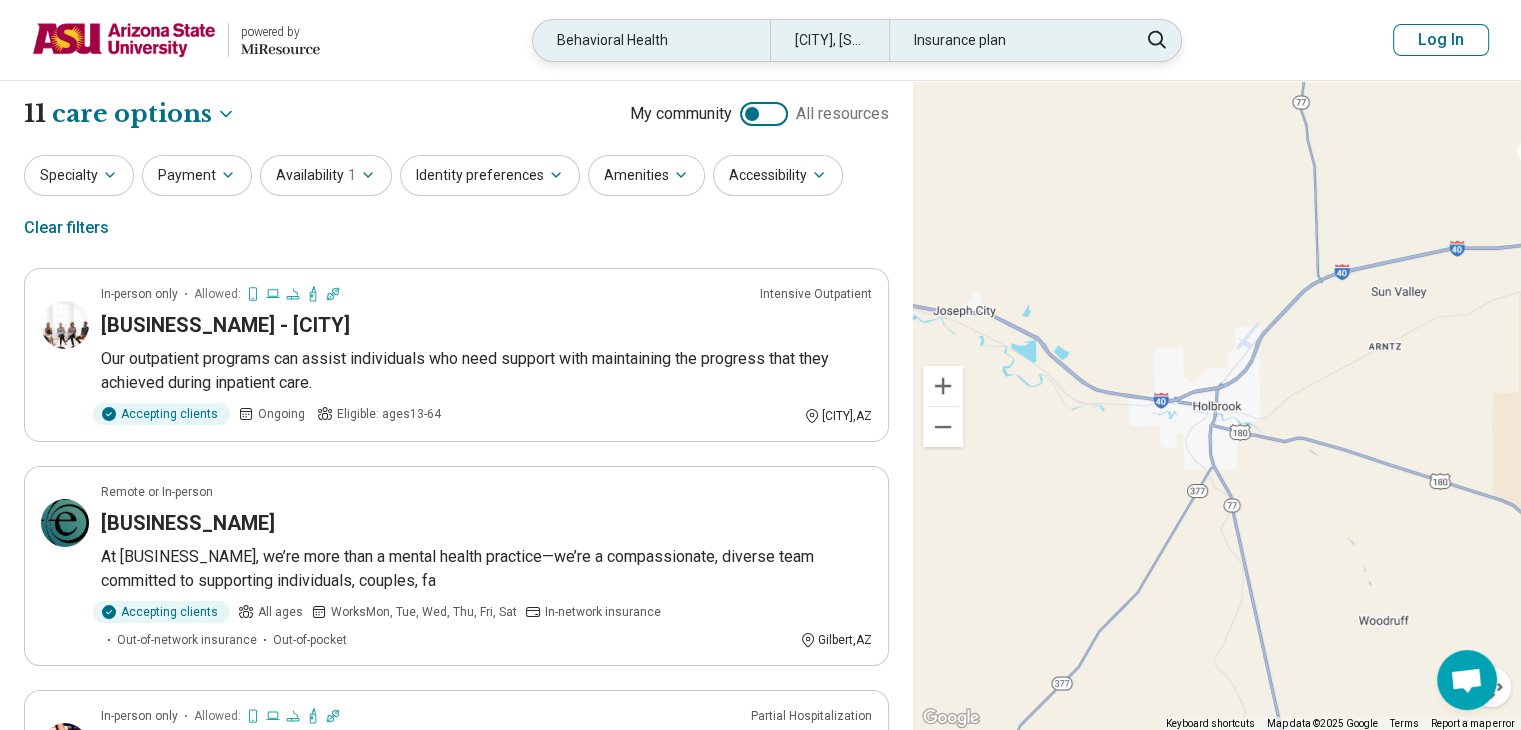 click on "Behavioral Health" at bounding box center (651, 40) 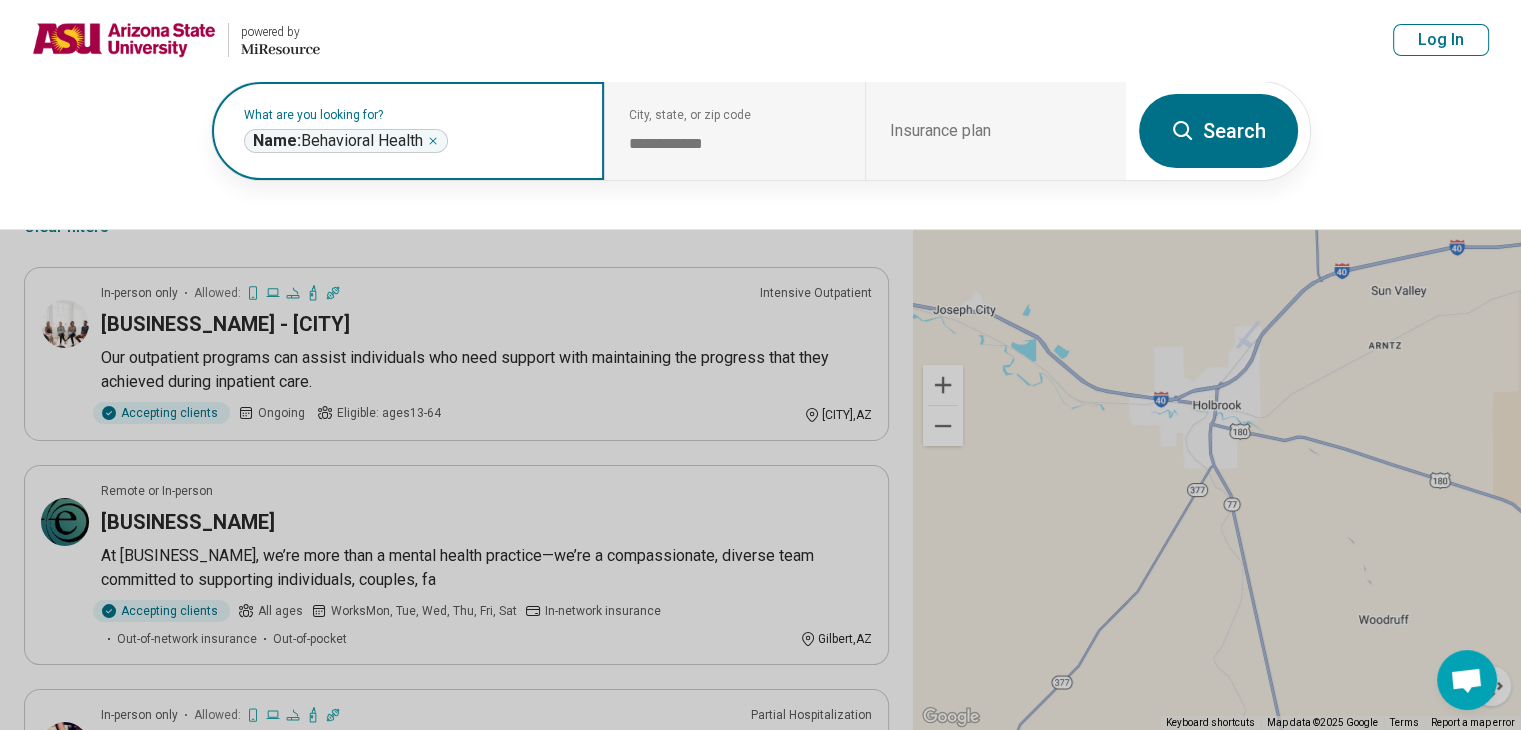 click 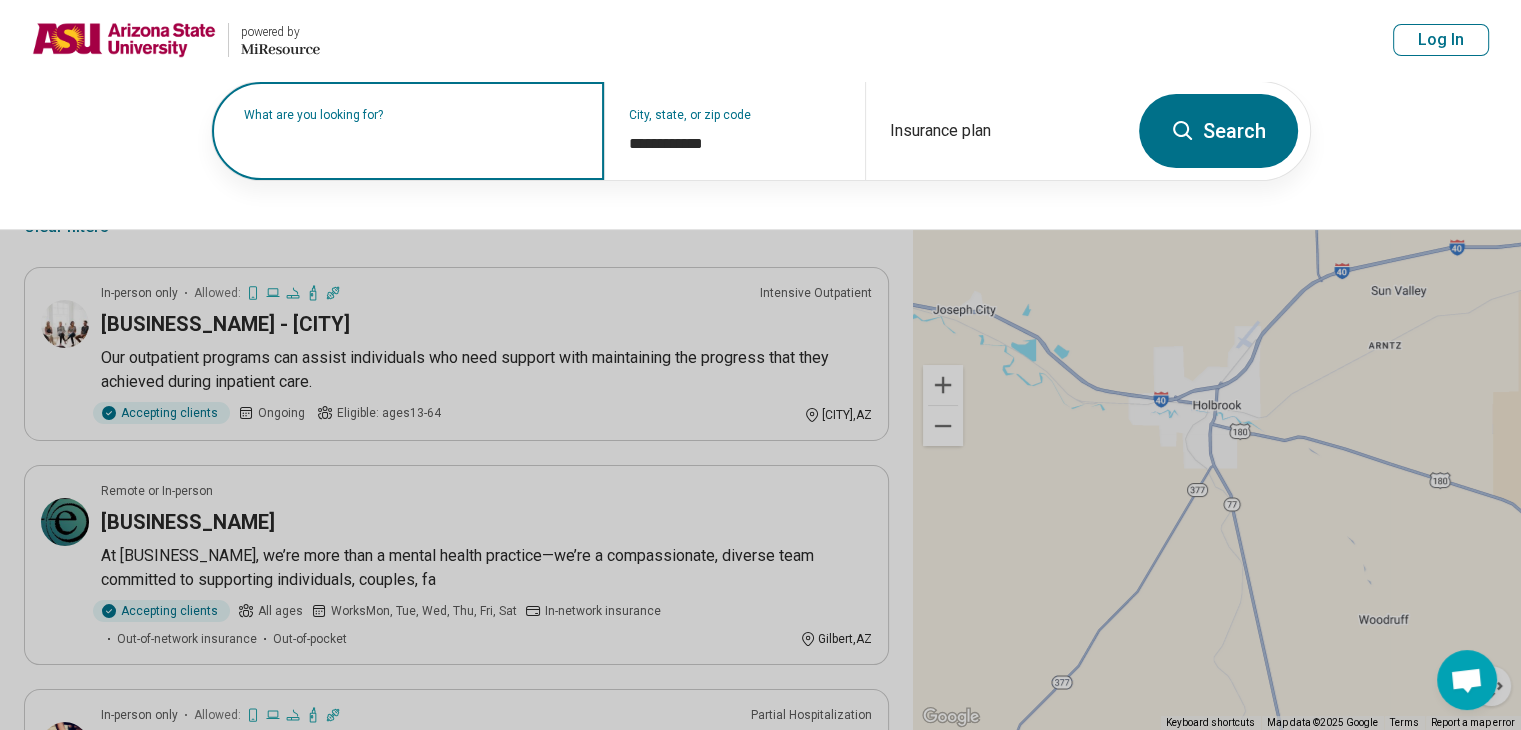click on "What are you looking for?" at bounding box center [412, 115] 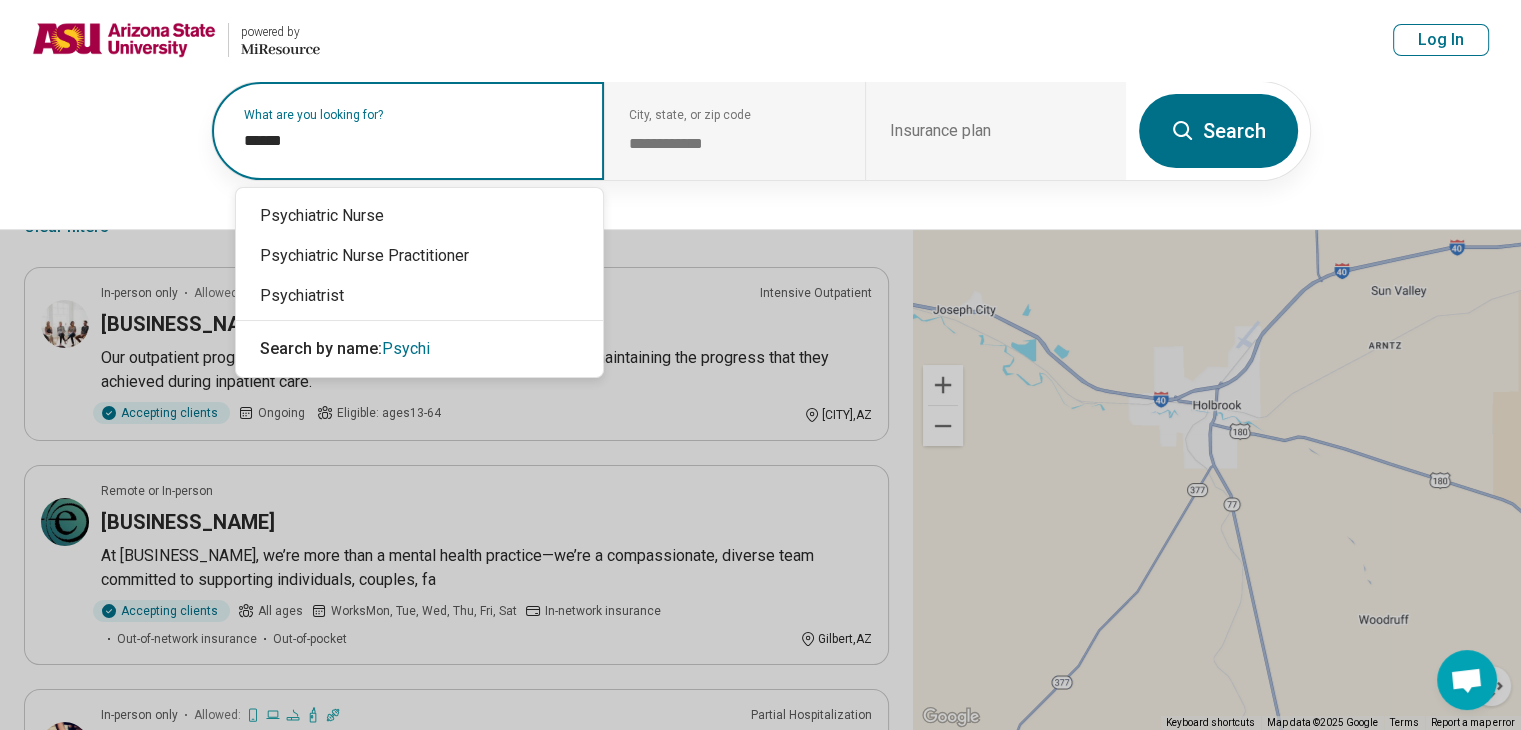 type on "*******" 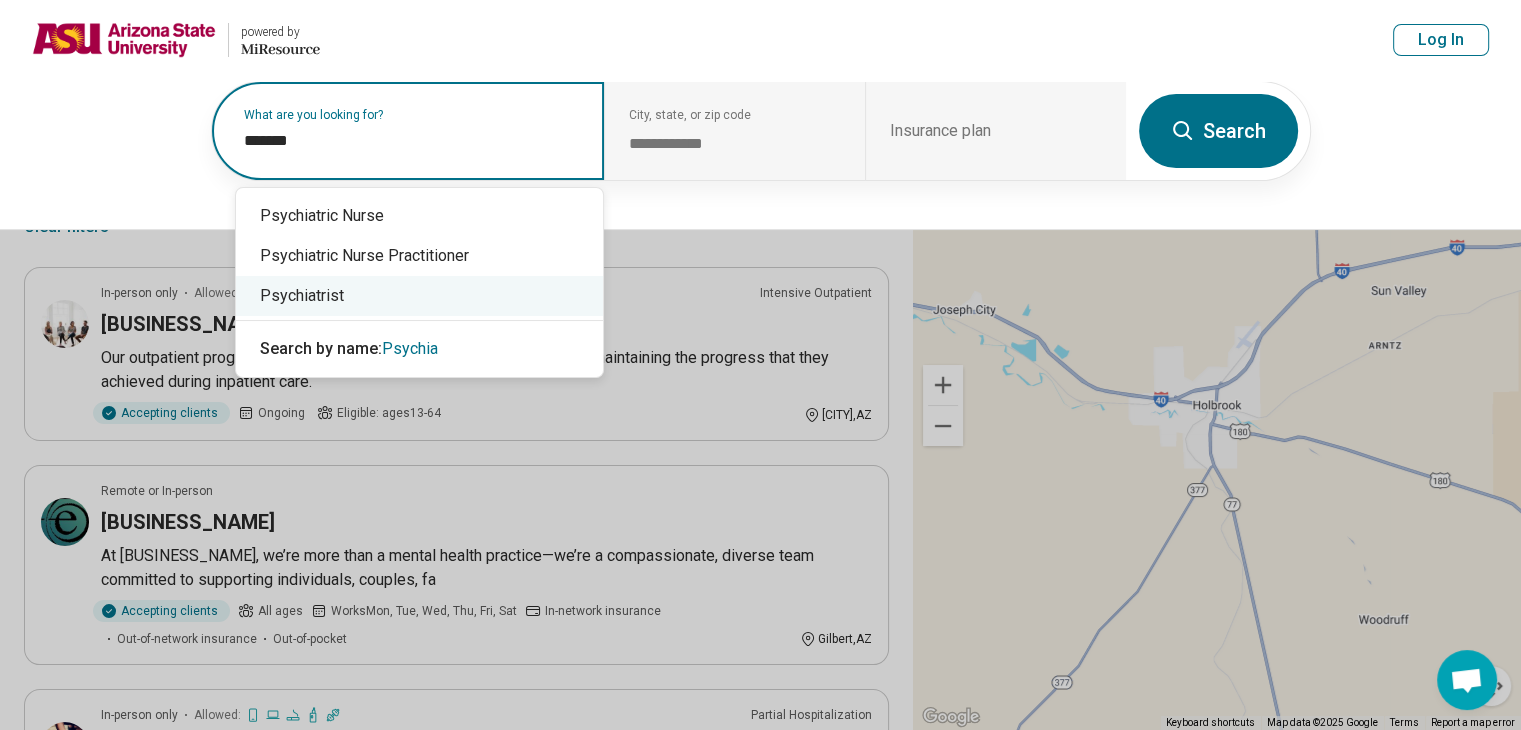 click on "Psychiatrist" at bounding box center [419, 296] 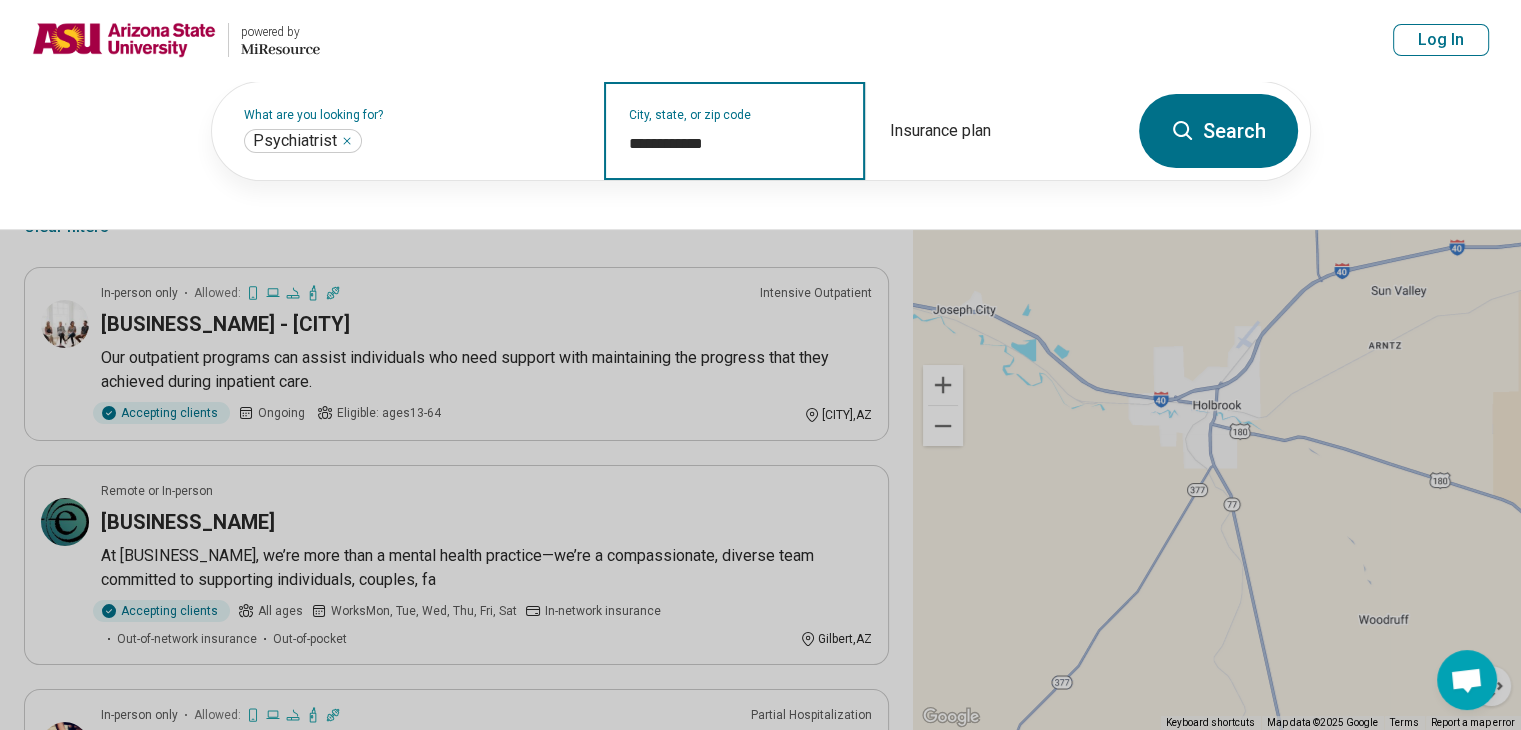 click on "**********" at bounding box center (735, 144) 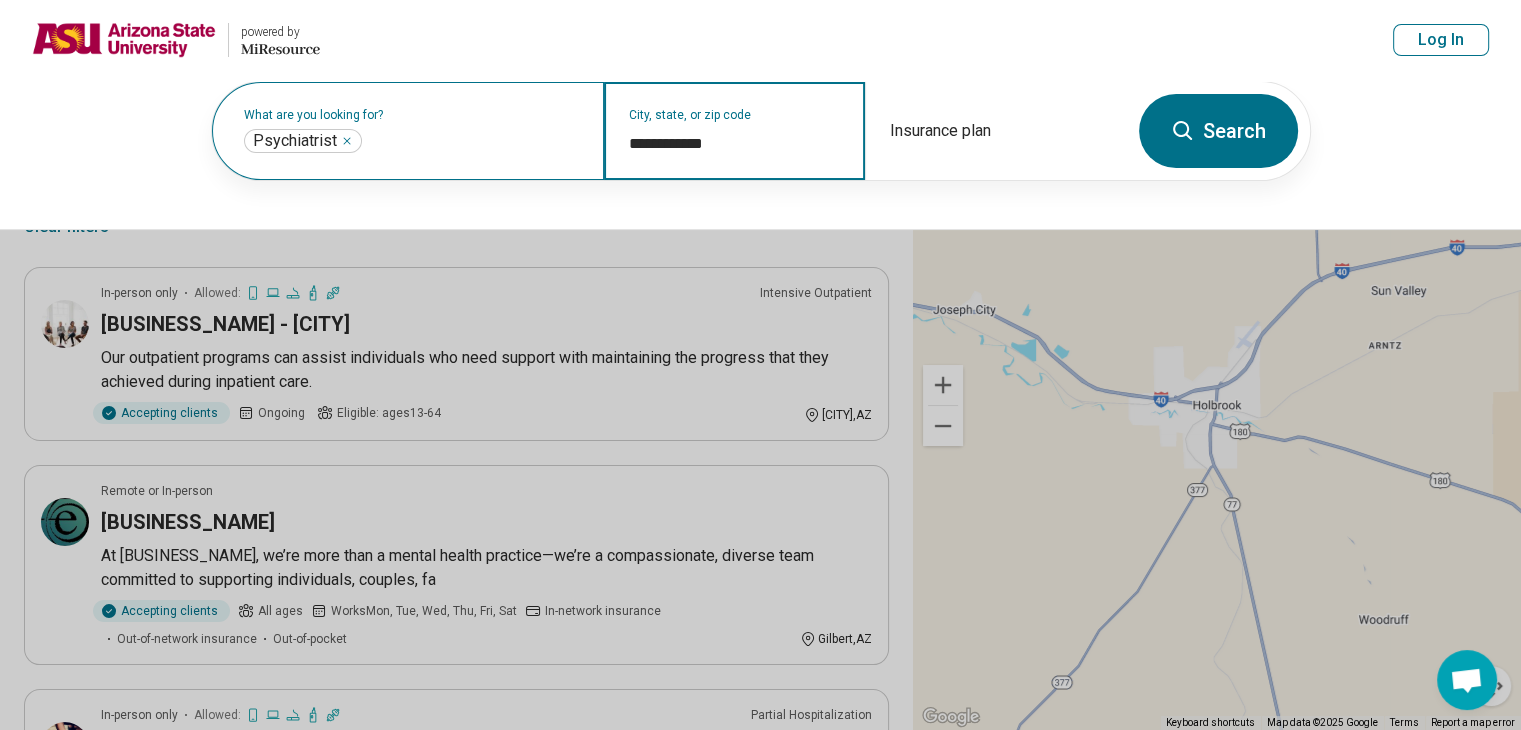 drag, startPoint x: 697, startPoint y: 141, endPoint x: 595, endPoint y: 165, distance: 104.78549 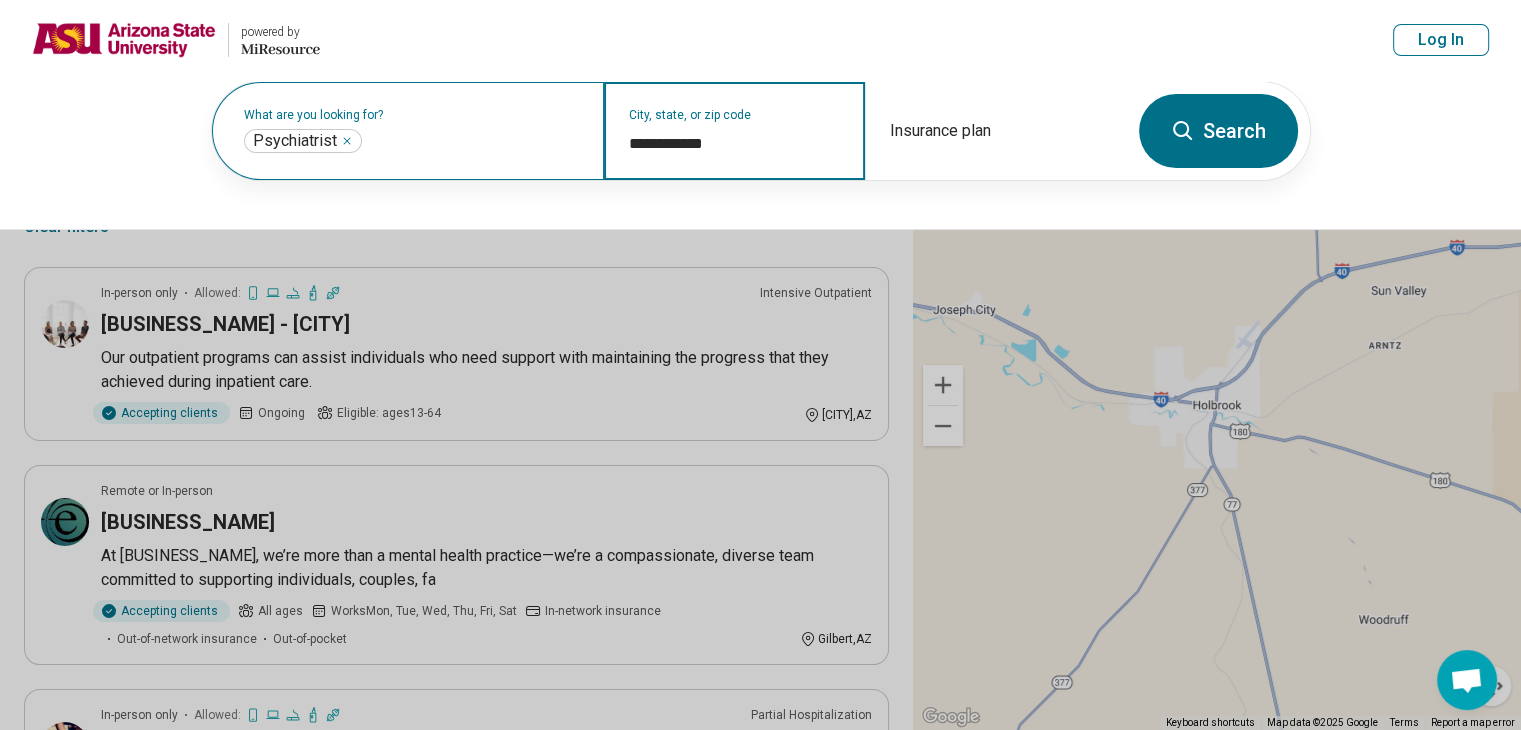 click on "**********" at bounding box center [669, 131] 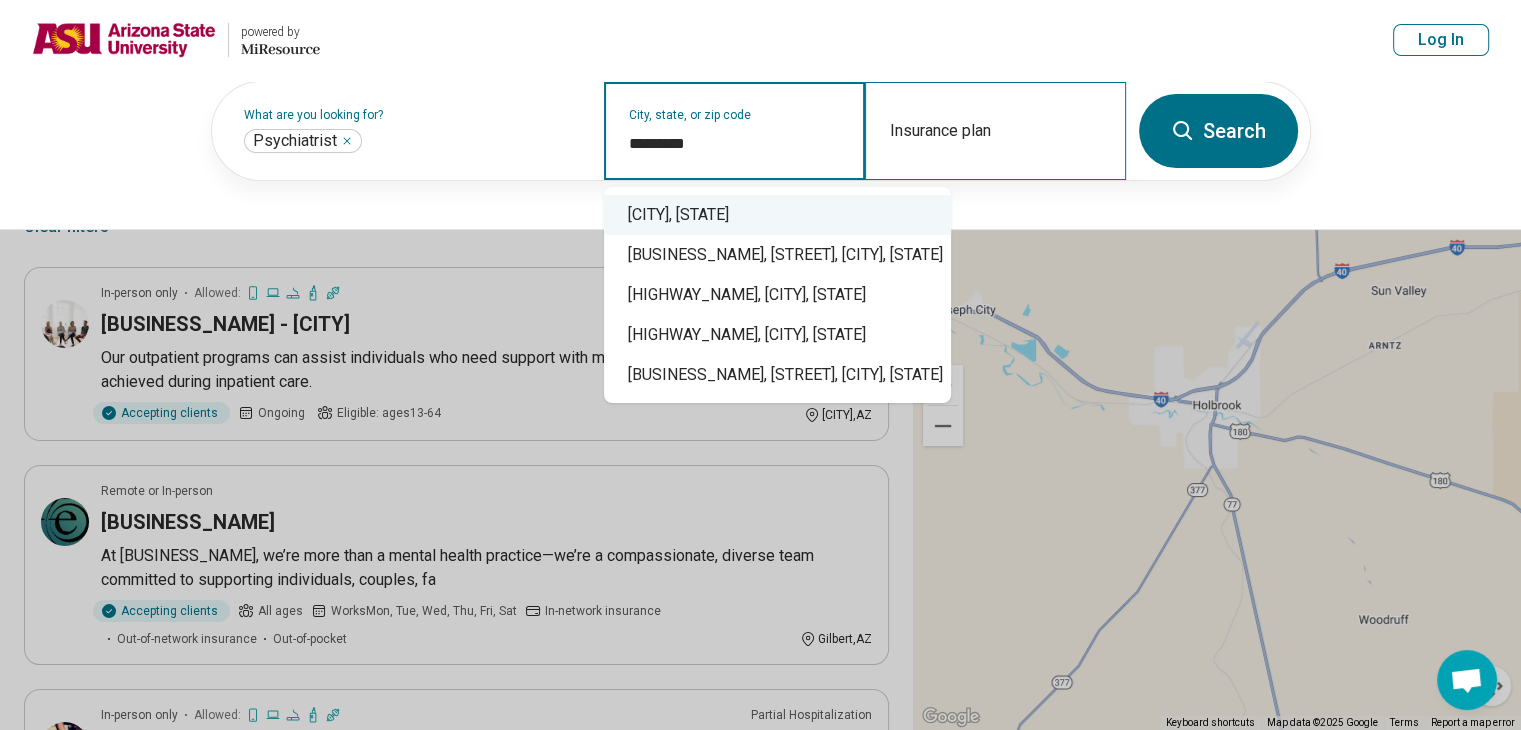 type on "*********" 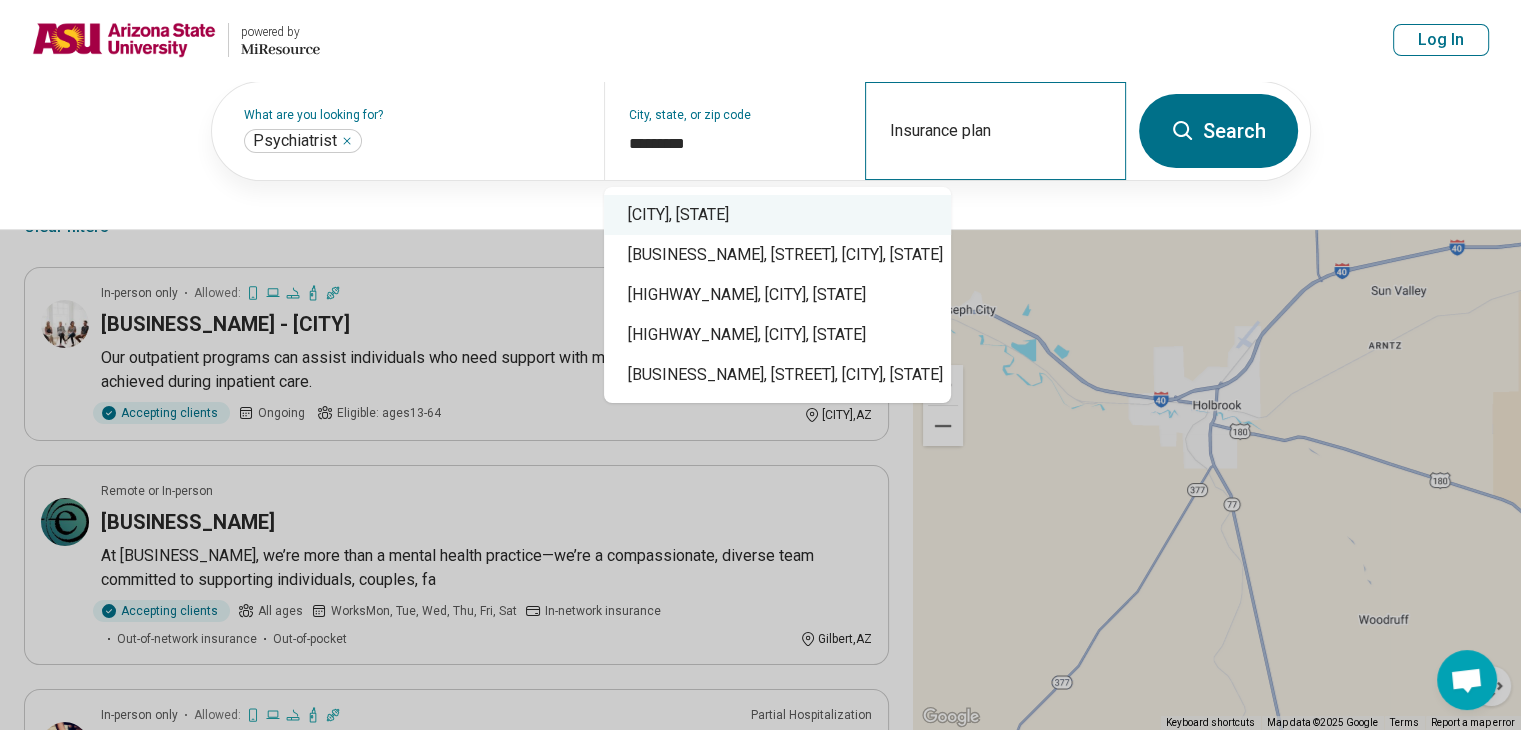 click on "Insurance plan" at bounding box center (995, 131) 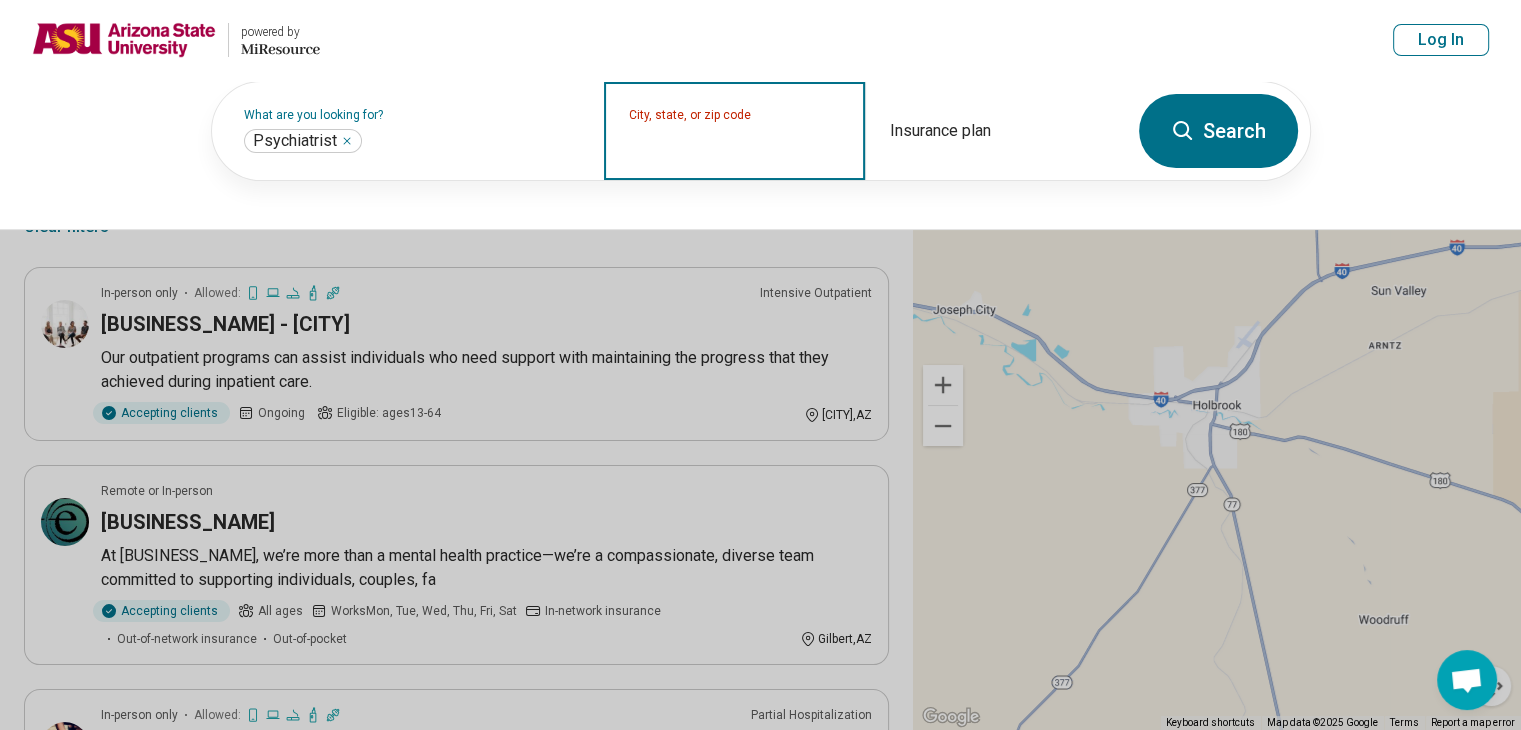 click on "City, state, or zip code" at bounding box center [735, 144] 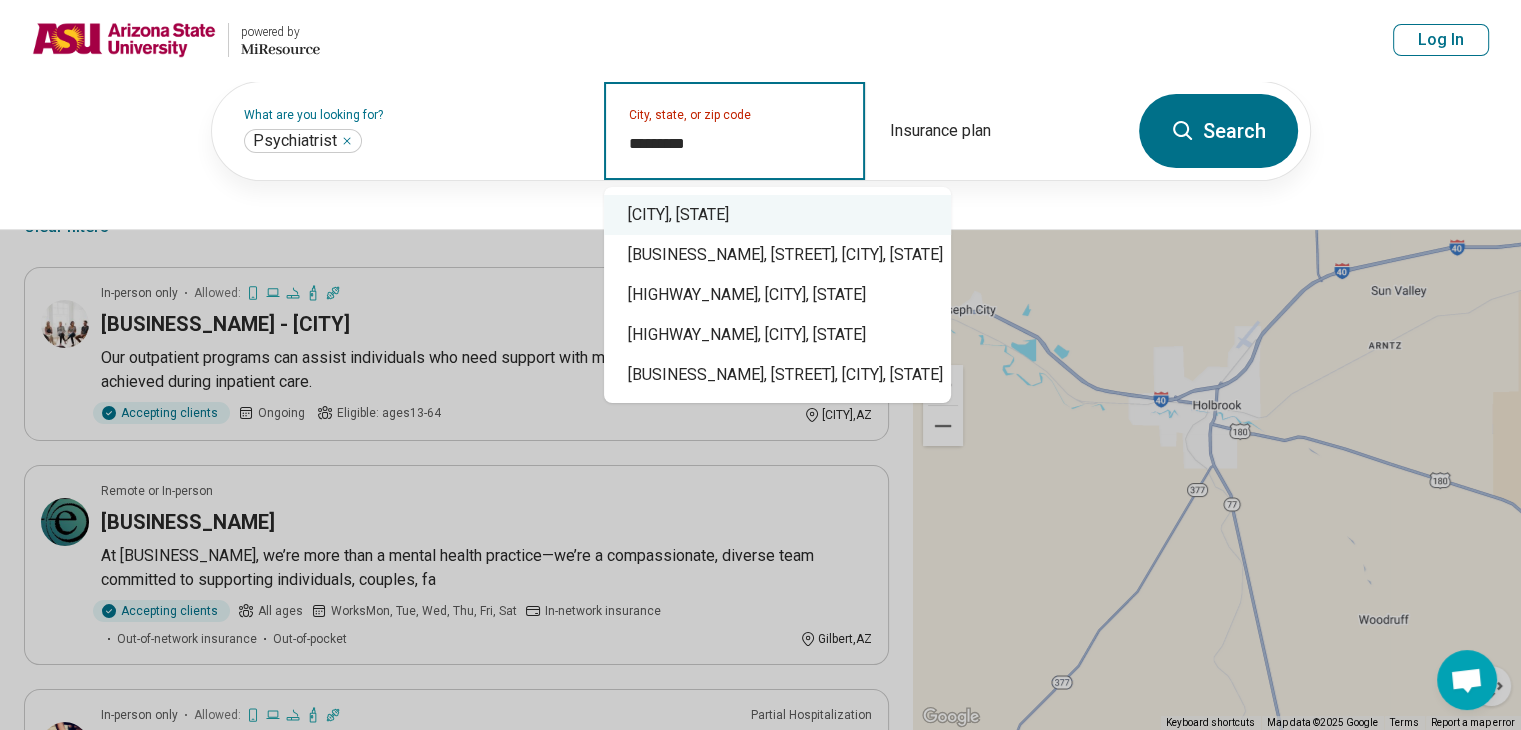 click on "Tempe, AZ" at bounding box center (777, 215) 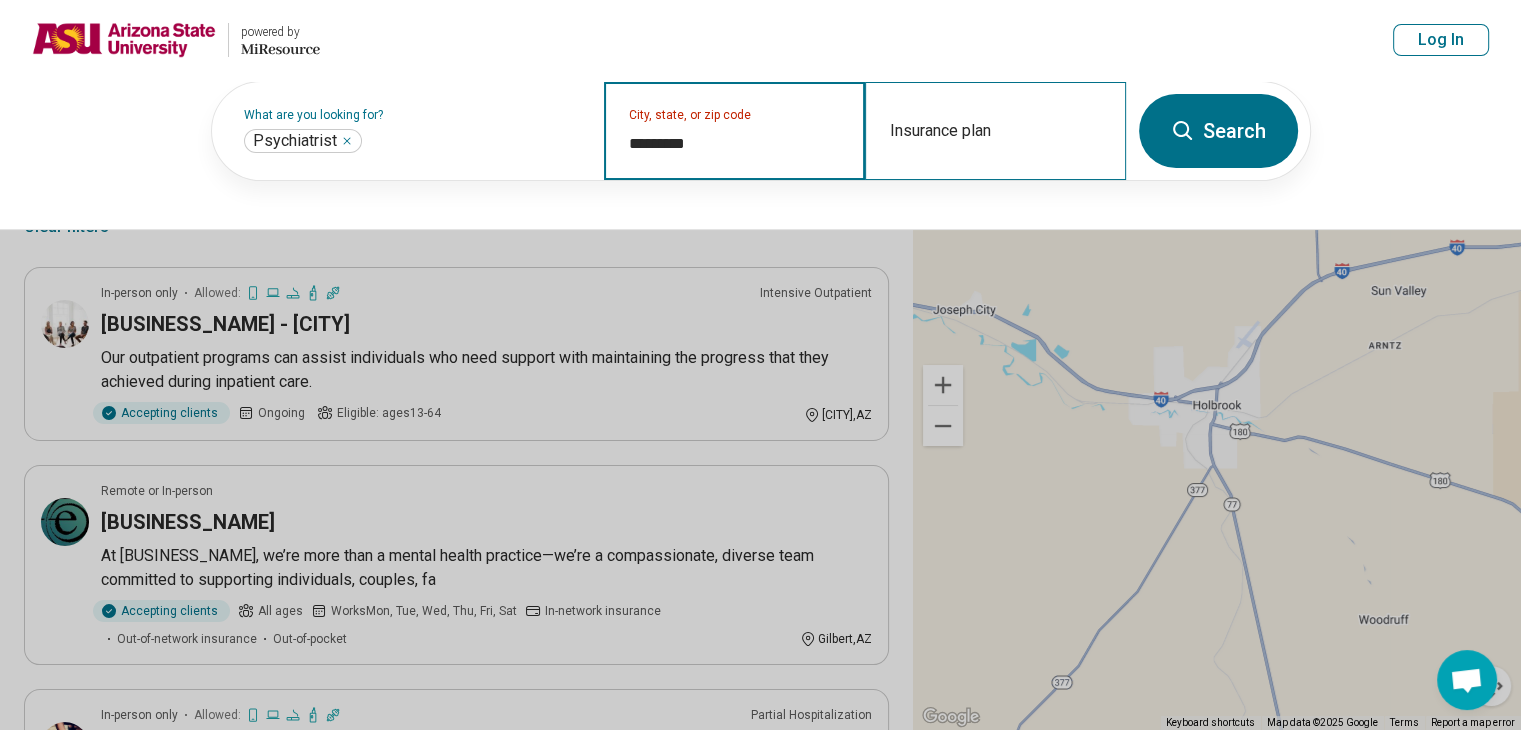 type on "*********" 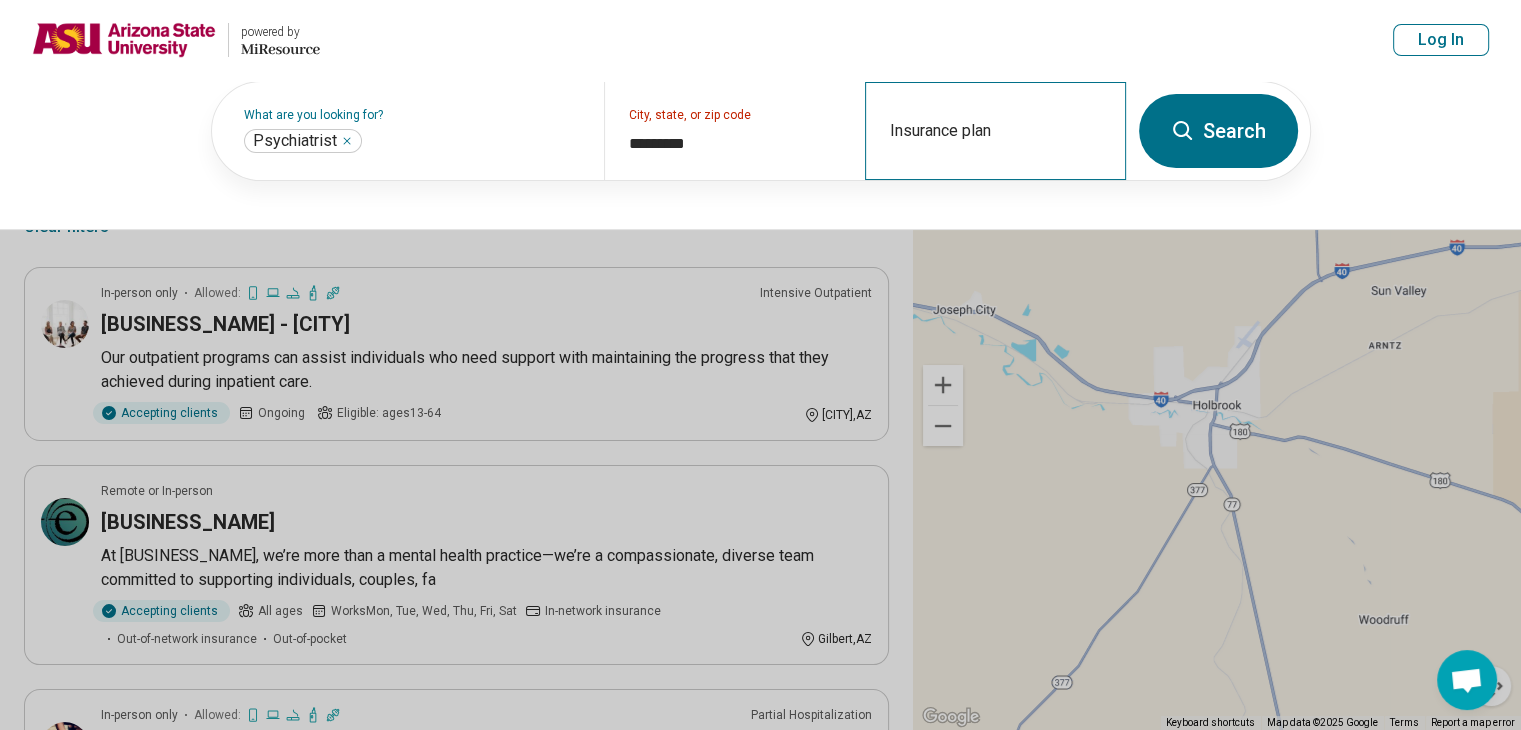 click on "Insurance plan" at bounding box center [995, 131] 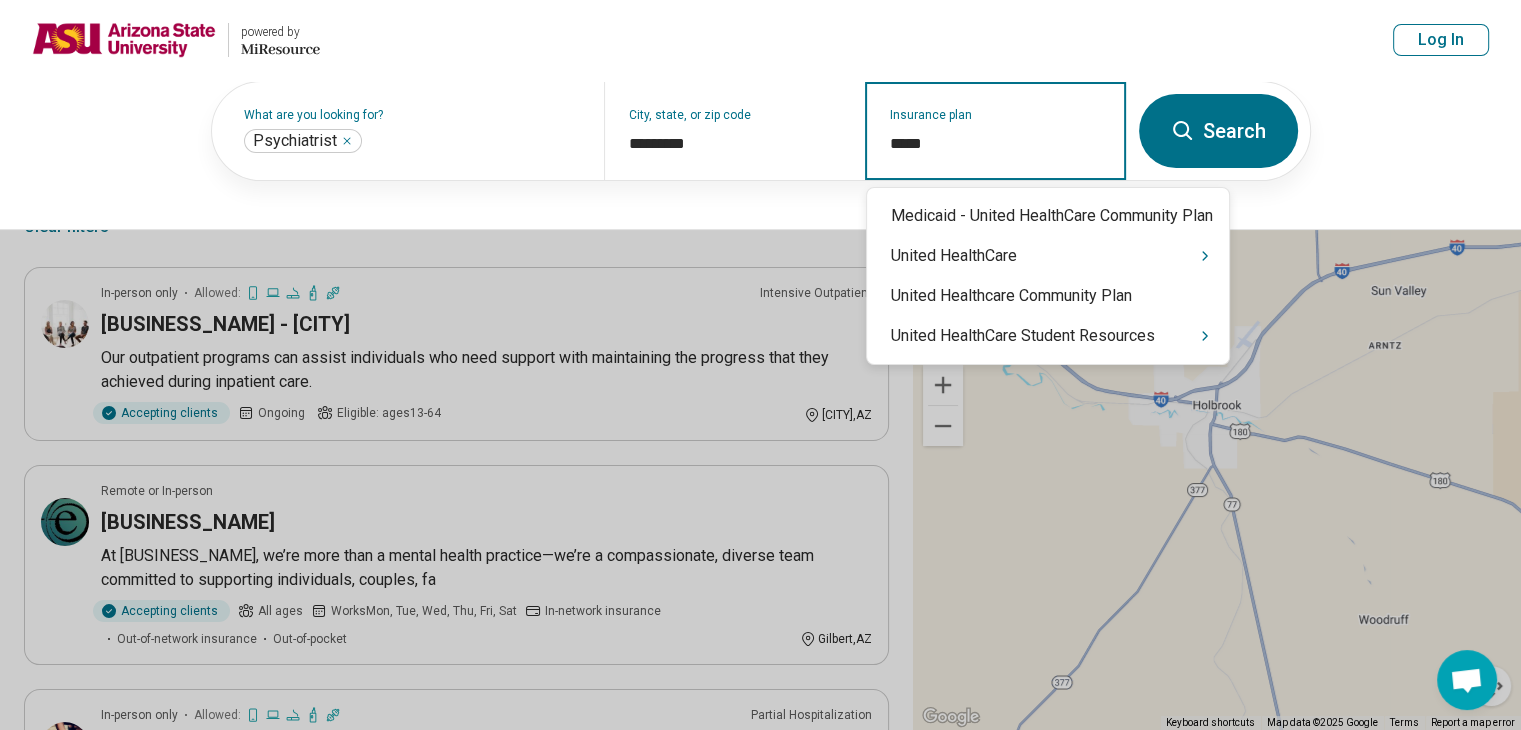 type on "******" 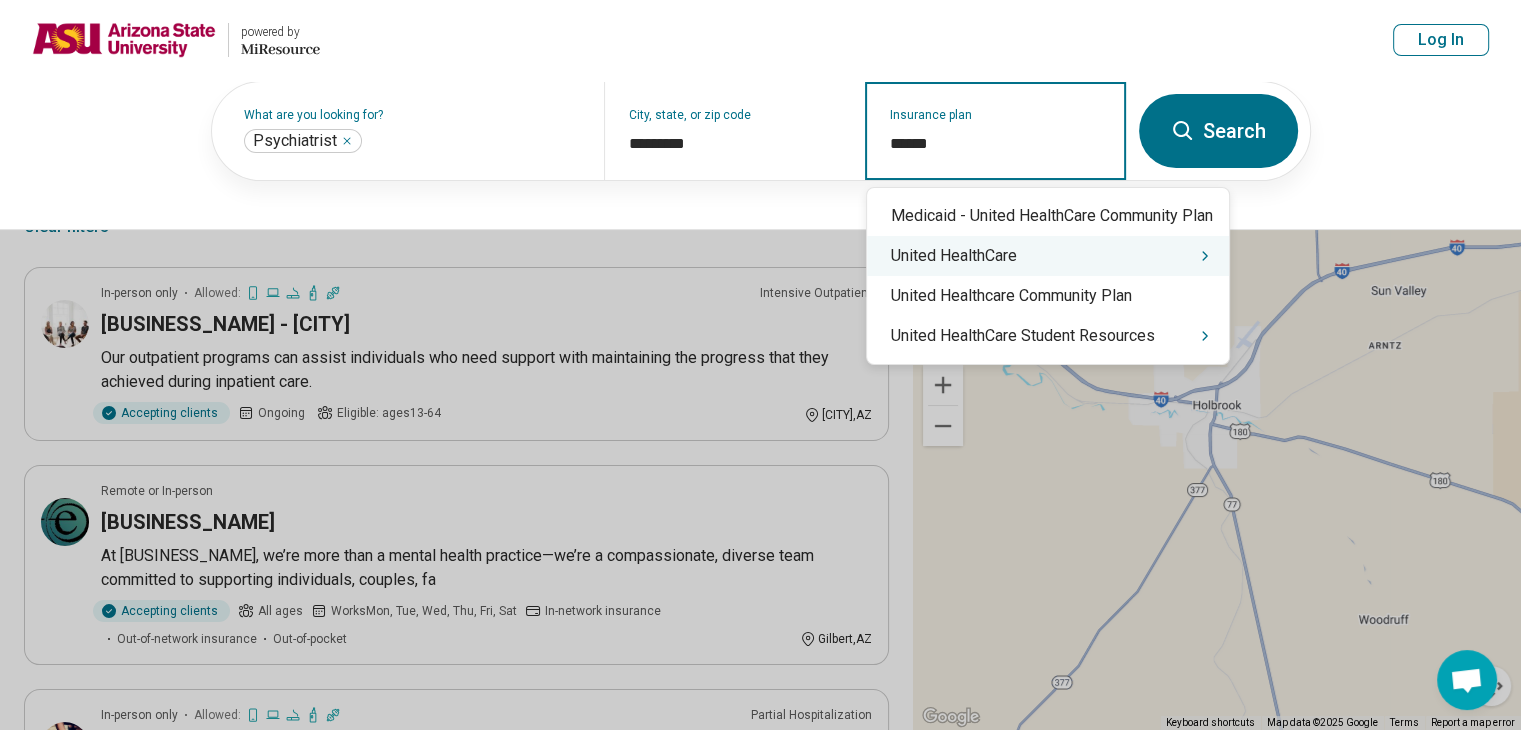 click on "United HealthCare" at bounding box center (1048, 256) 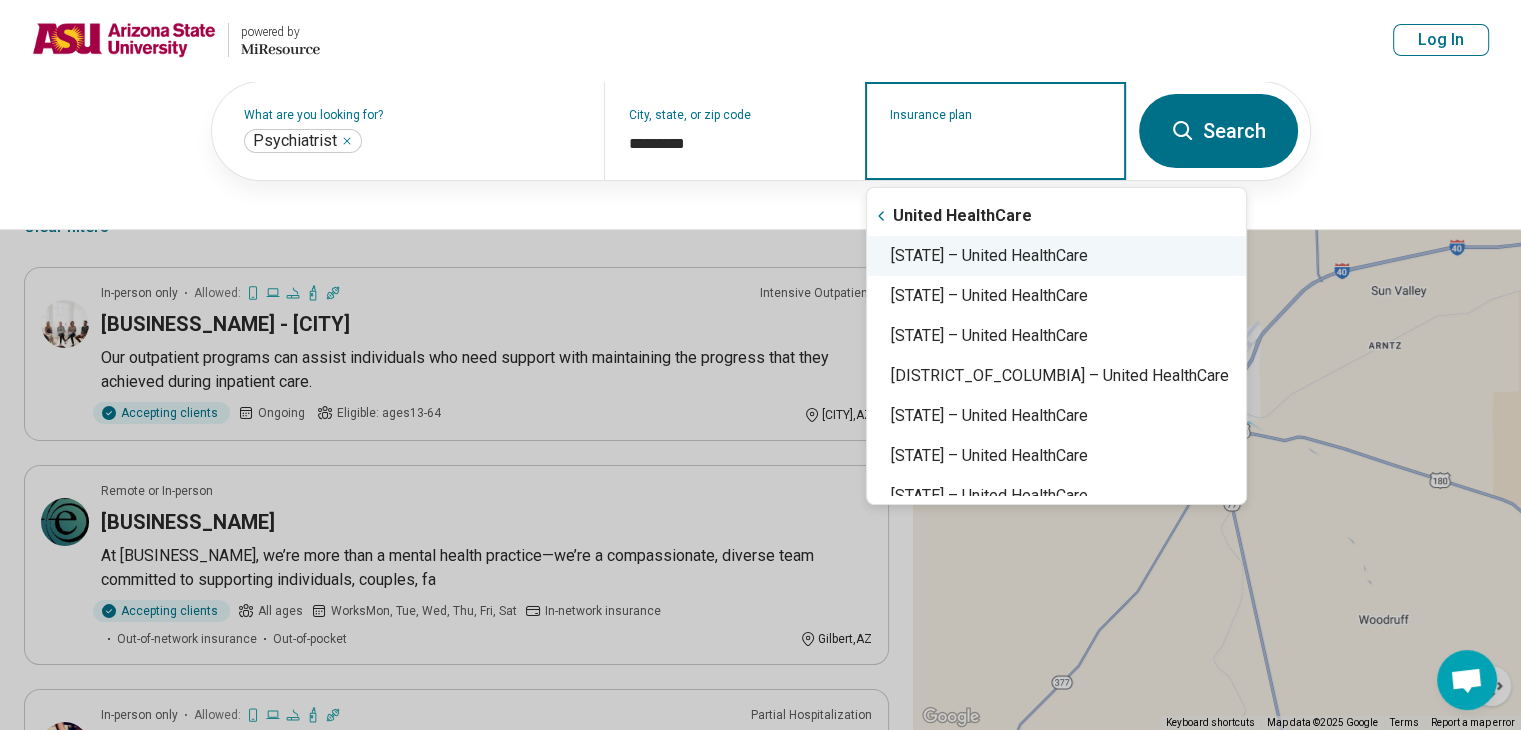 click on "Arizona – United HealthCare" at bounding box center [1056, 256] 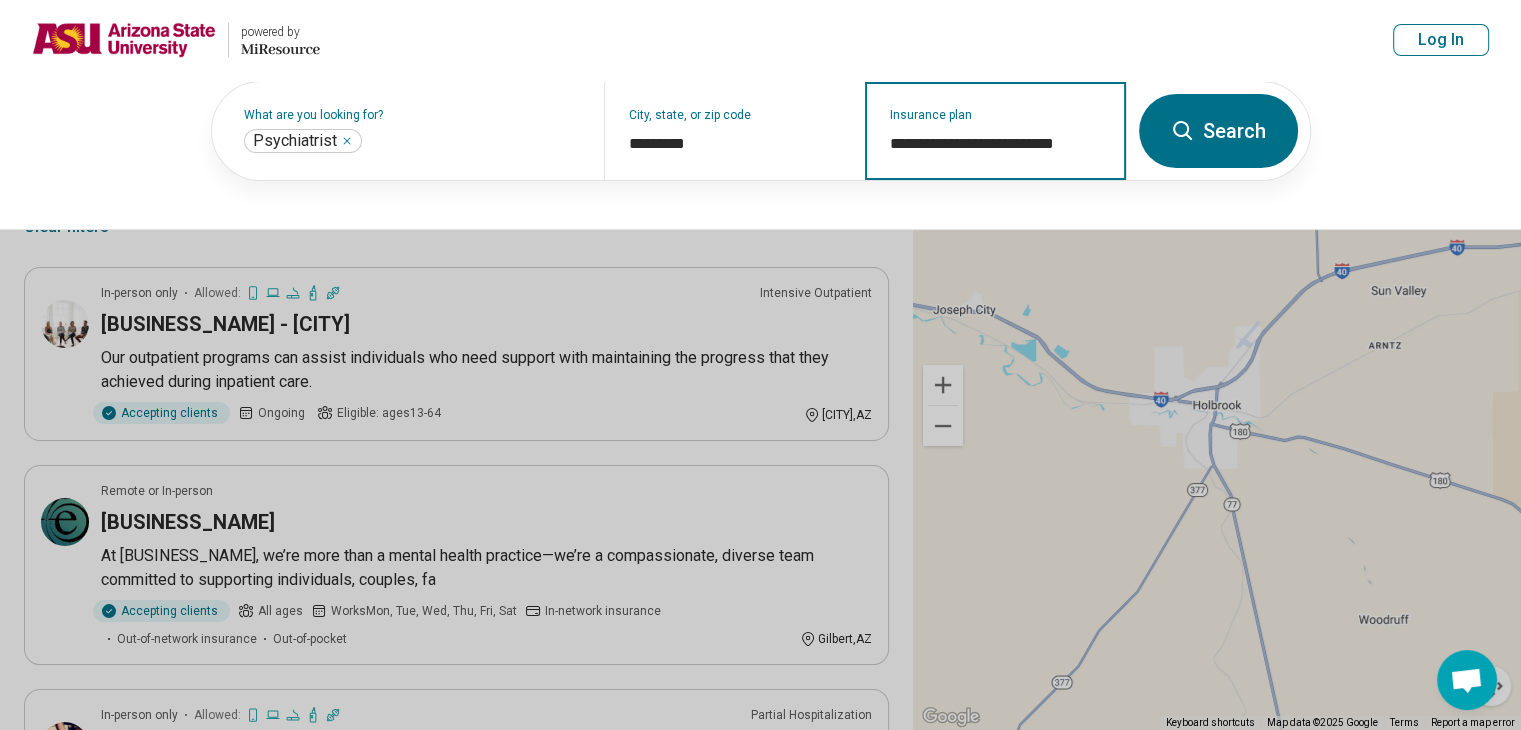 type on "**********" 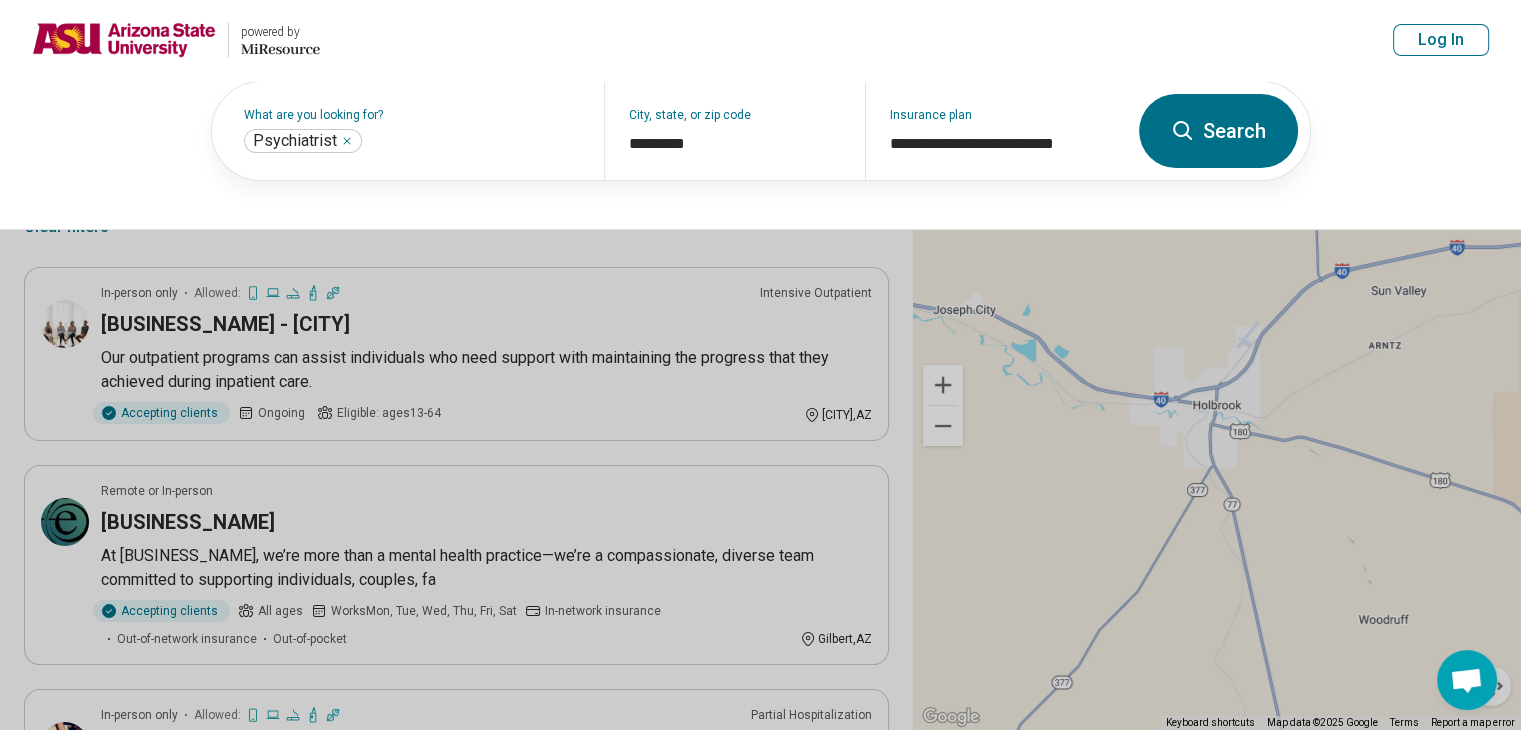 click on "Search" at bounding box center [1218, 131] 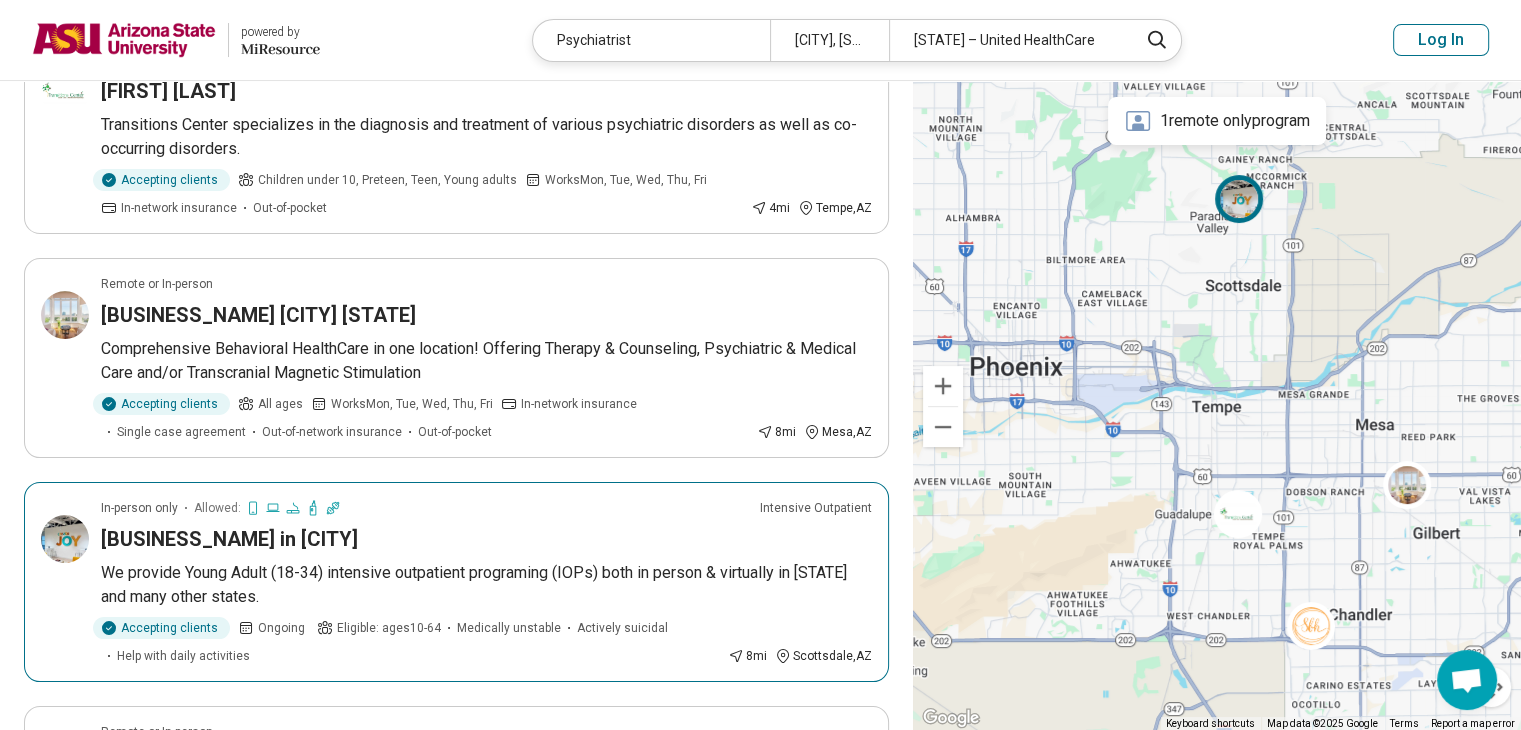 scroll, scrollTop: 200, scrollLeft: 0, axis: vertical 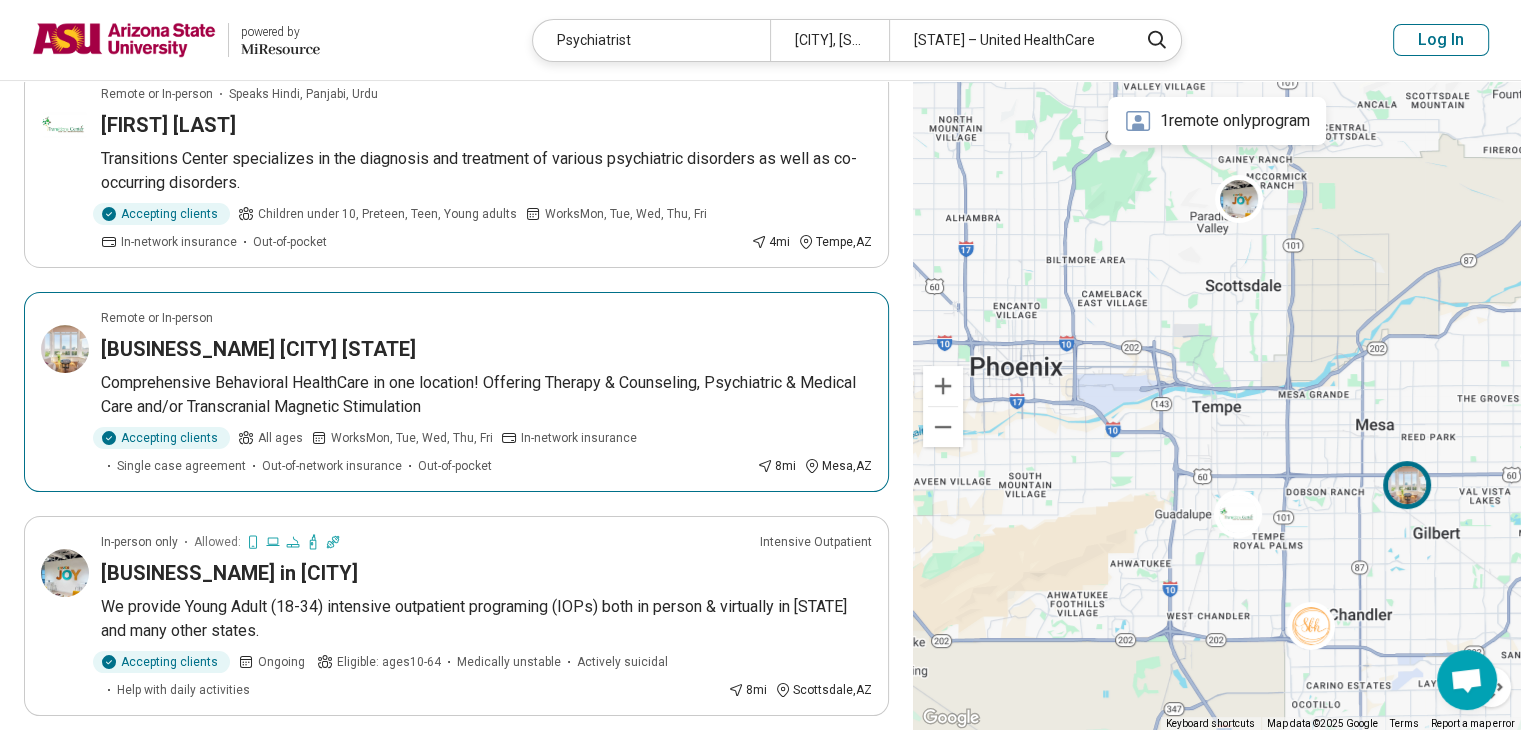 click on "Family Care Center Mesa AZ" at bounding box center [258, 349] 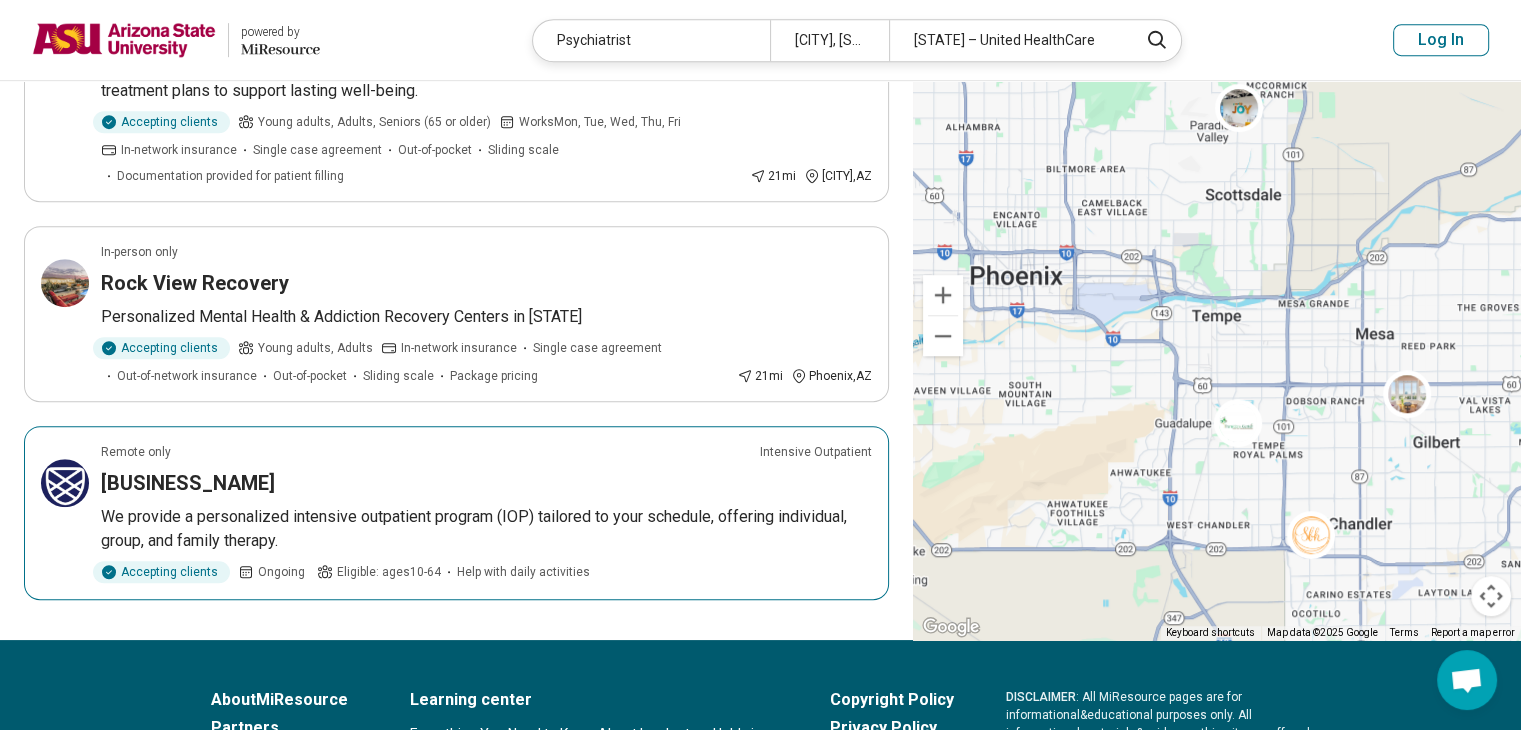 scroll, scrollTop: 1000, scrollLeft: 0, axis: vertical 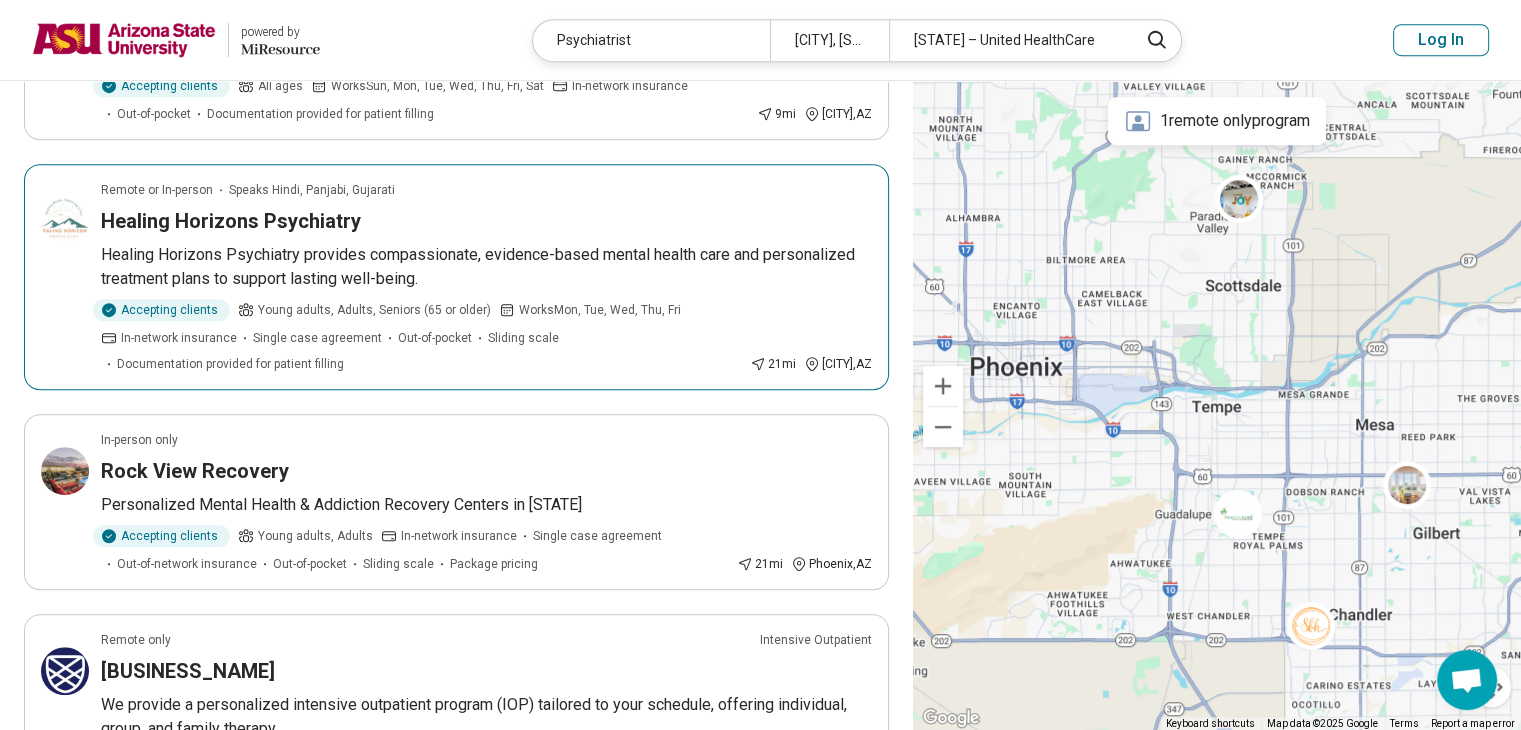 click on "Healing Horizons Psychiatry" at bounding box center [231, 221] 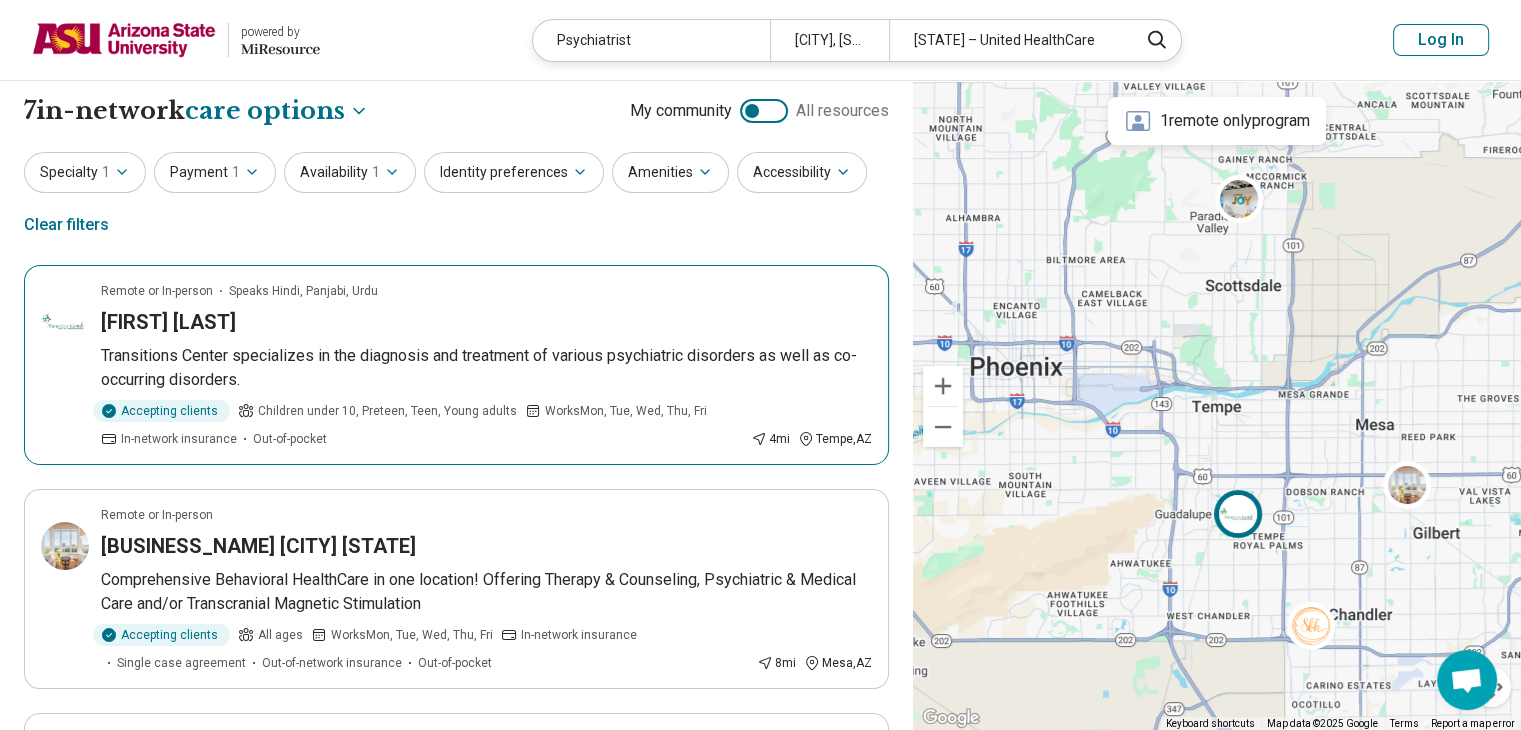 scroll, scrollTop: 0, scrollLeft: 0, axis: both 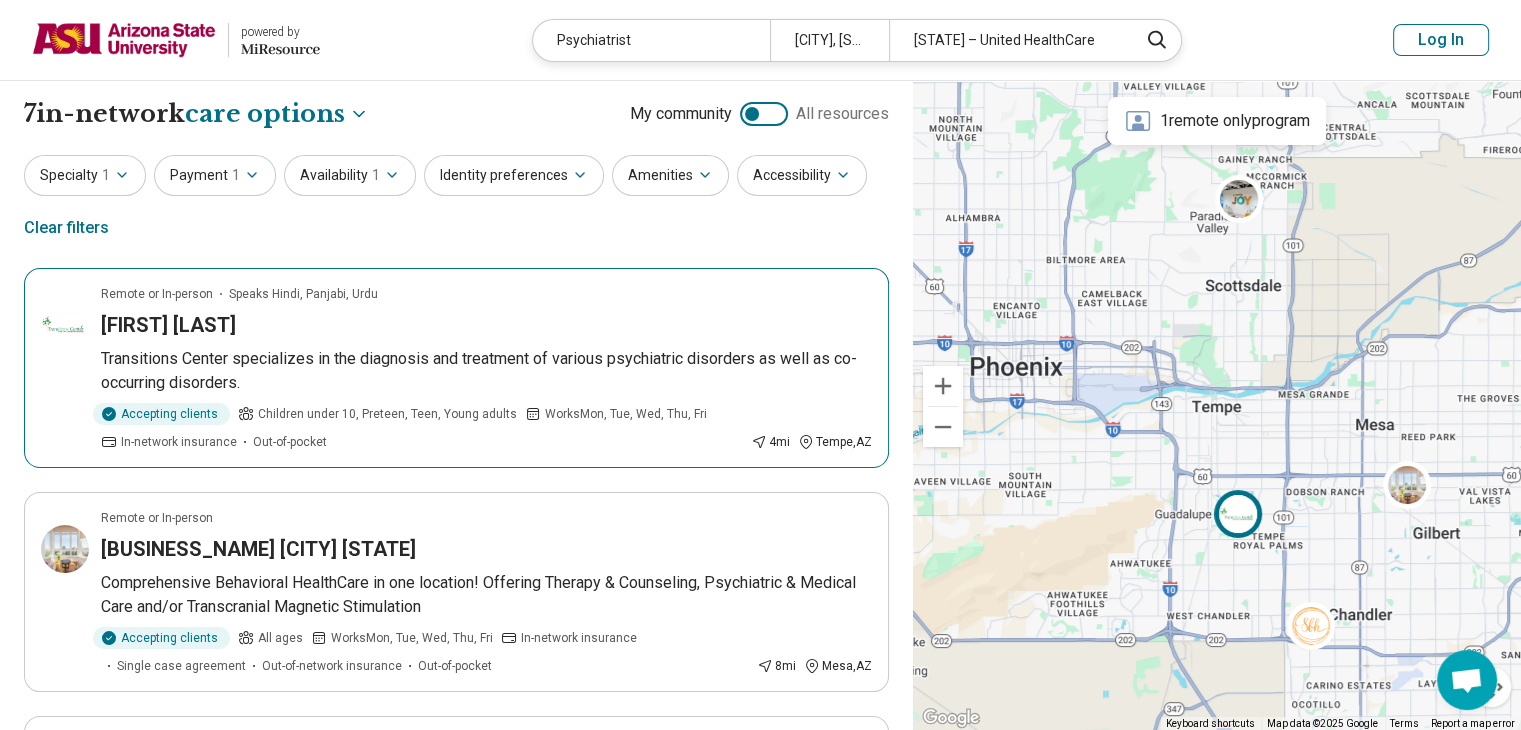click on "Tariq Ghafoor" at bounding box center [168, 325] 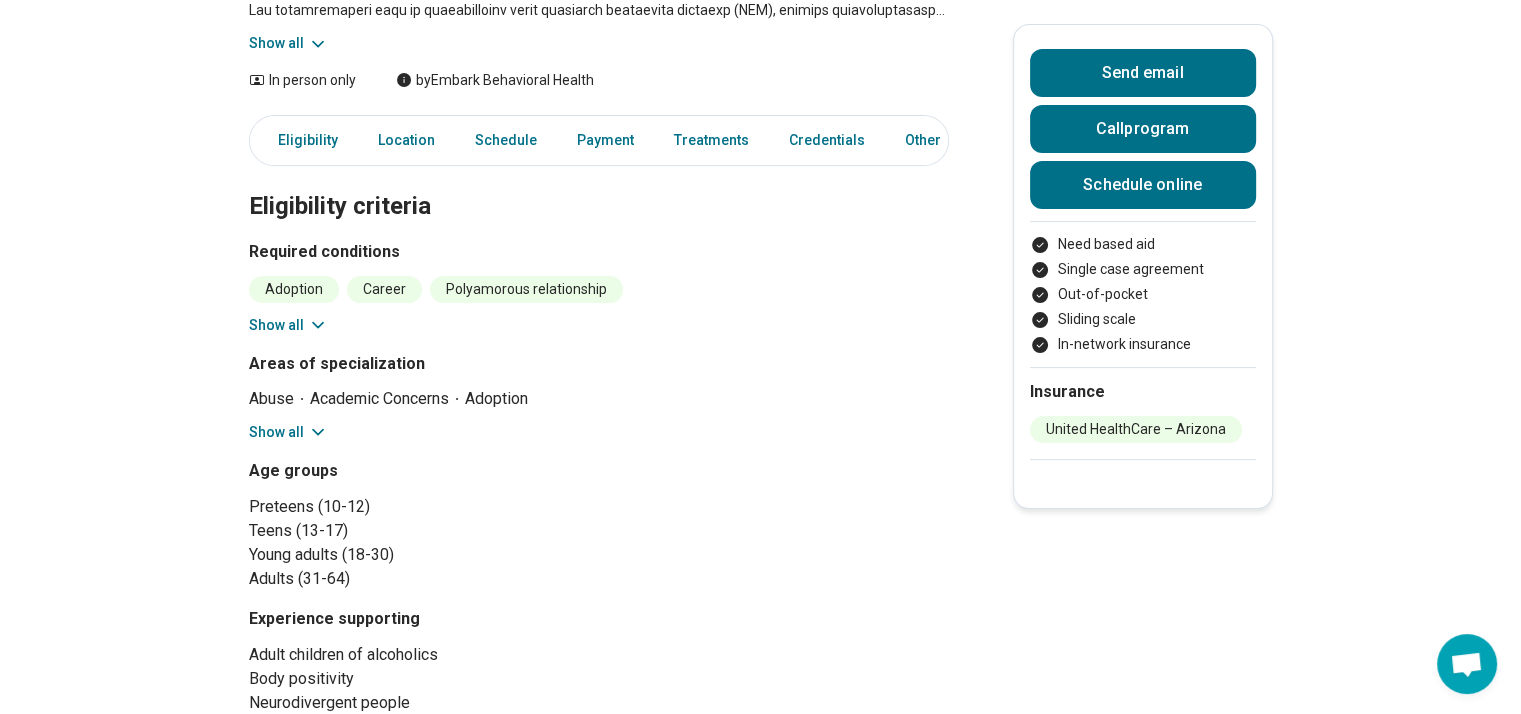 scroll, scrollTop: 400, scrollLeft: 0, axis: vertical 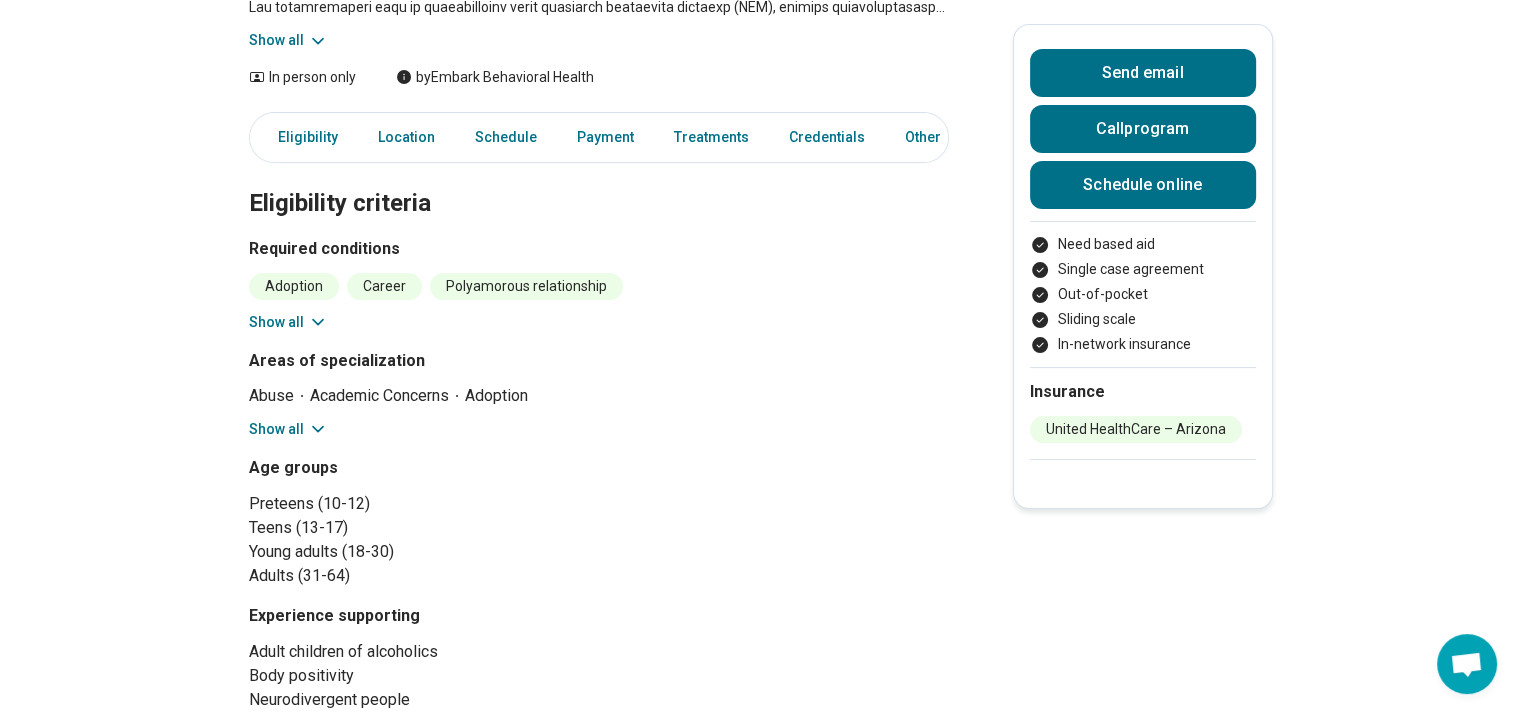 click on "Show all" at bounding box center [288, 322] 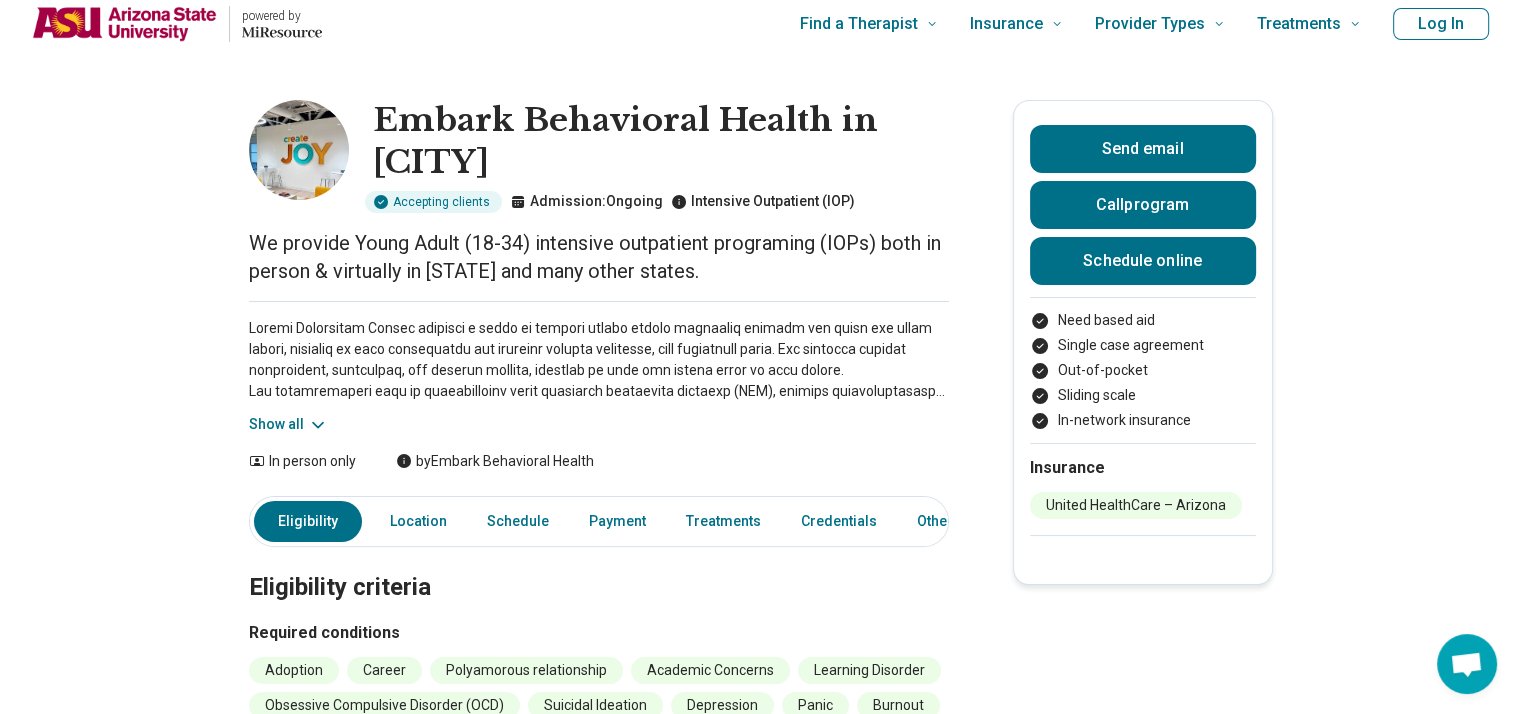 scroll, scrollTop: 0, scrollLeft: 0, axis: both 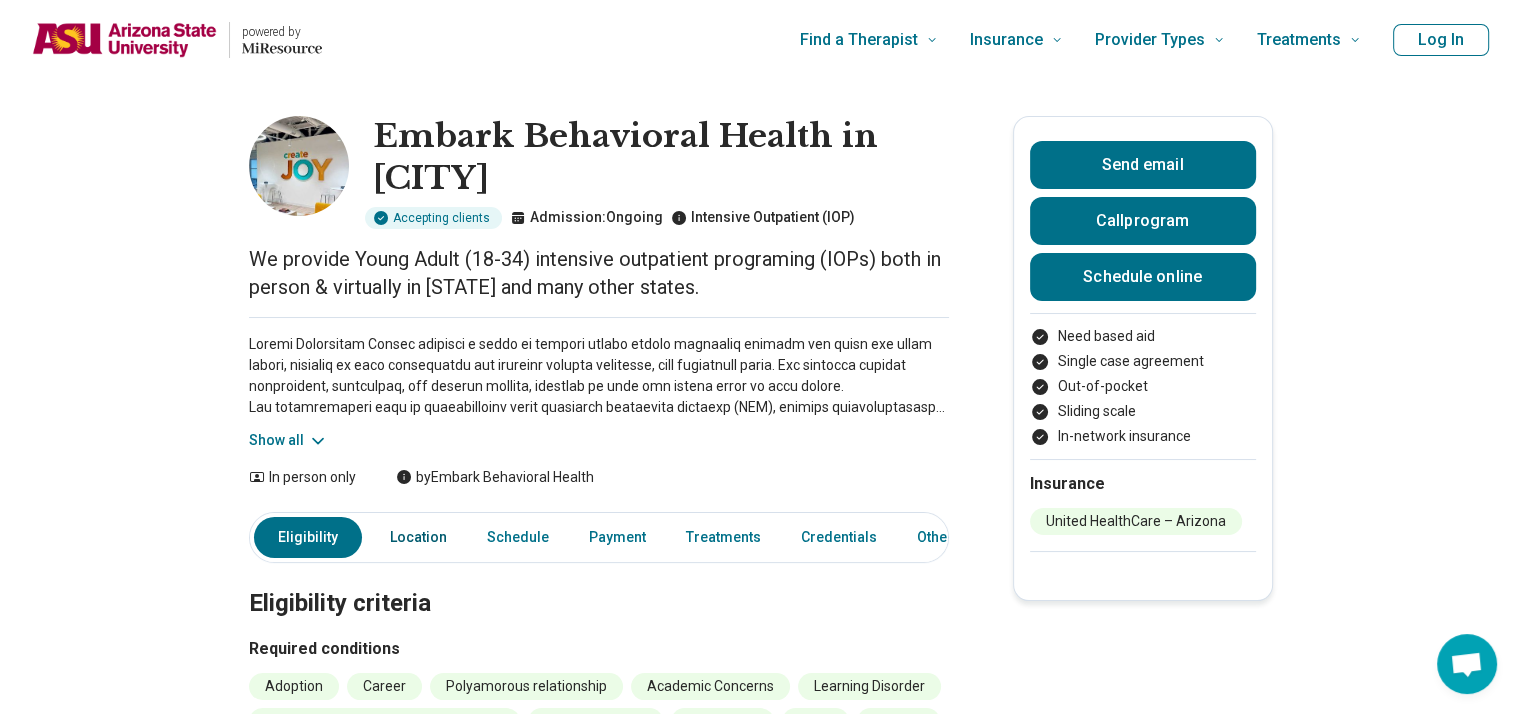 click on "Location" at bounding box center [418, 537] 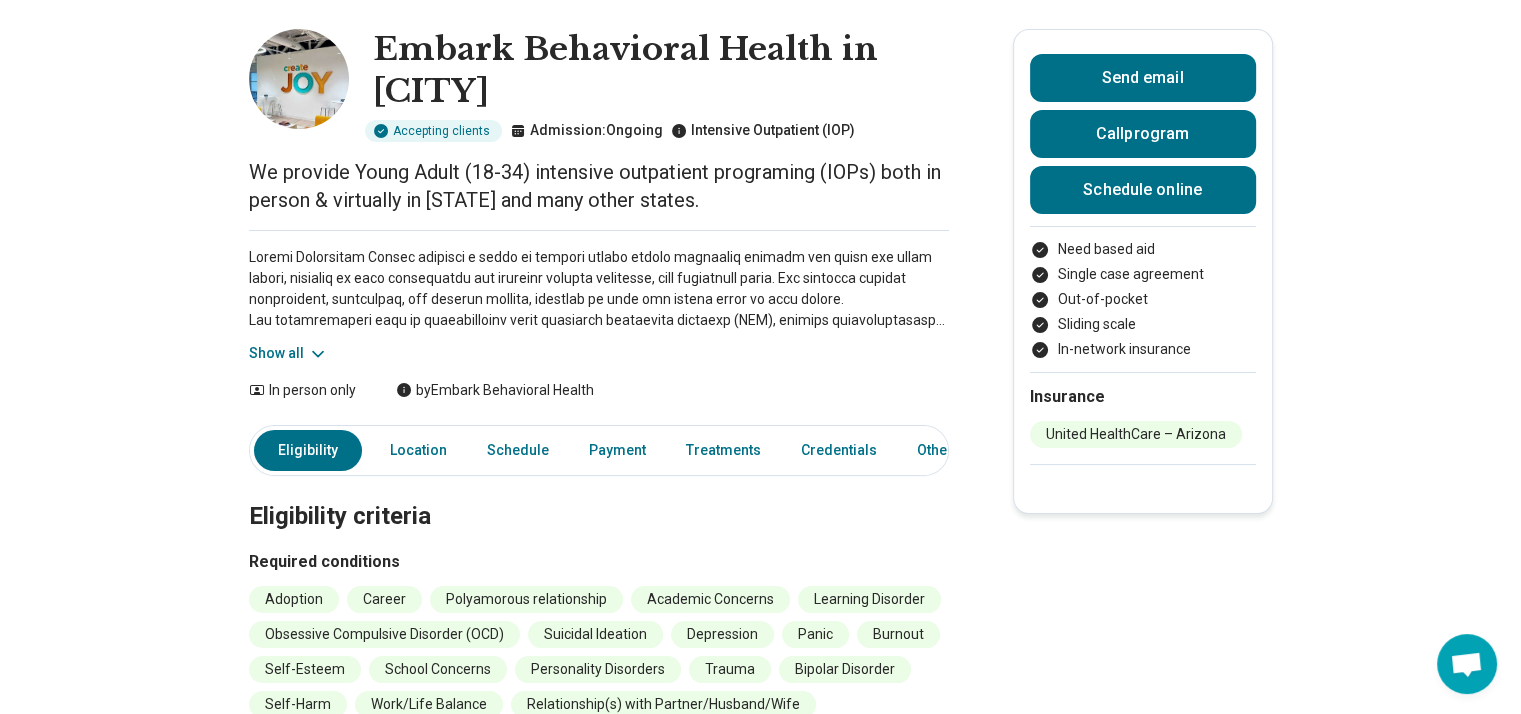 scroll, scrollTop: 72, scrollLeft: 0, axis: vertical 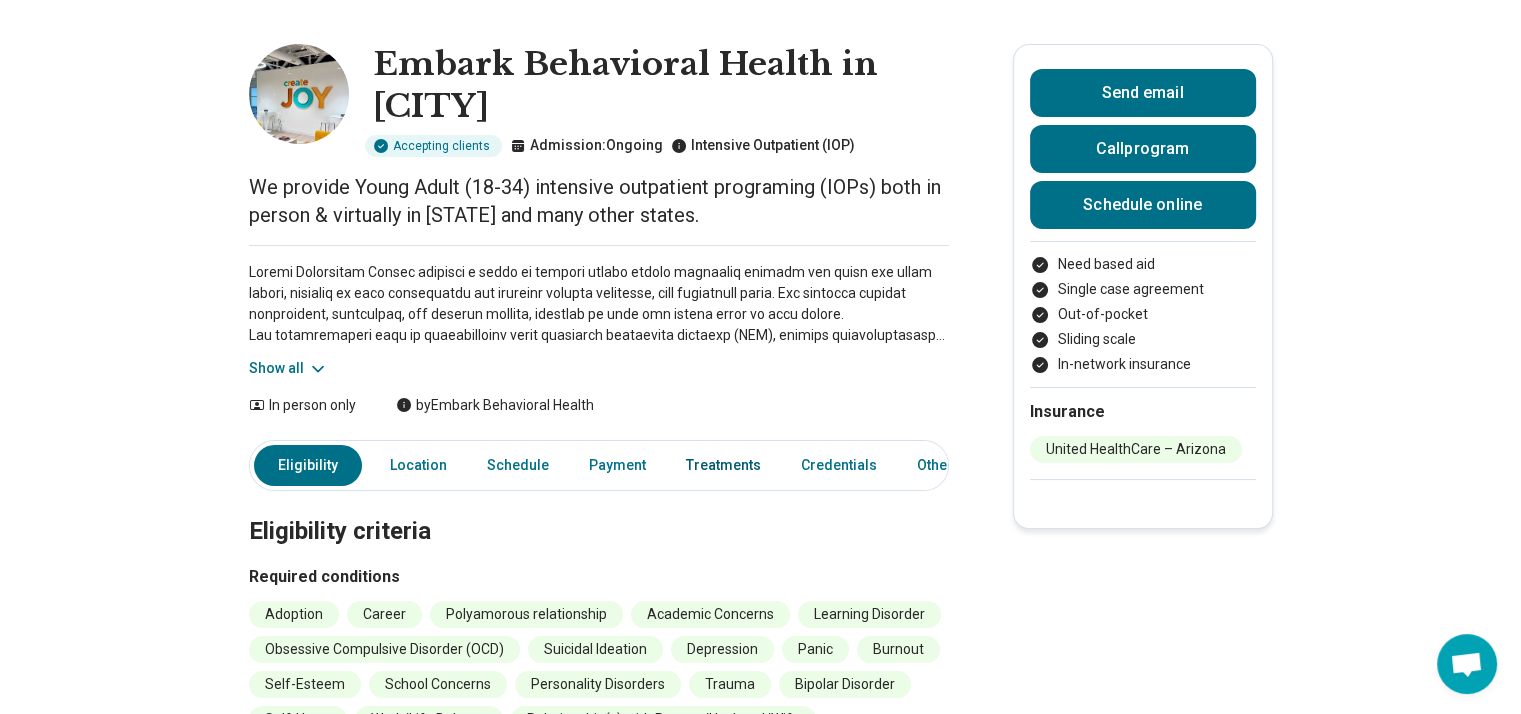 click on "Treatments" at bounding box center (723, 465) 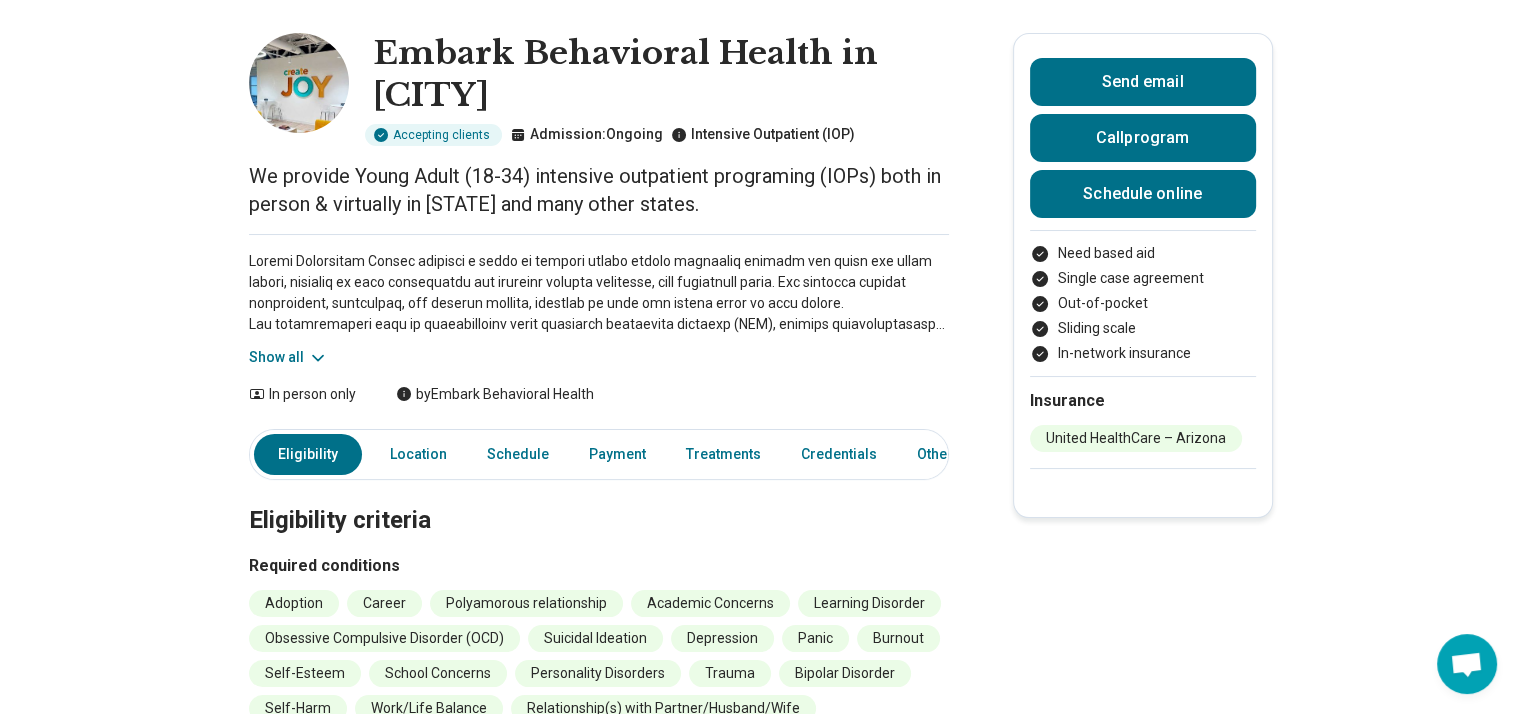 scroll, scrollTop: 40, scrollLeft: 0, axis: vertical 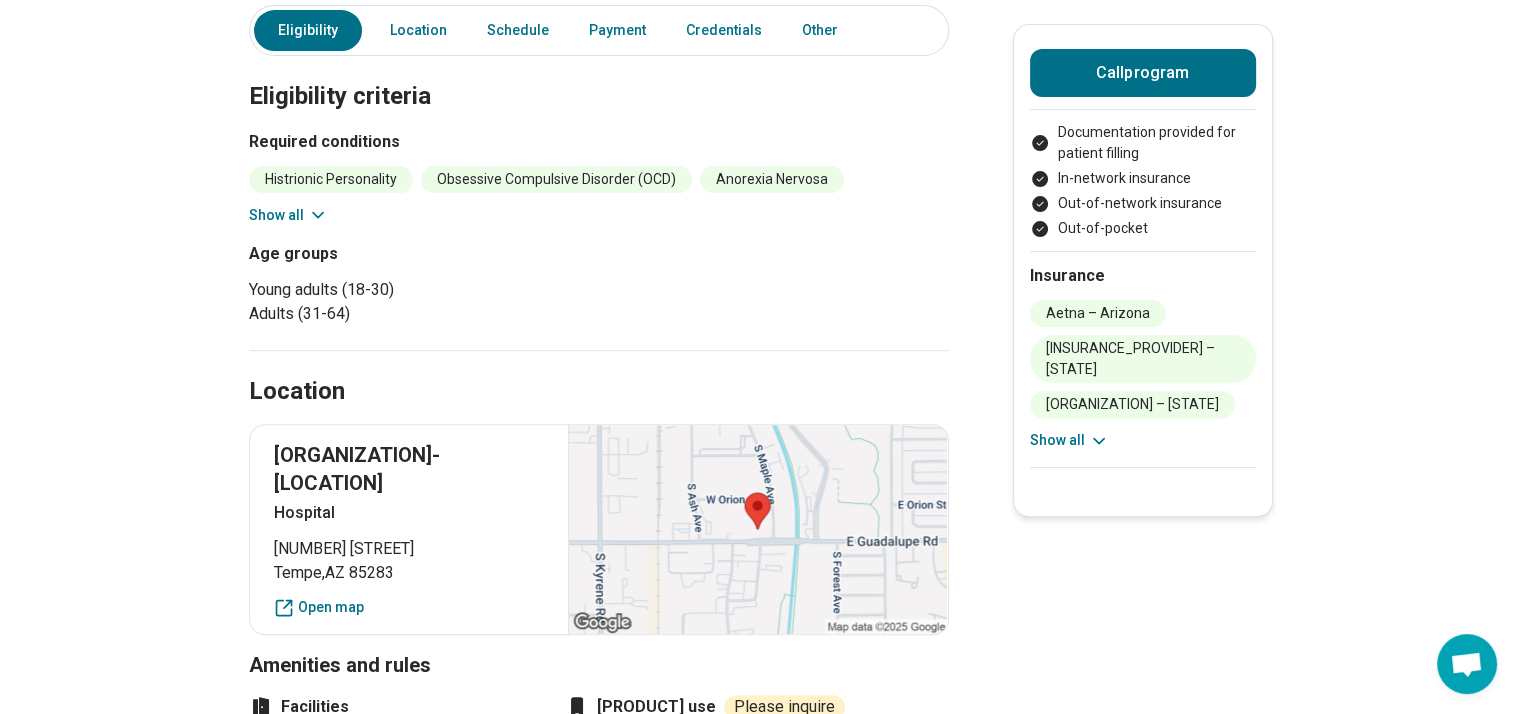 click on "Show all" at bounding box center [288, 215] 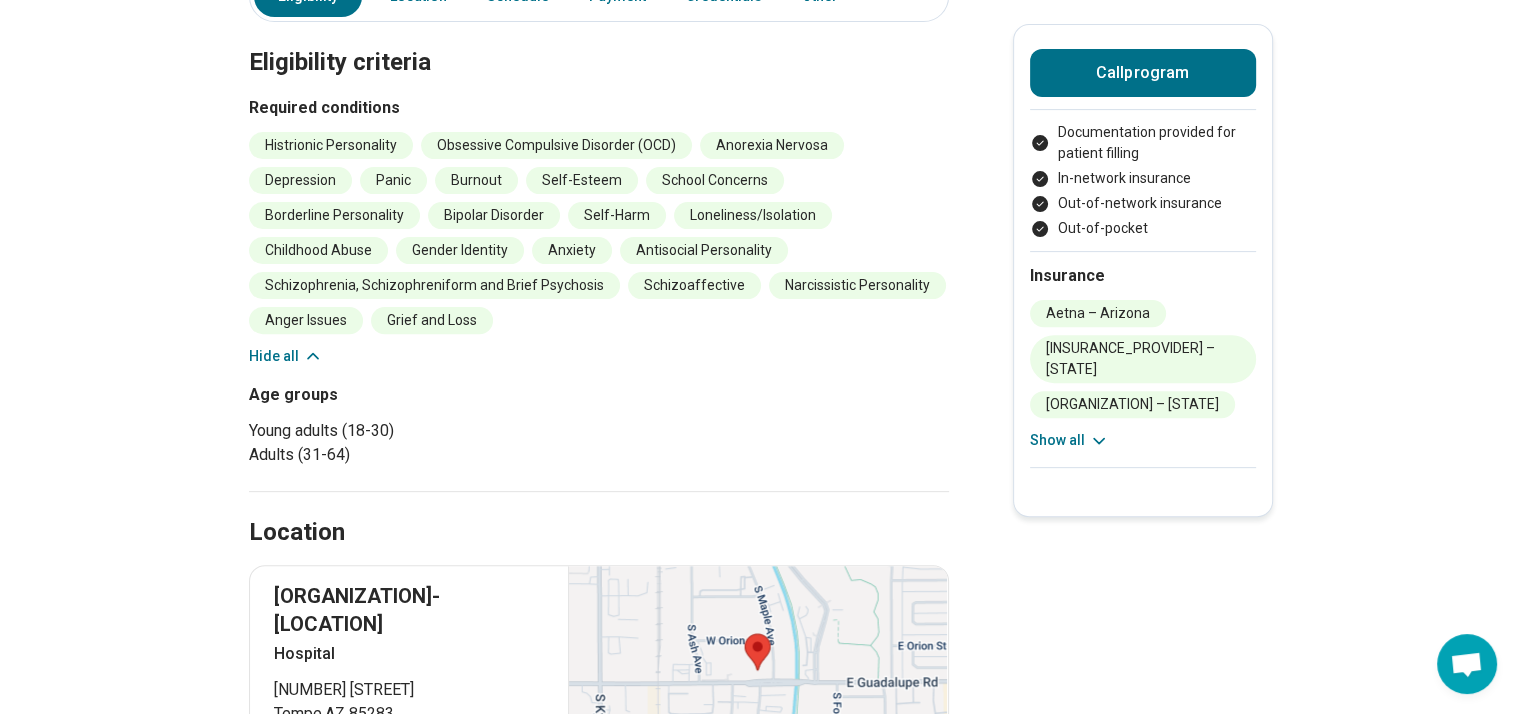 scroll, scrollTop: 600, scrollLeft: 0, axis: vertical 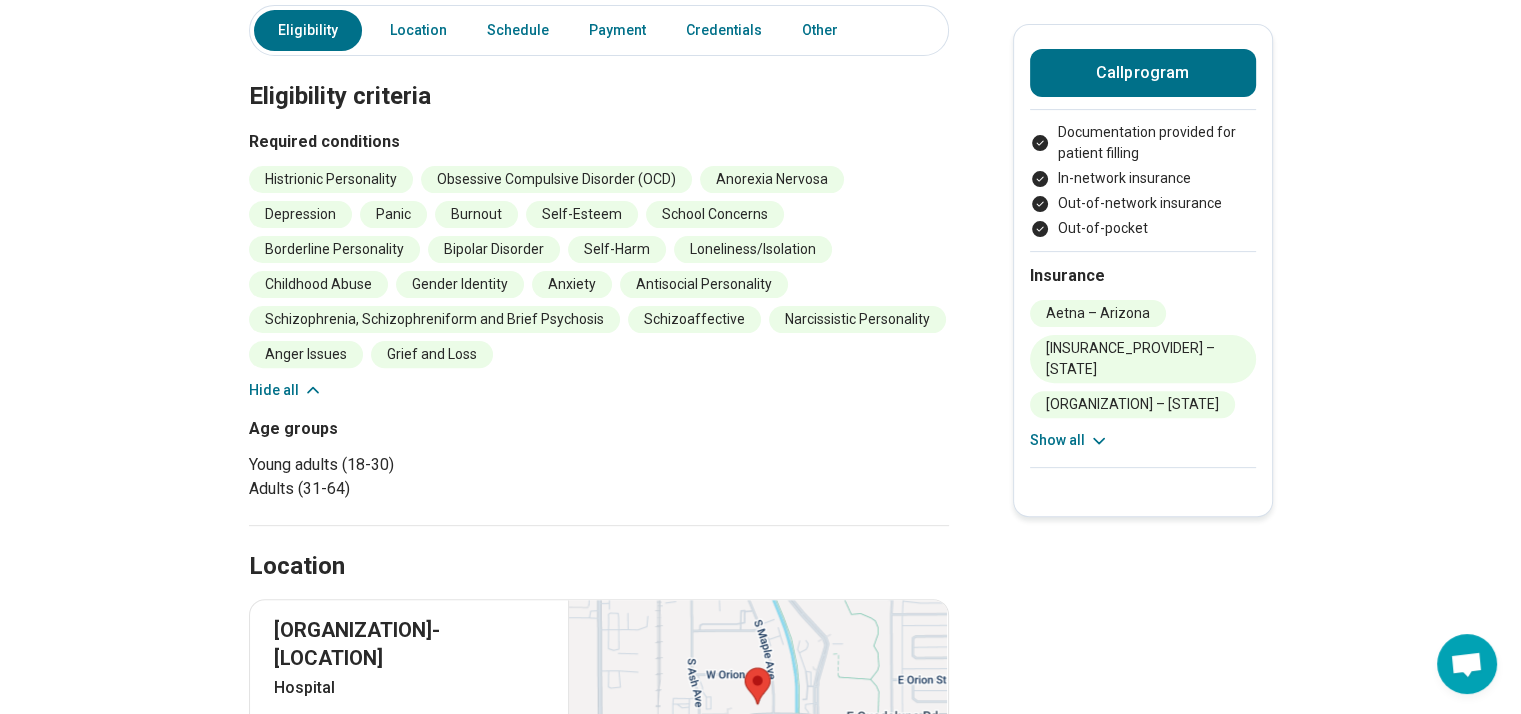 click on "Show all" at bounding box center [1069, 440] 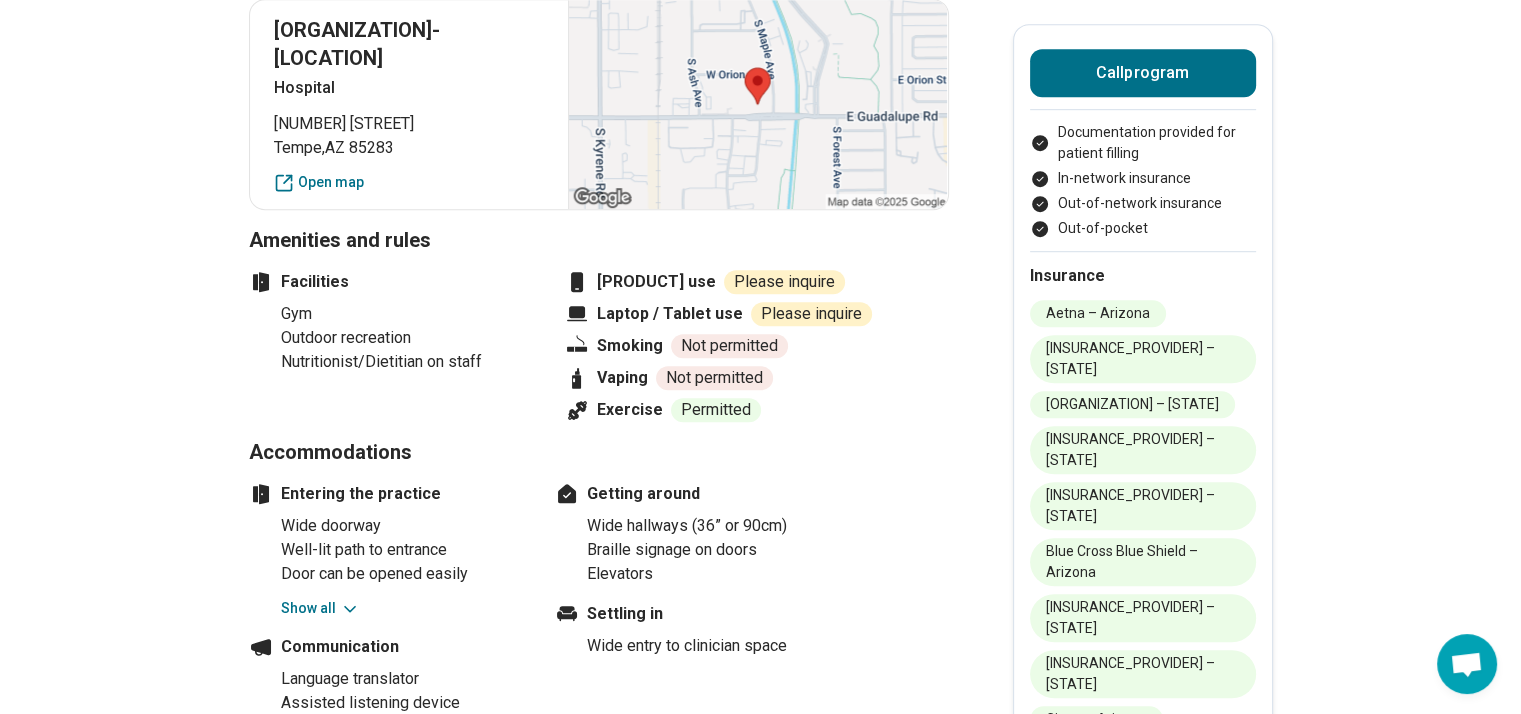 scroll, scrollTop: 1300, scrollLeft: 0, axis: vertical 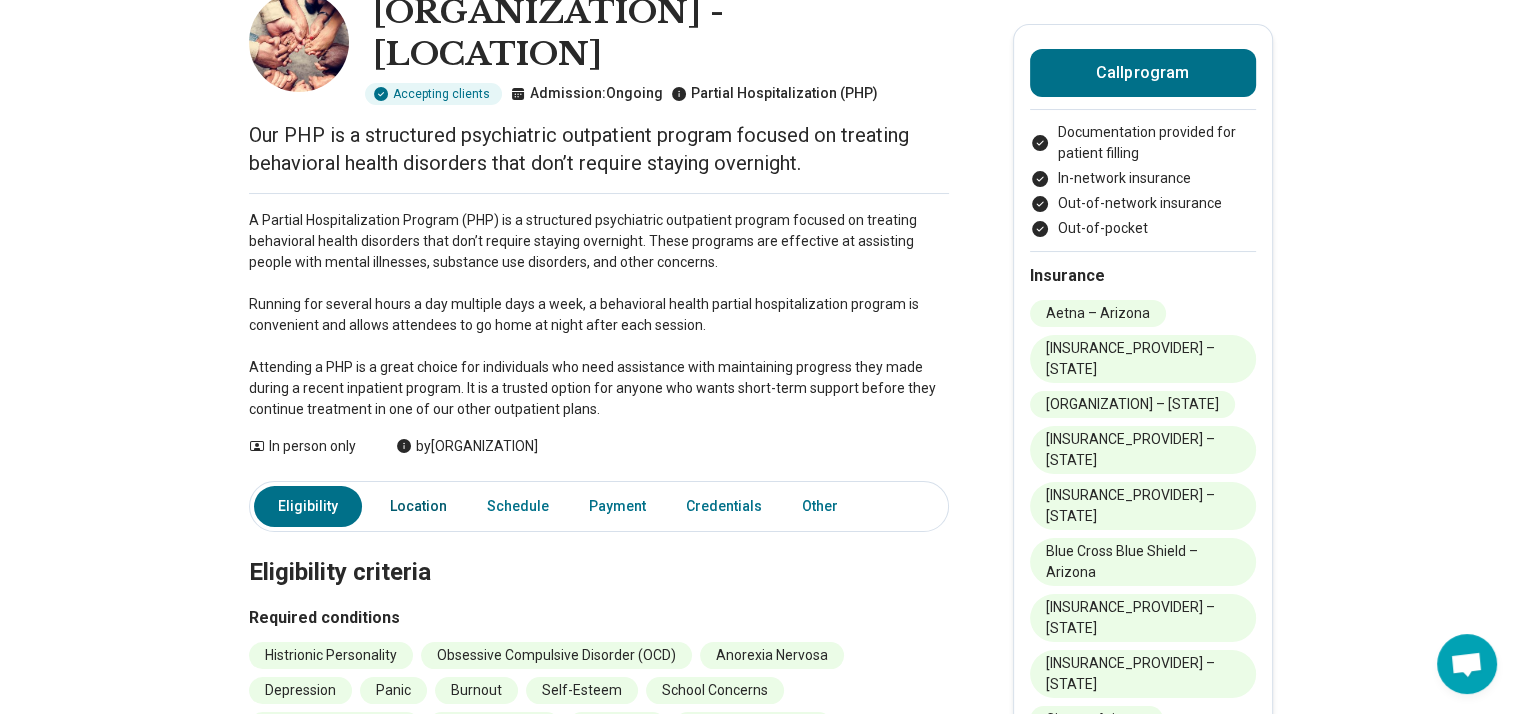 click on "Location" at bounding box center (418, 506) 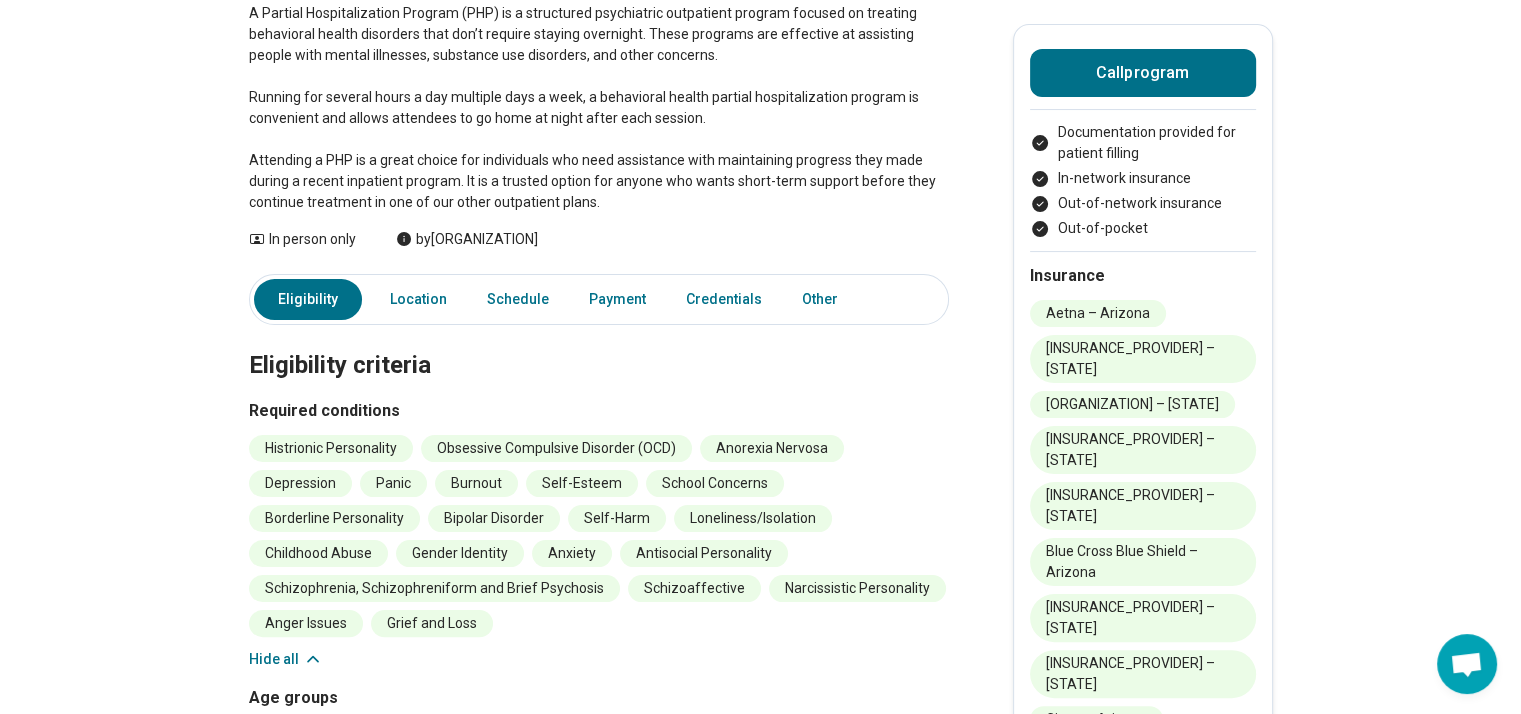 scroll, scrollTop: 248, scrollLeft: 0, axis: vertical 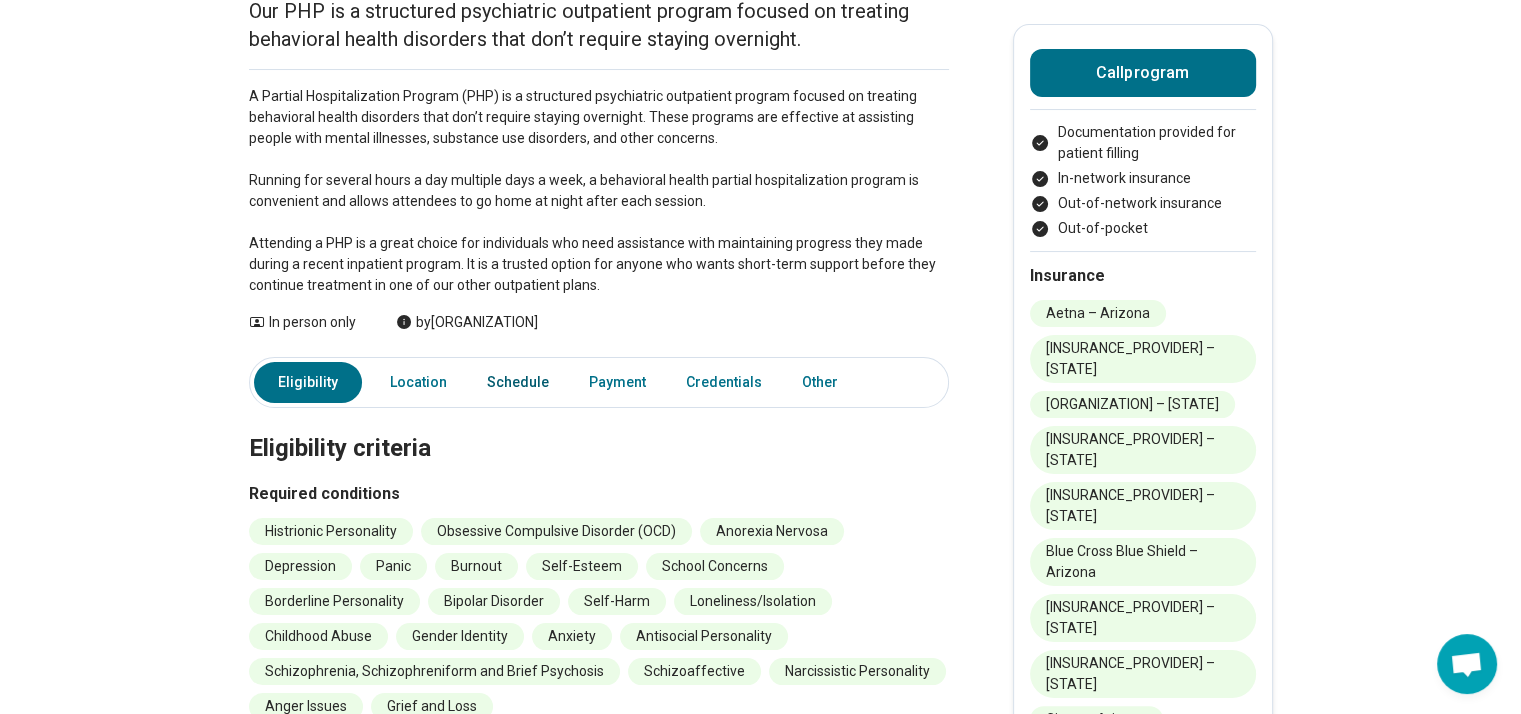 click on "Schedule" at bounding box center (518, 382) 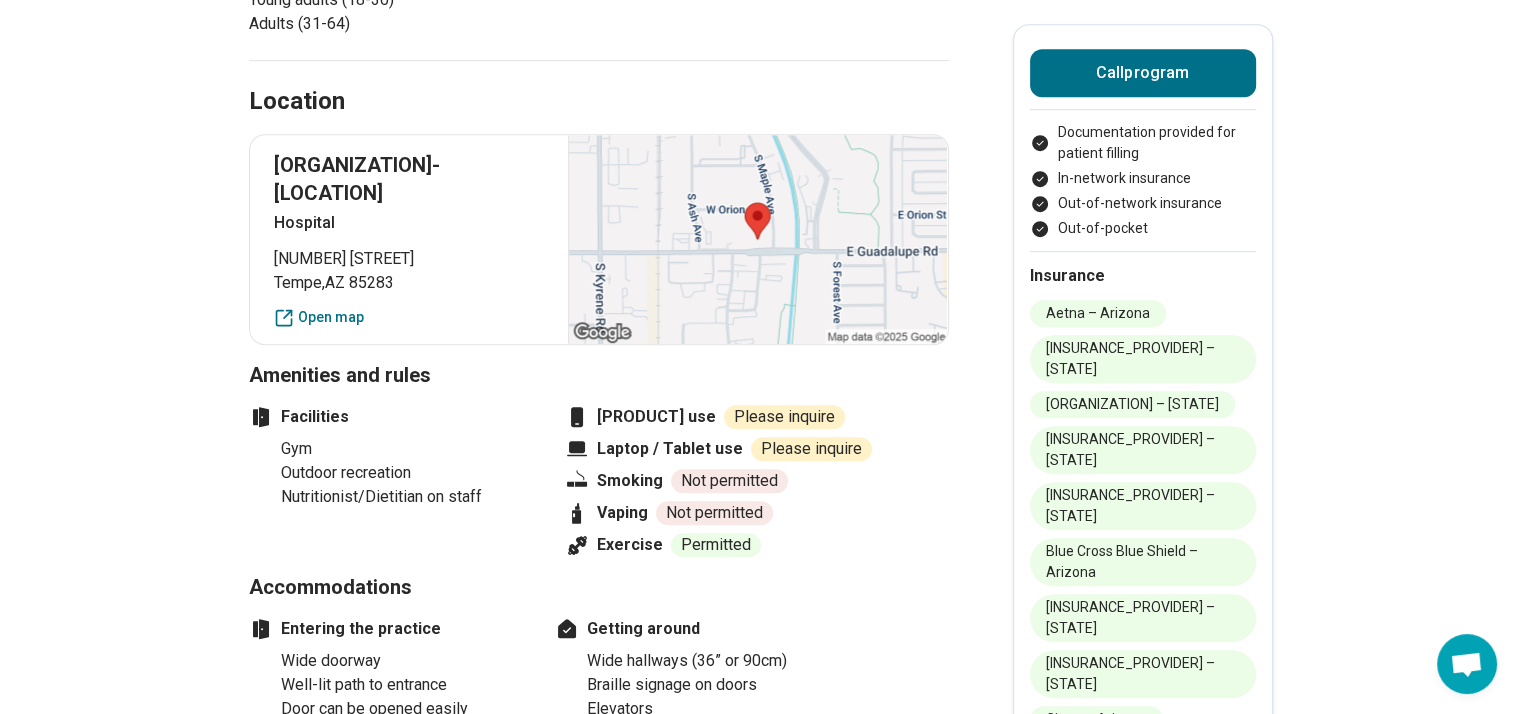 scroll, scrollTop: 1100, scrollLeft: 0, axis: vertical 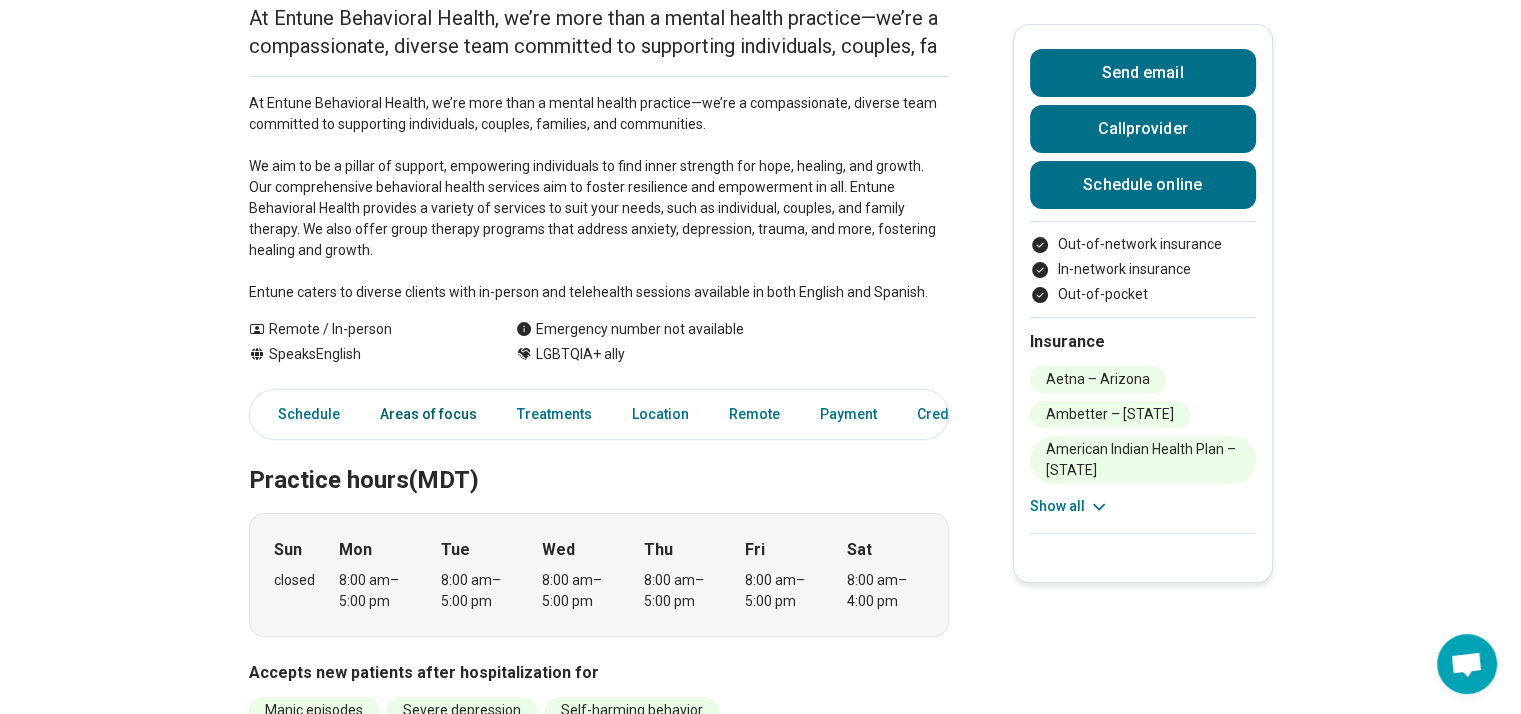 click on "Areas of focus" at bounding box center [428, 414] 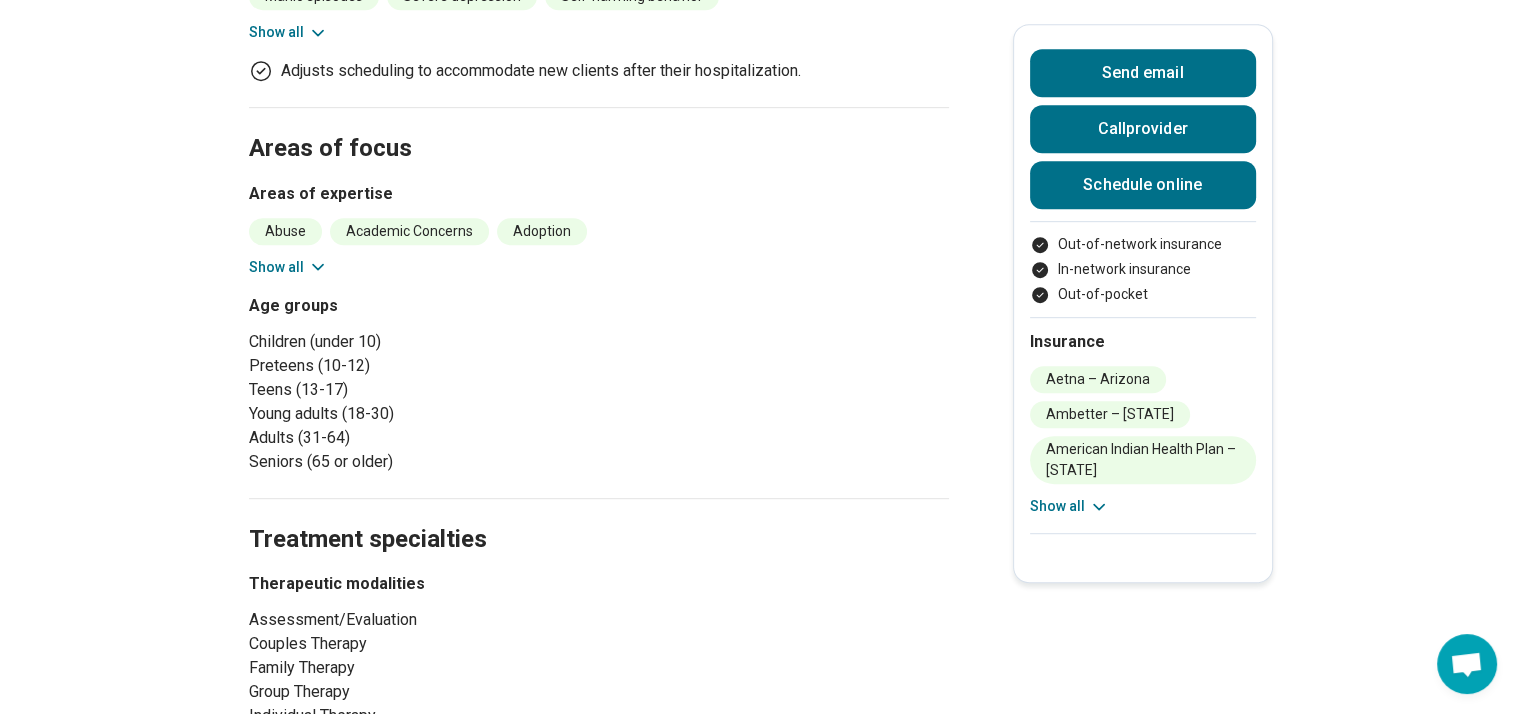 scroll, scrollTop: 1076, scrollLeft: 0, axis: vertical 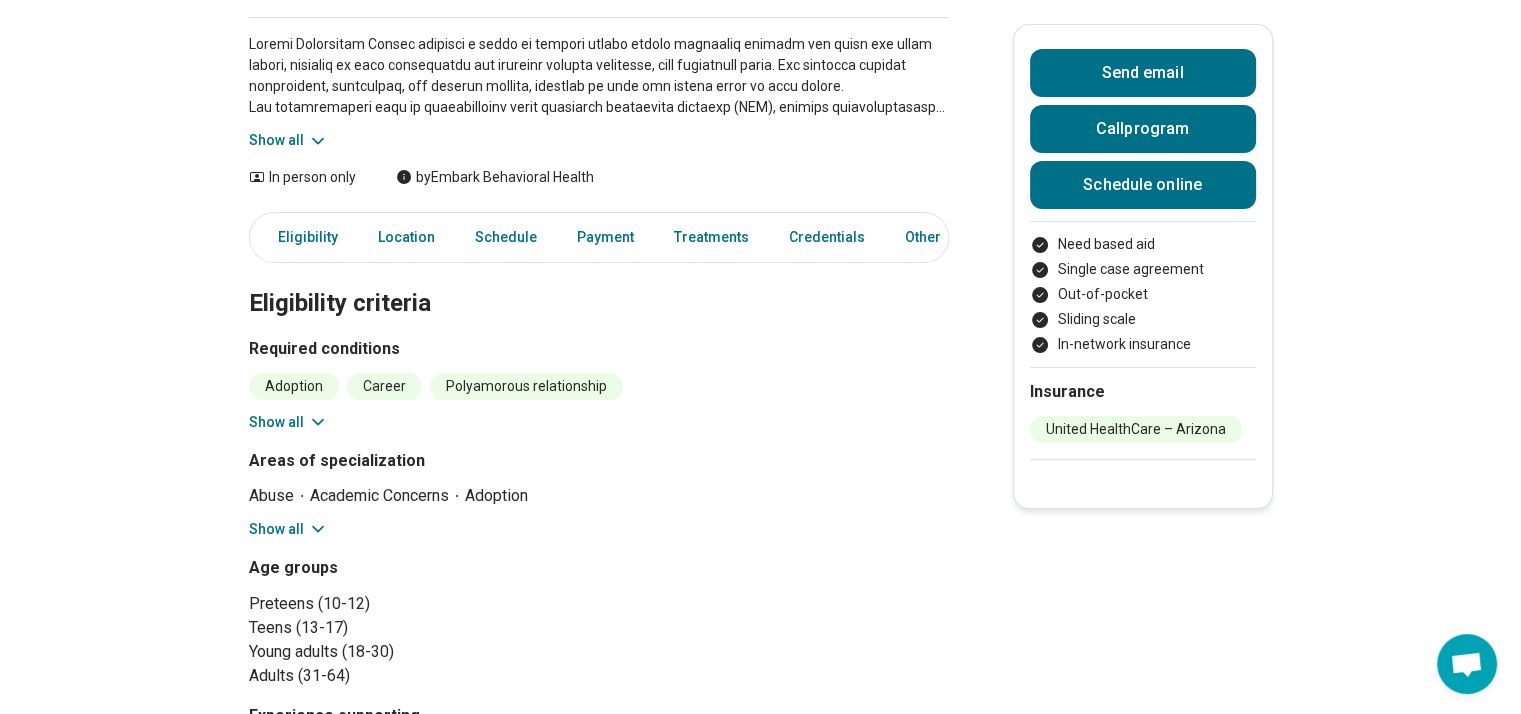 click on "Show all" at bounding box center [288, 422] 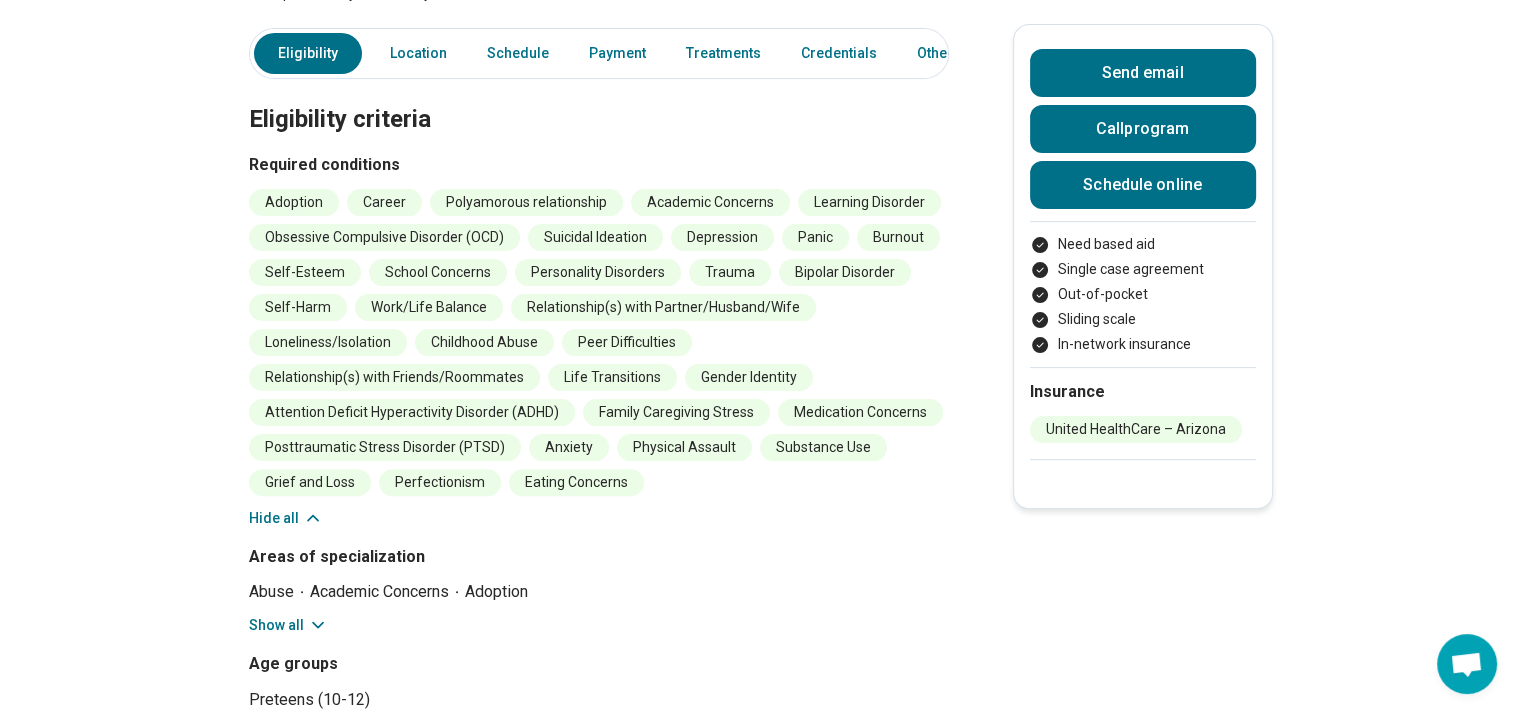 scroll, scrollTop: 0, scrollLeft: 0, axis: both 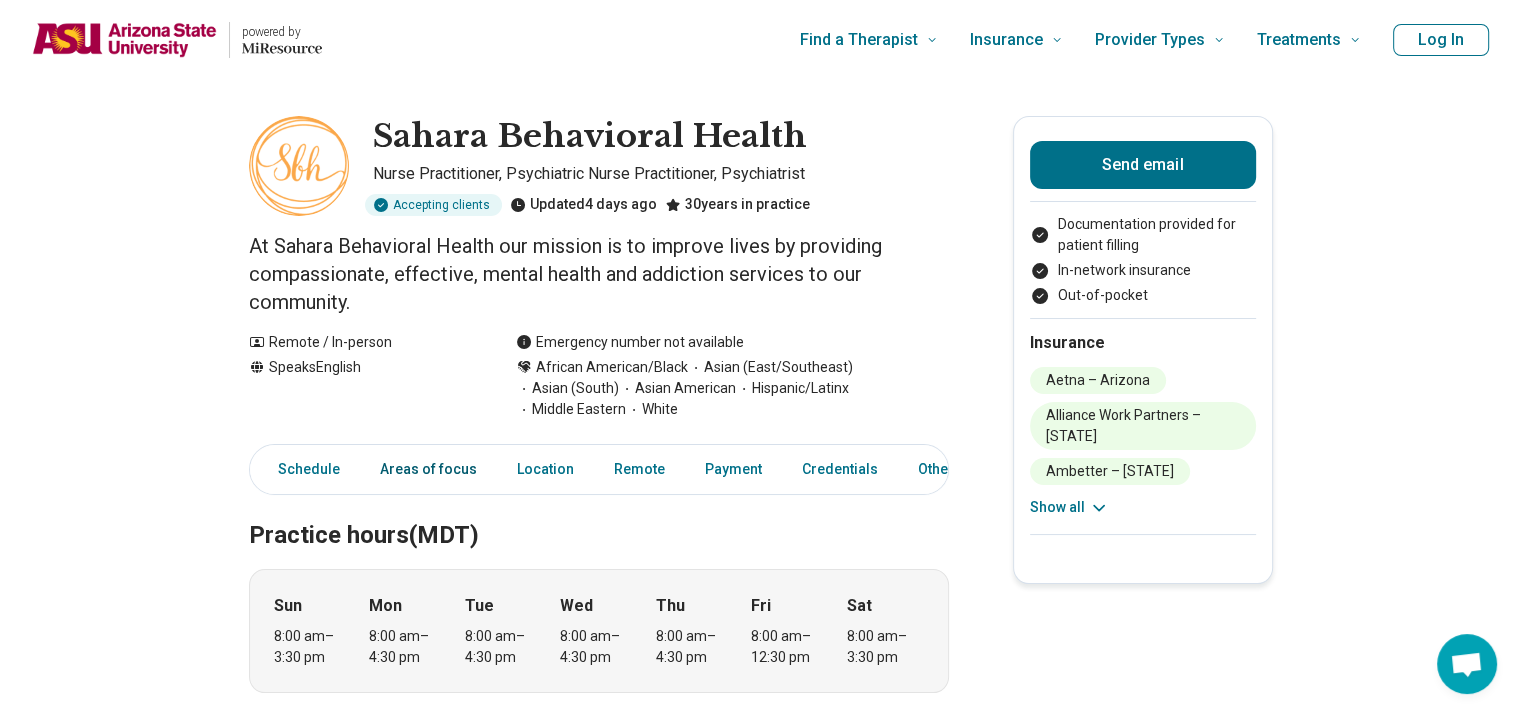 click on "Areas of focus" at bounding box center [428, 469] 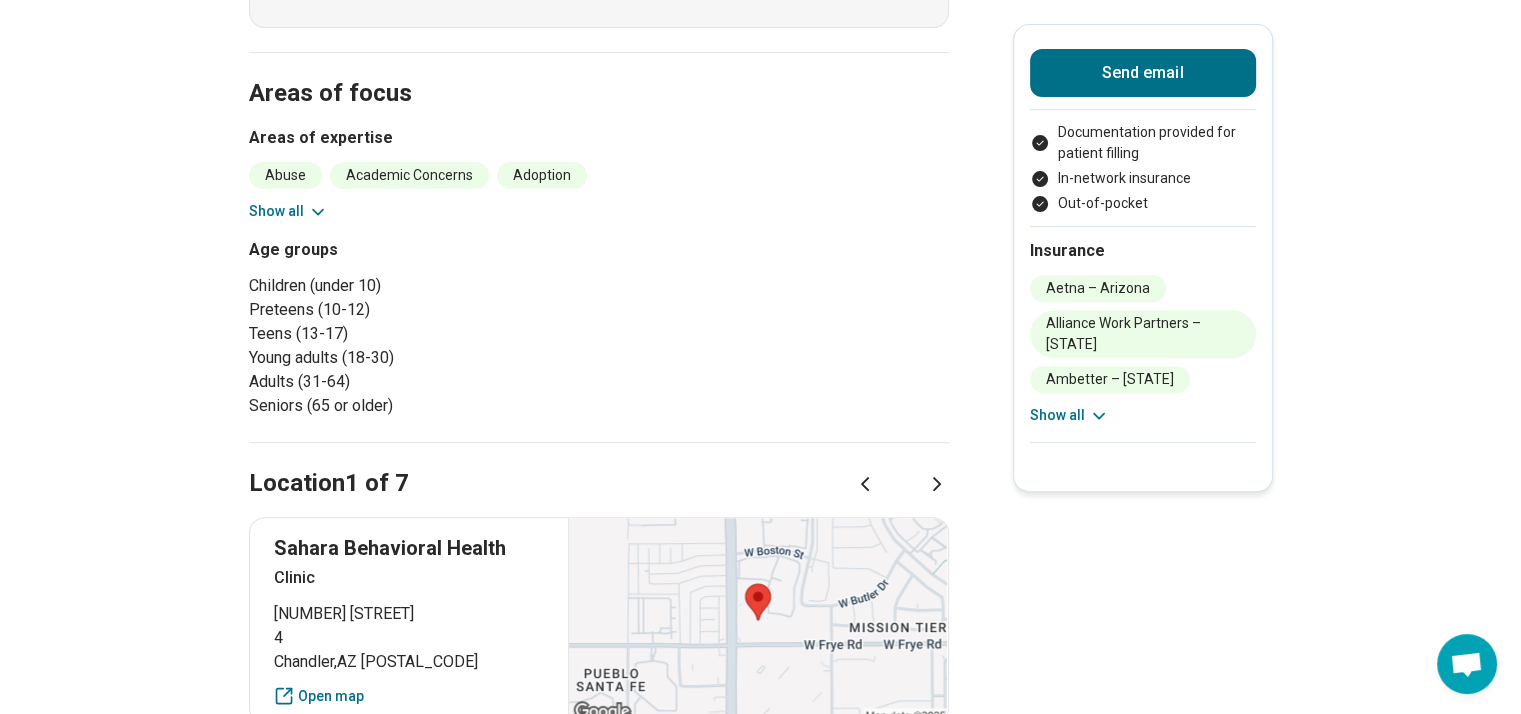 scroll, scrollTop: 672, scrollLeft: 0, axis: vertical 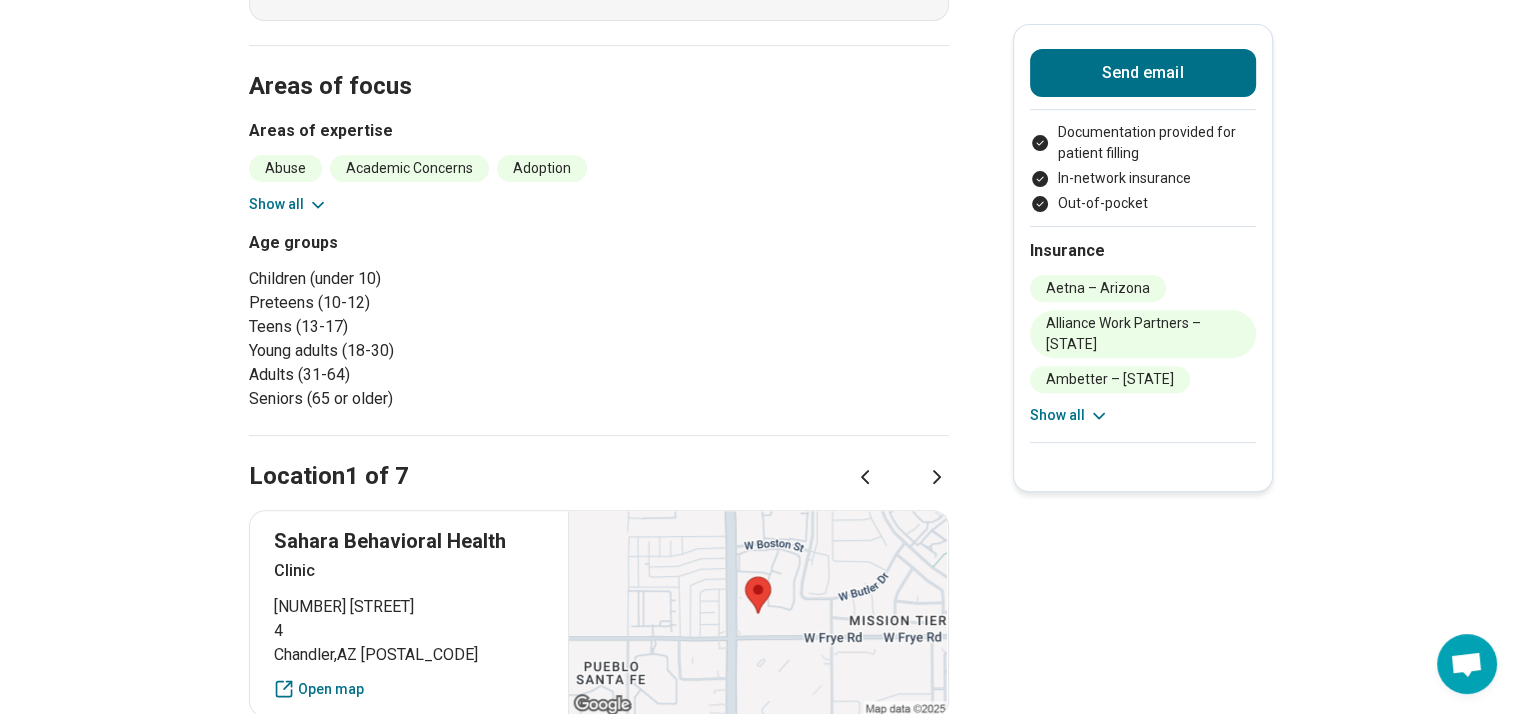 click on "Show all" at bounding box center (288, 204) 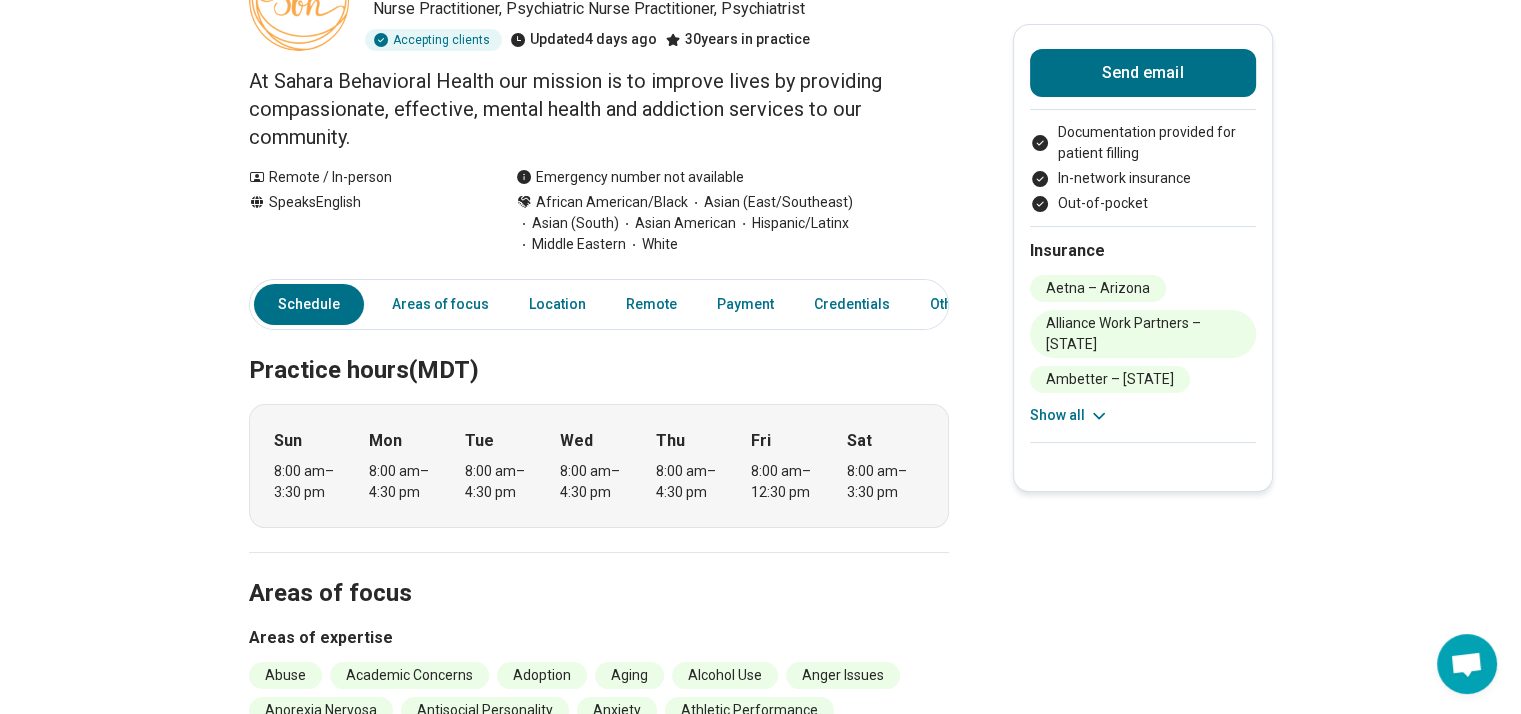scroll, scrollTop: 200, scrollLeft: 0, axis: vertical 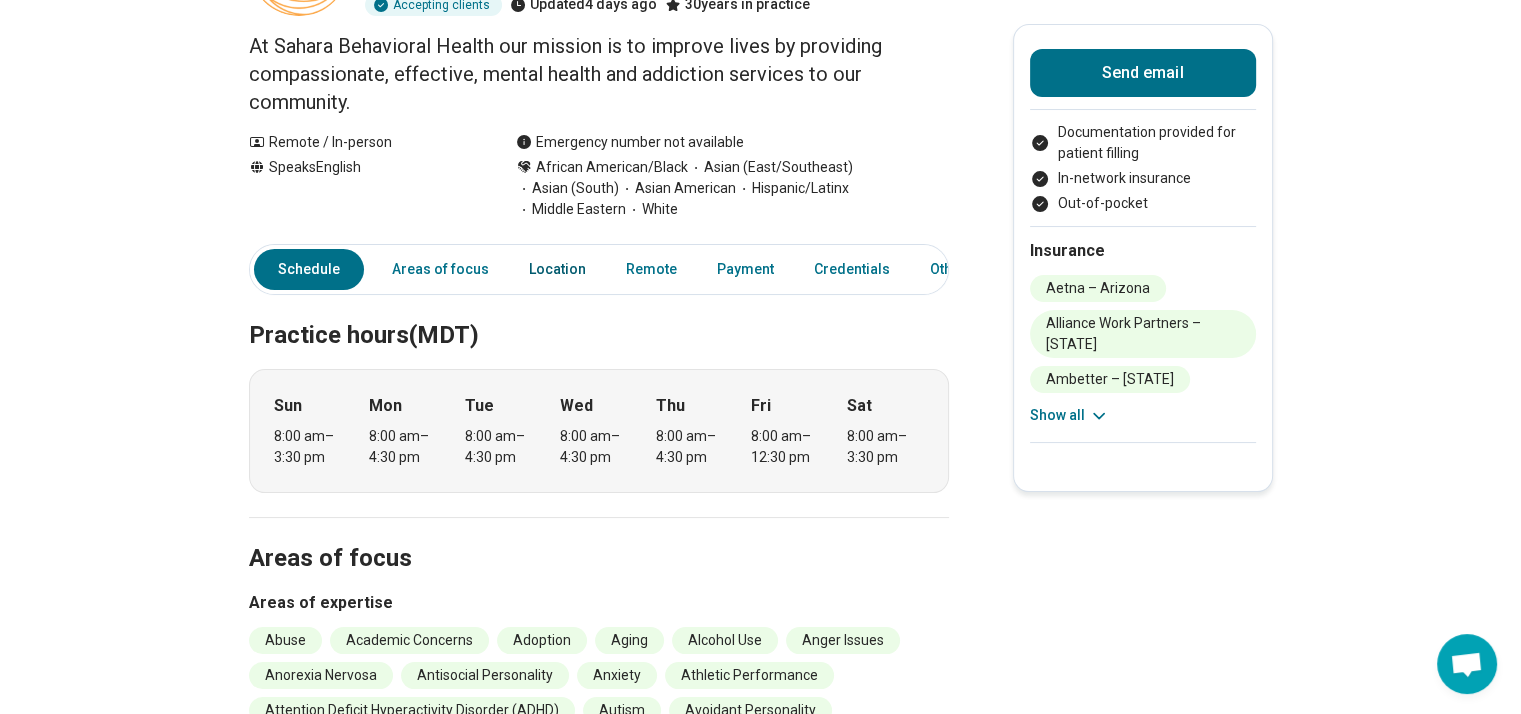 click on "Location" at bounding box center [557, 269] 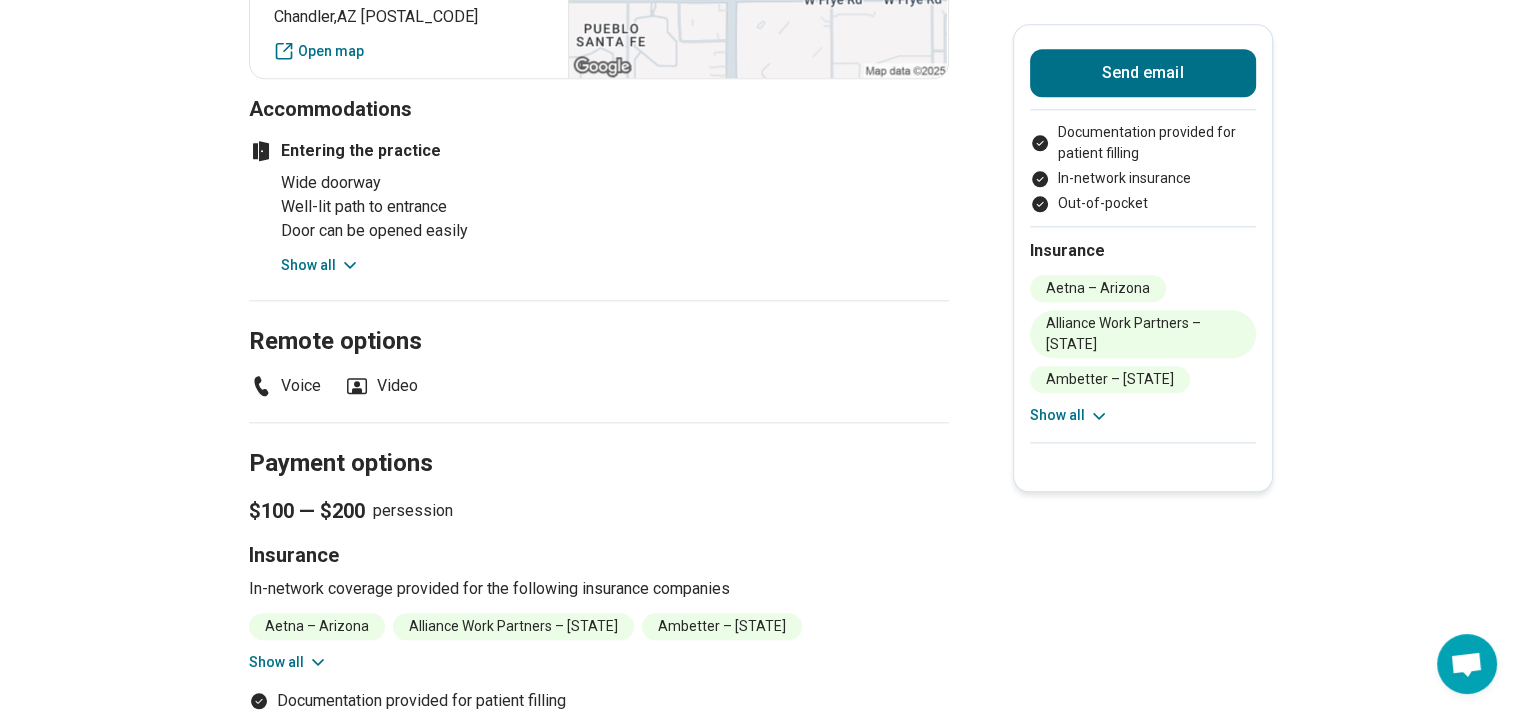 scroll, scrollTop: 1680, scrollLeft: 0, axis: vertical 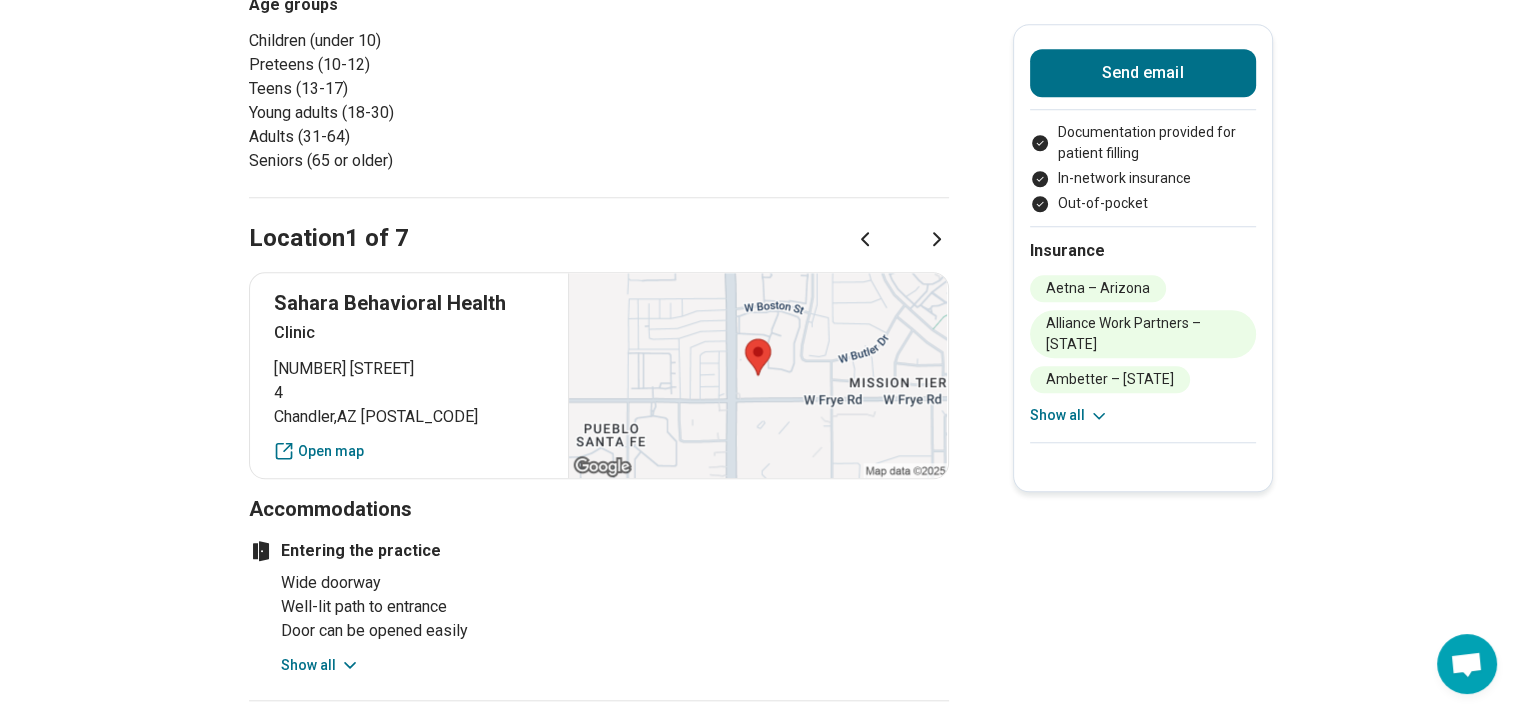 click 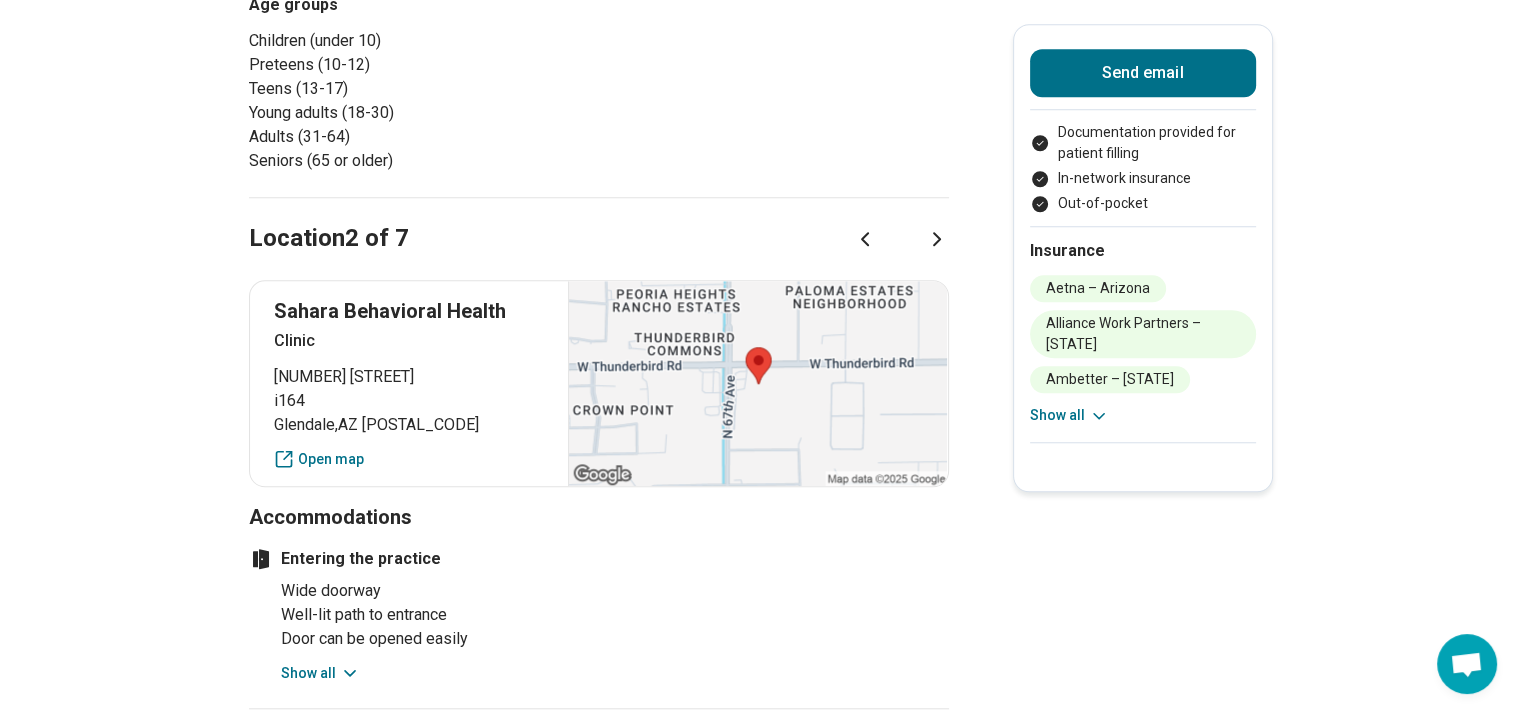 click 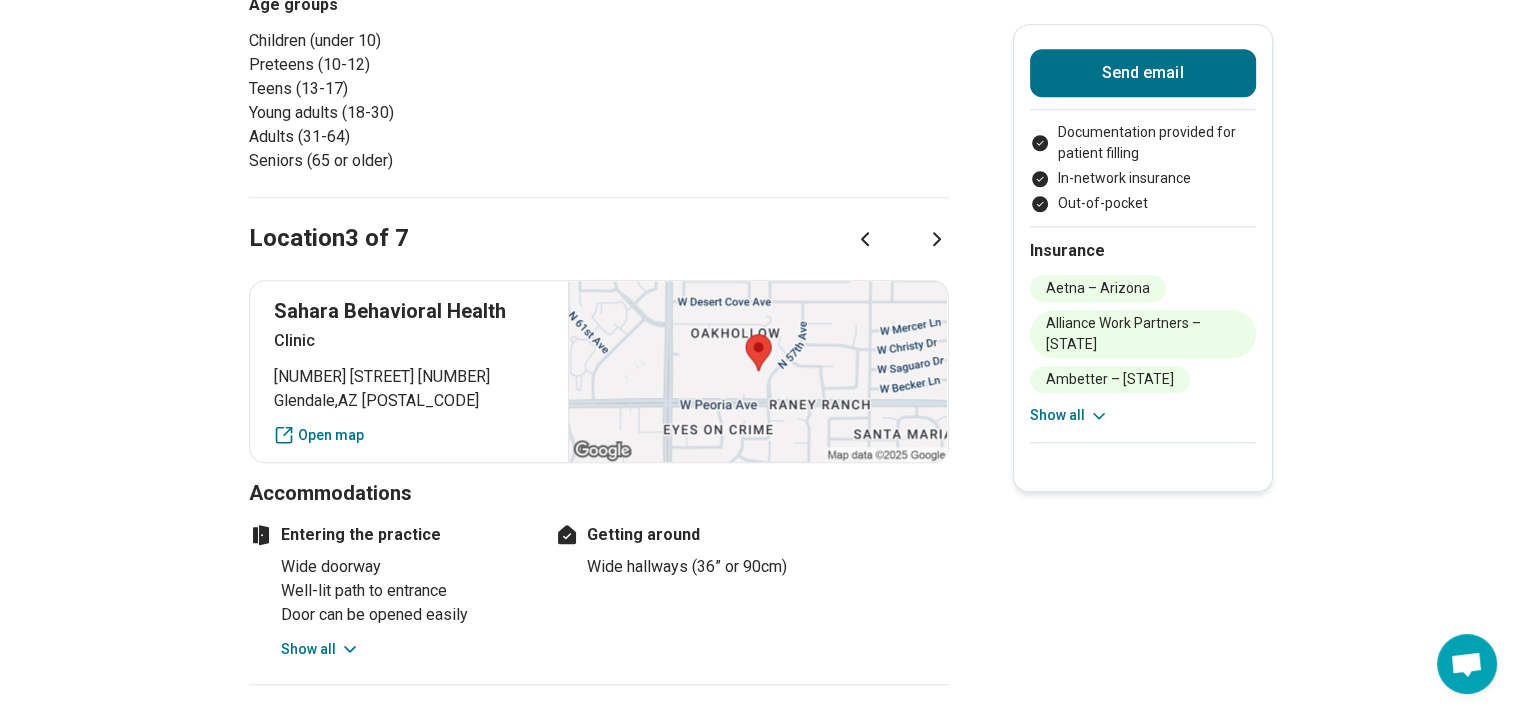 click 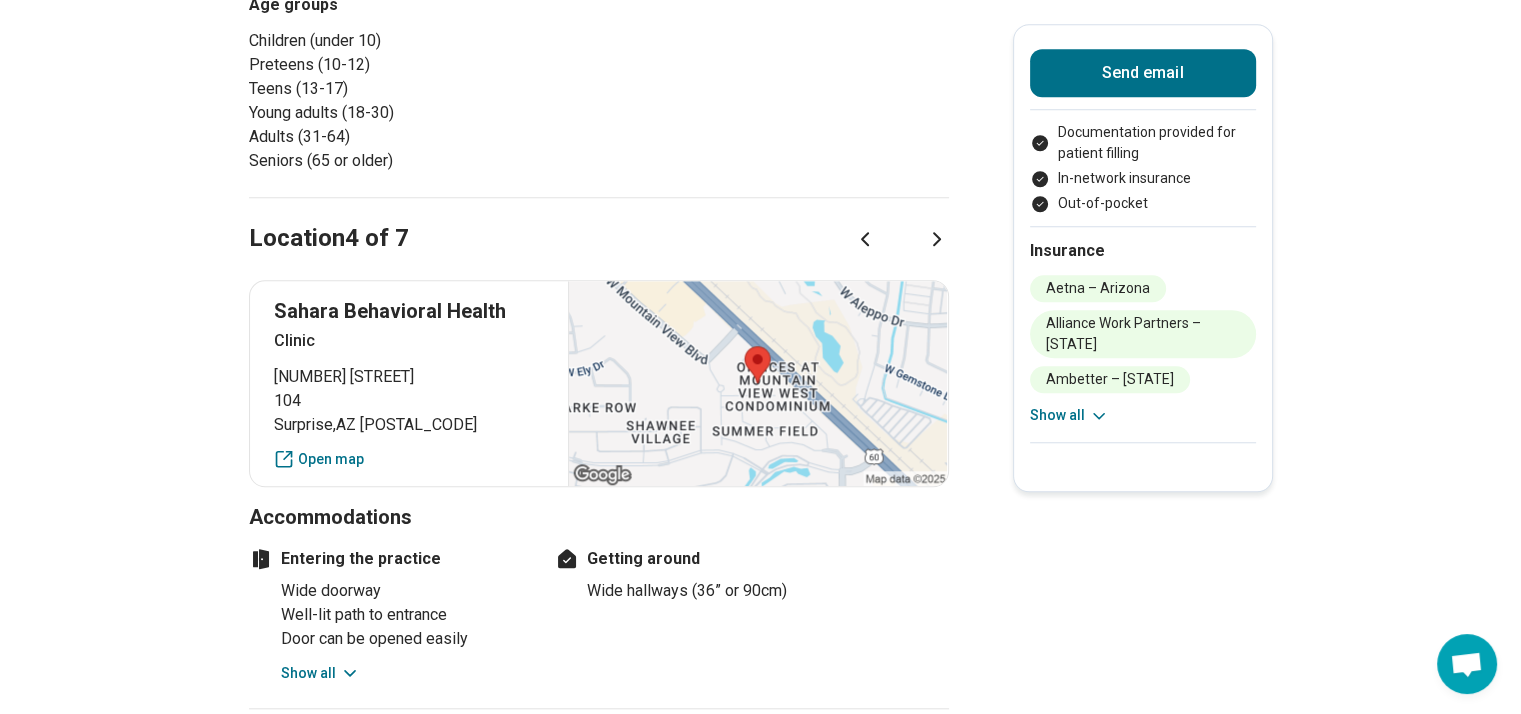 click 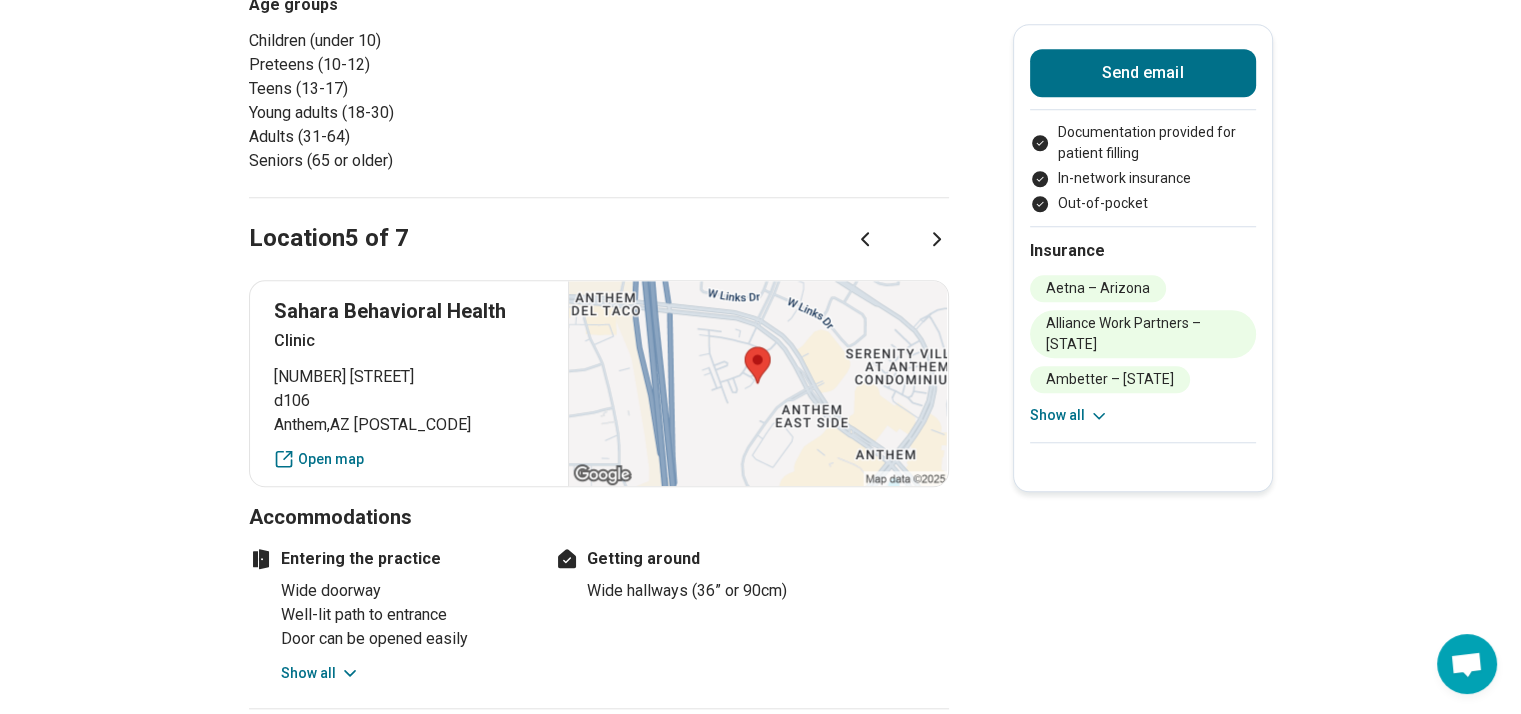 click 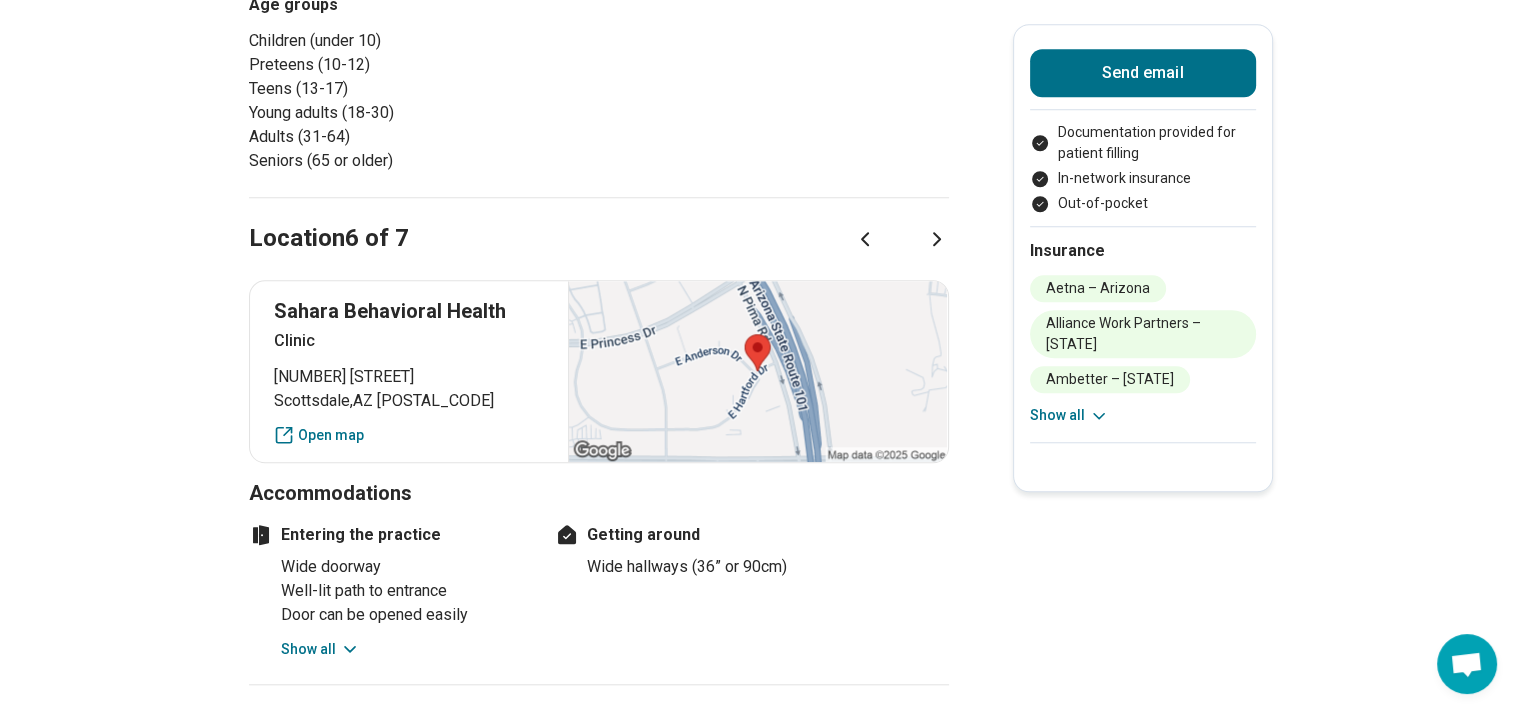 click 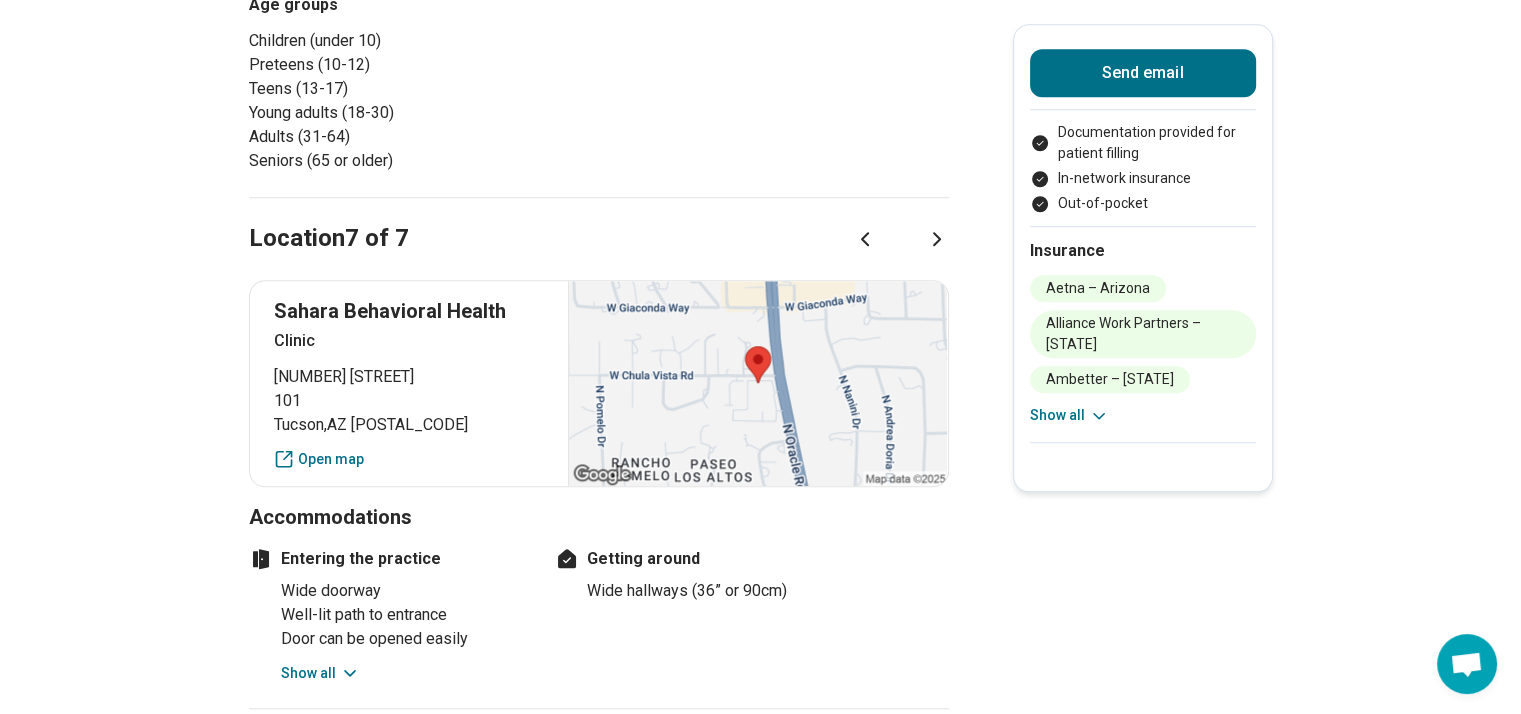 click 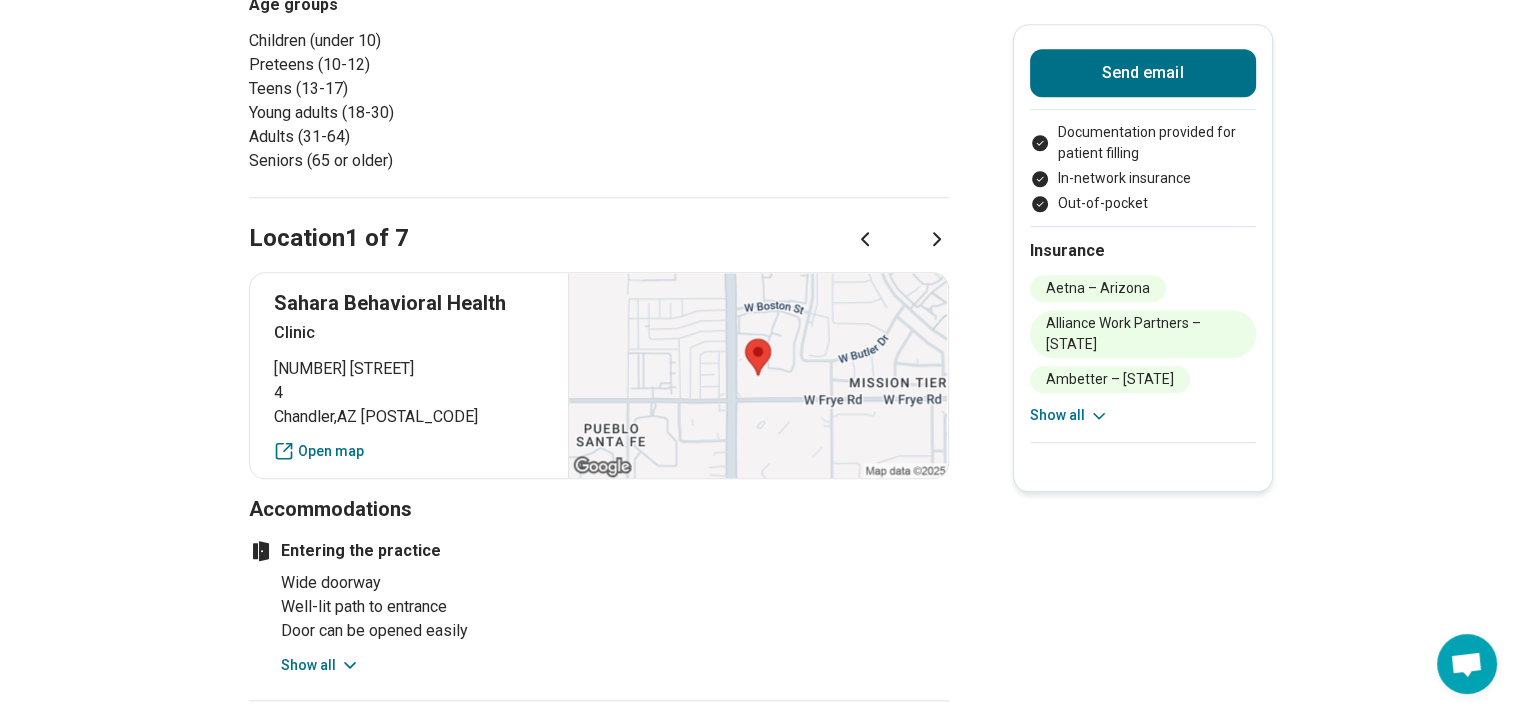 click 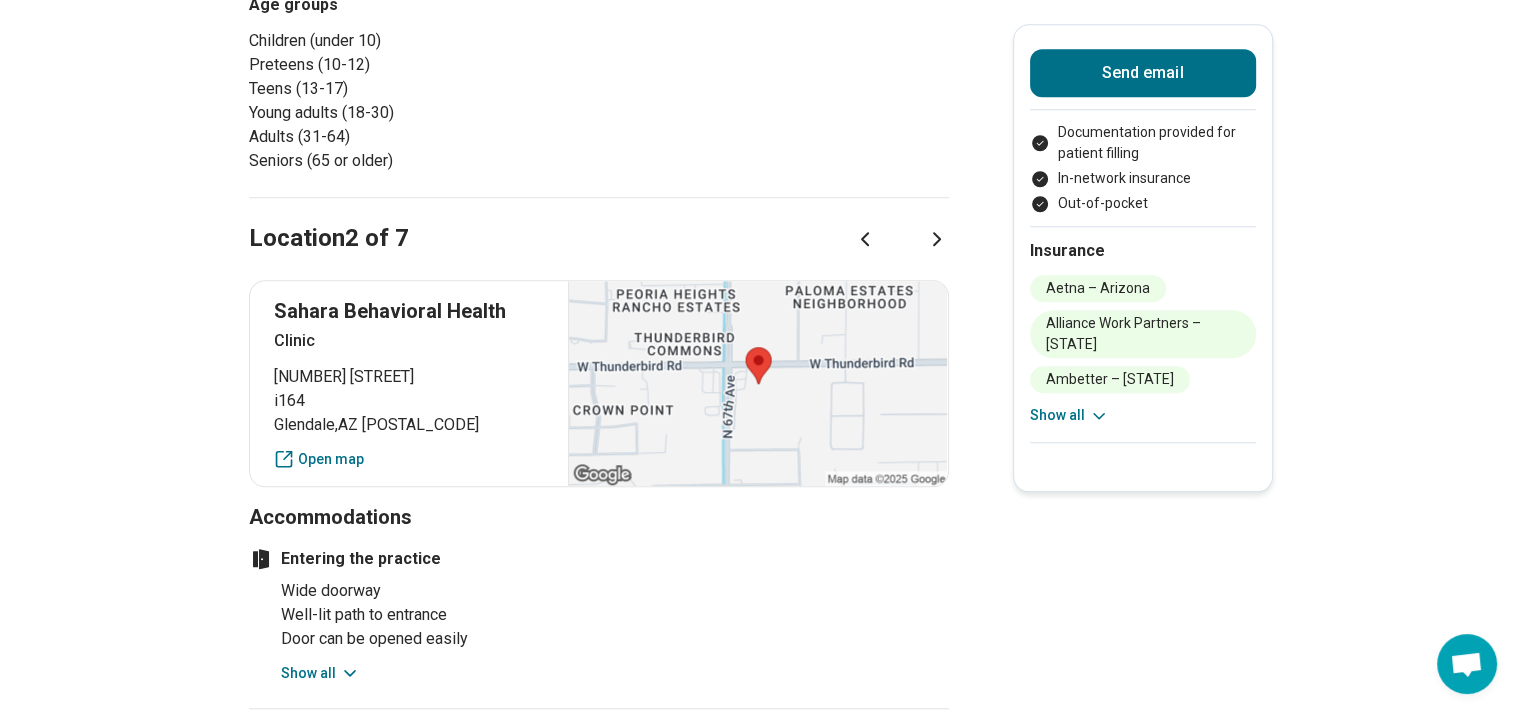 click 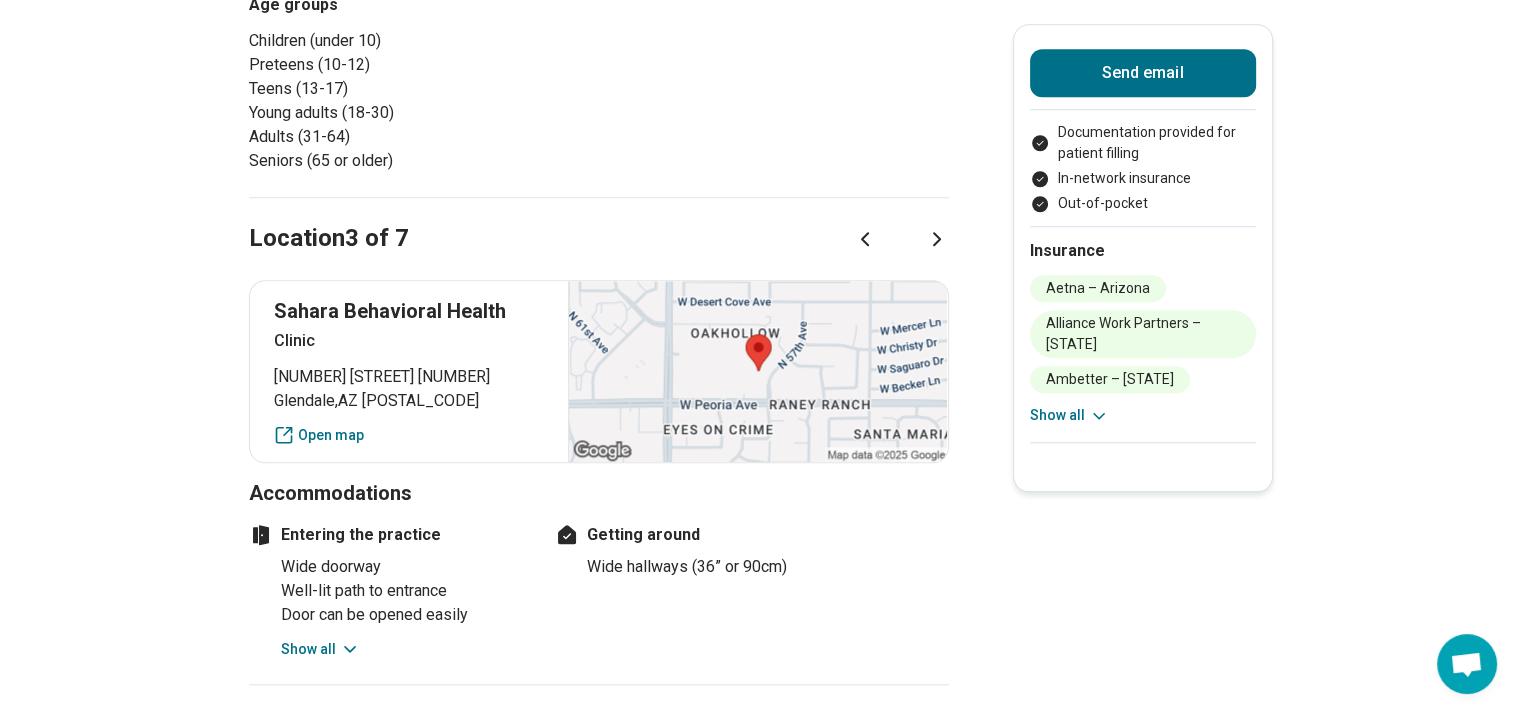 click 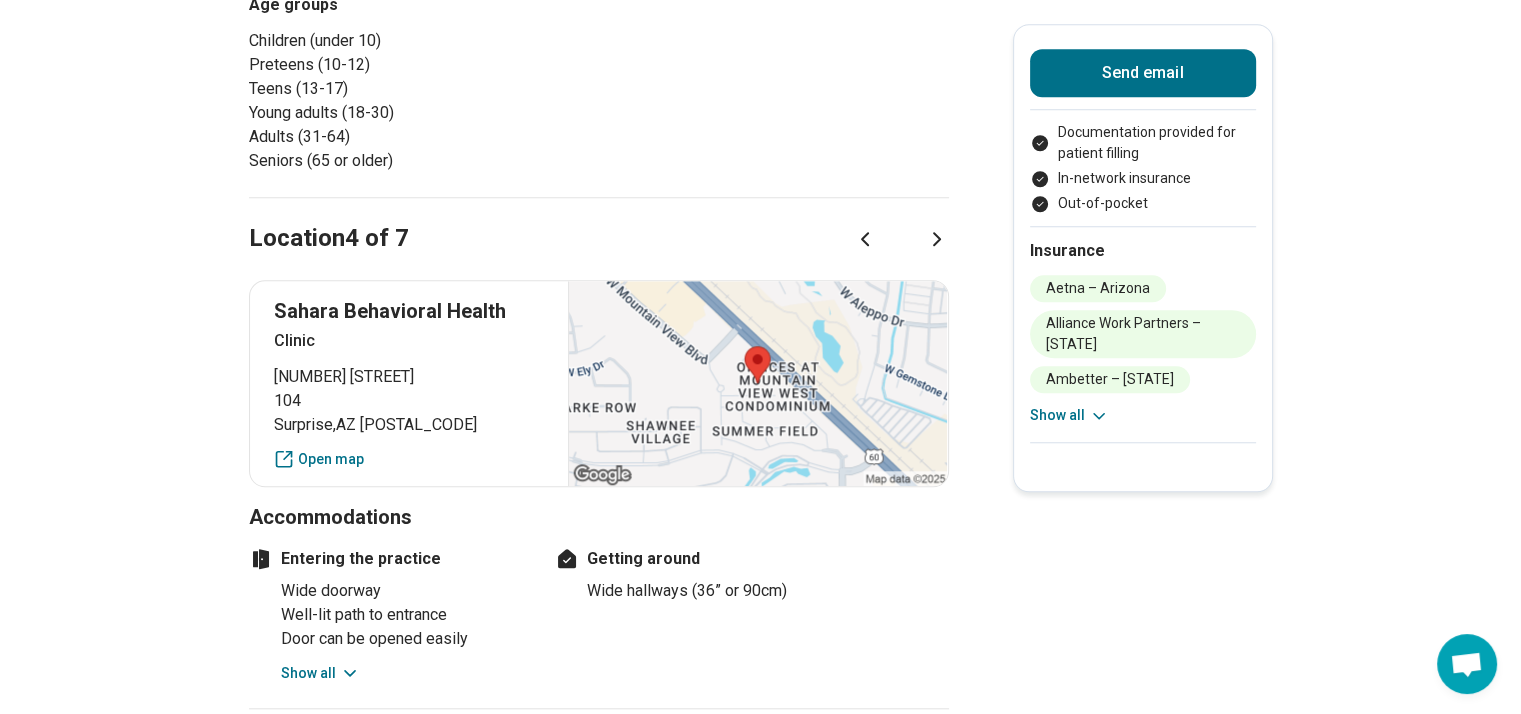 click 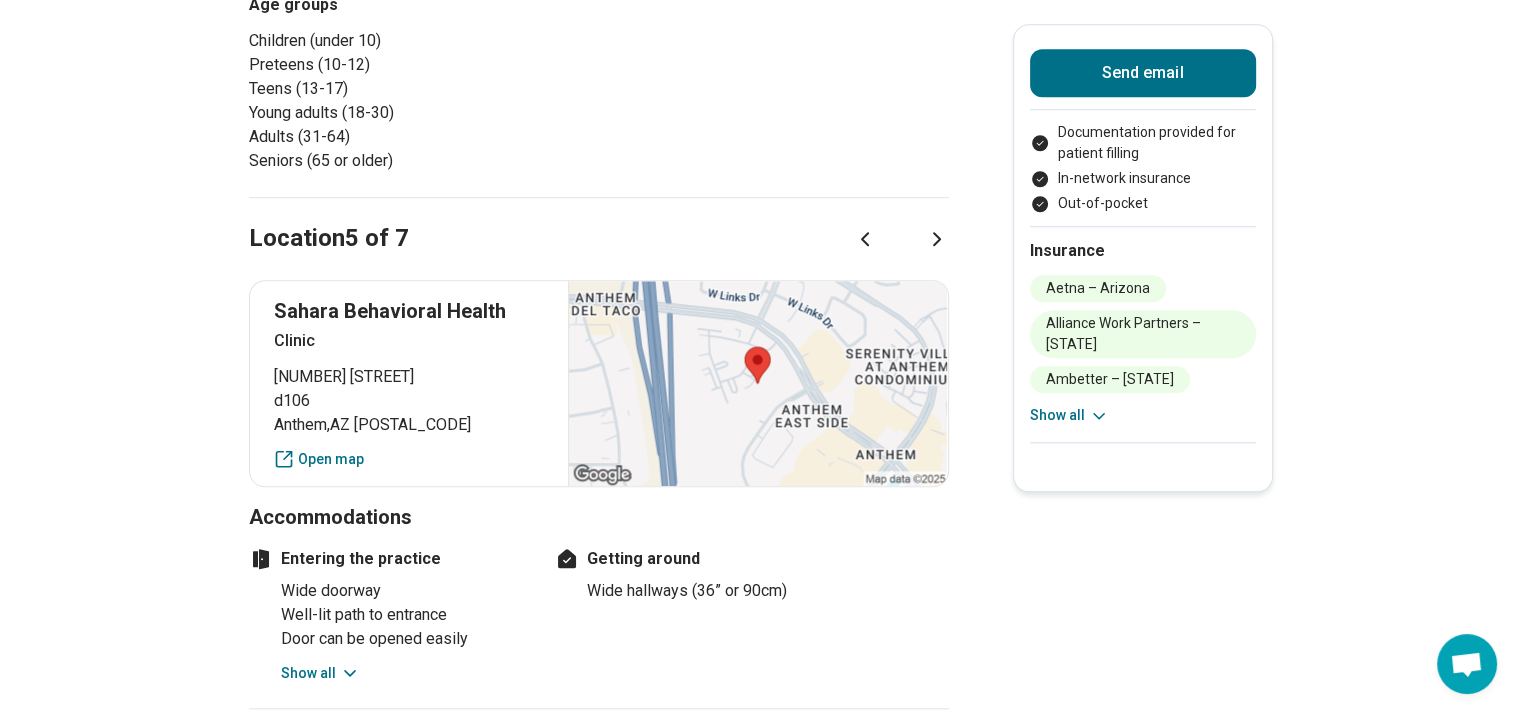 click 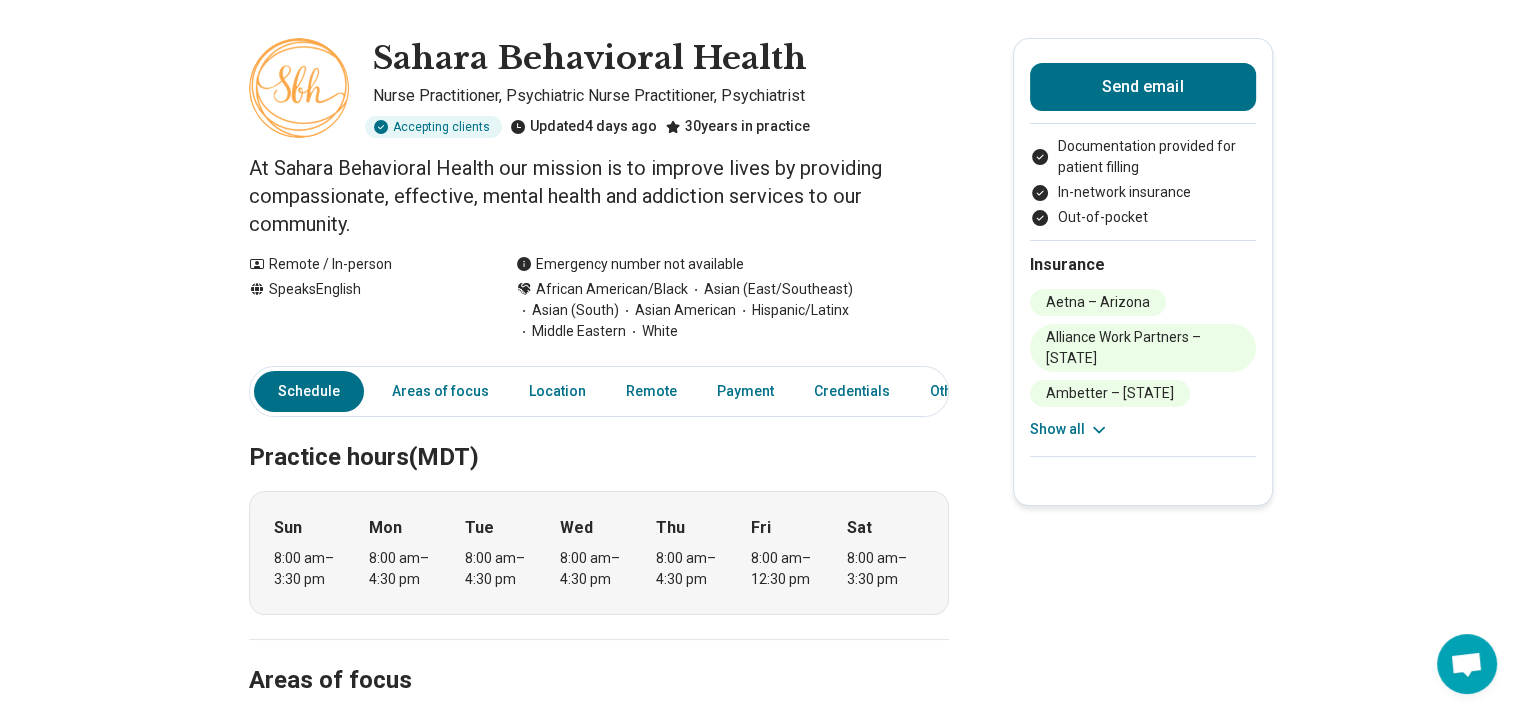 scroll, scrollTop: 0, scrollLeft: 0, axis: both 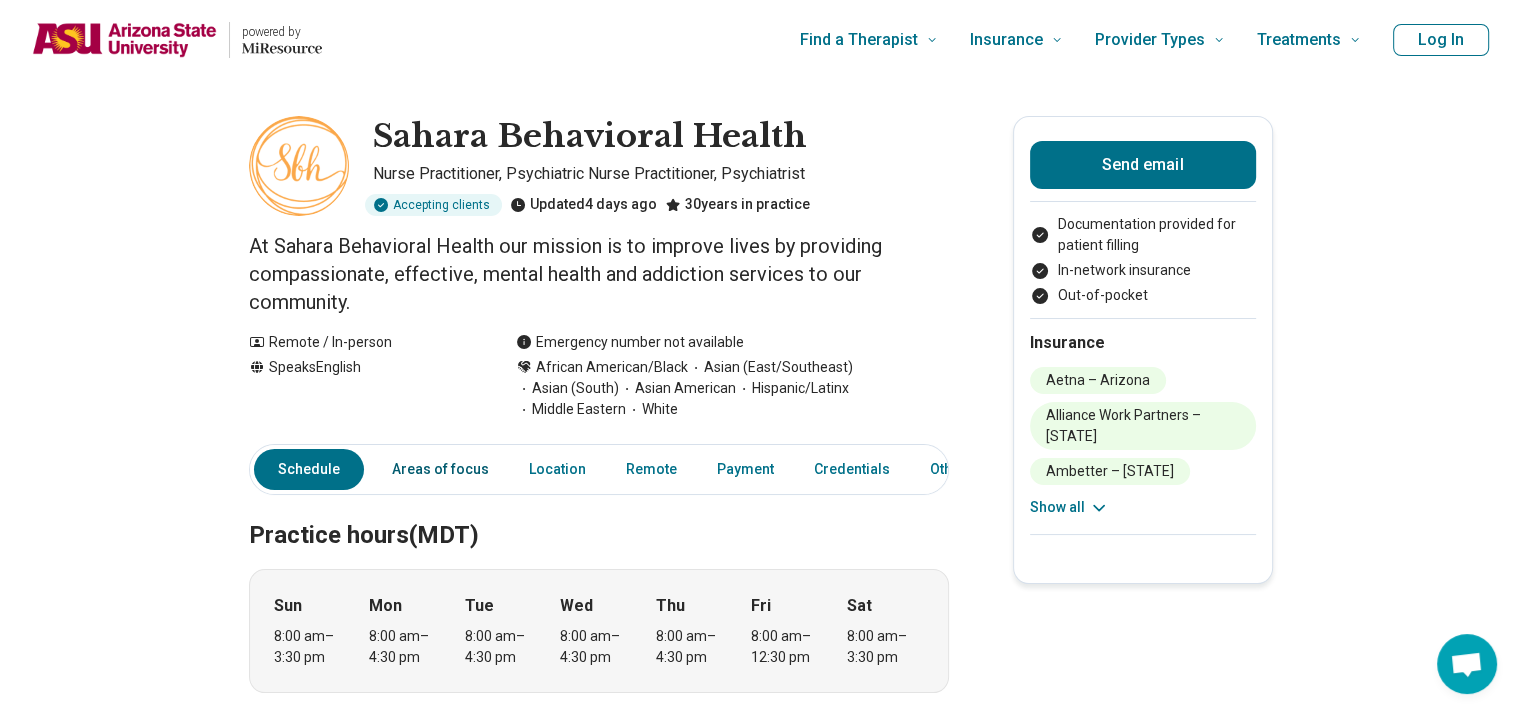 click on "Areas of focus" at bounding box center [440, 469] 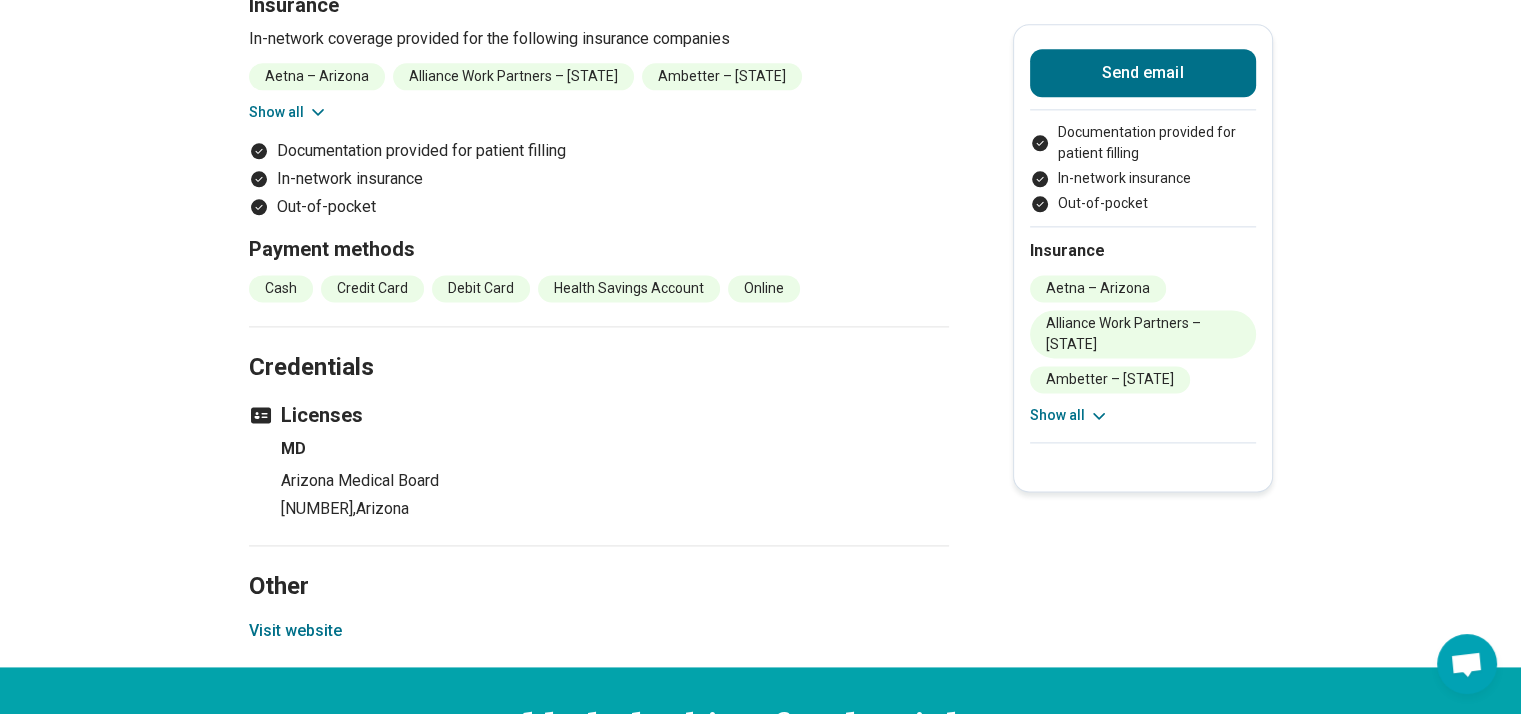 scroll, scrollTop: 2672, scrollLeft: 0, axis: vertical 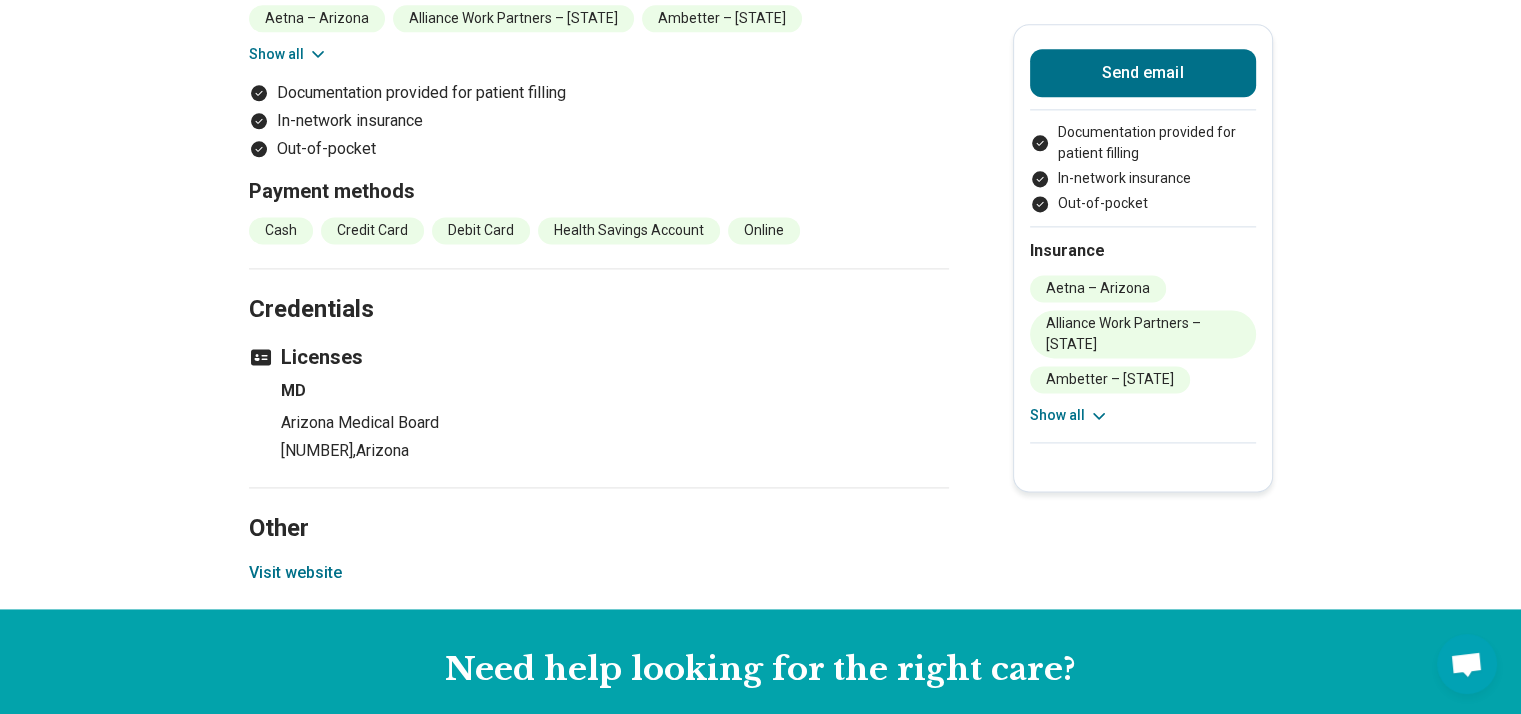 click on "Visit website" at bounding box center [295, 573] 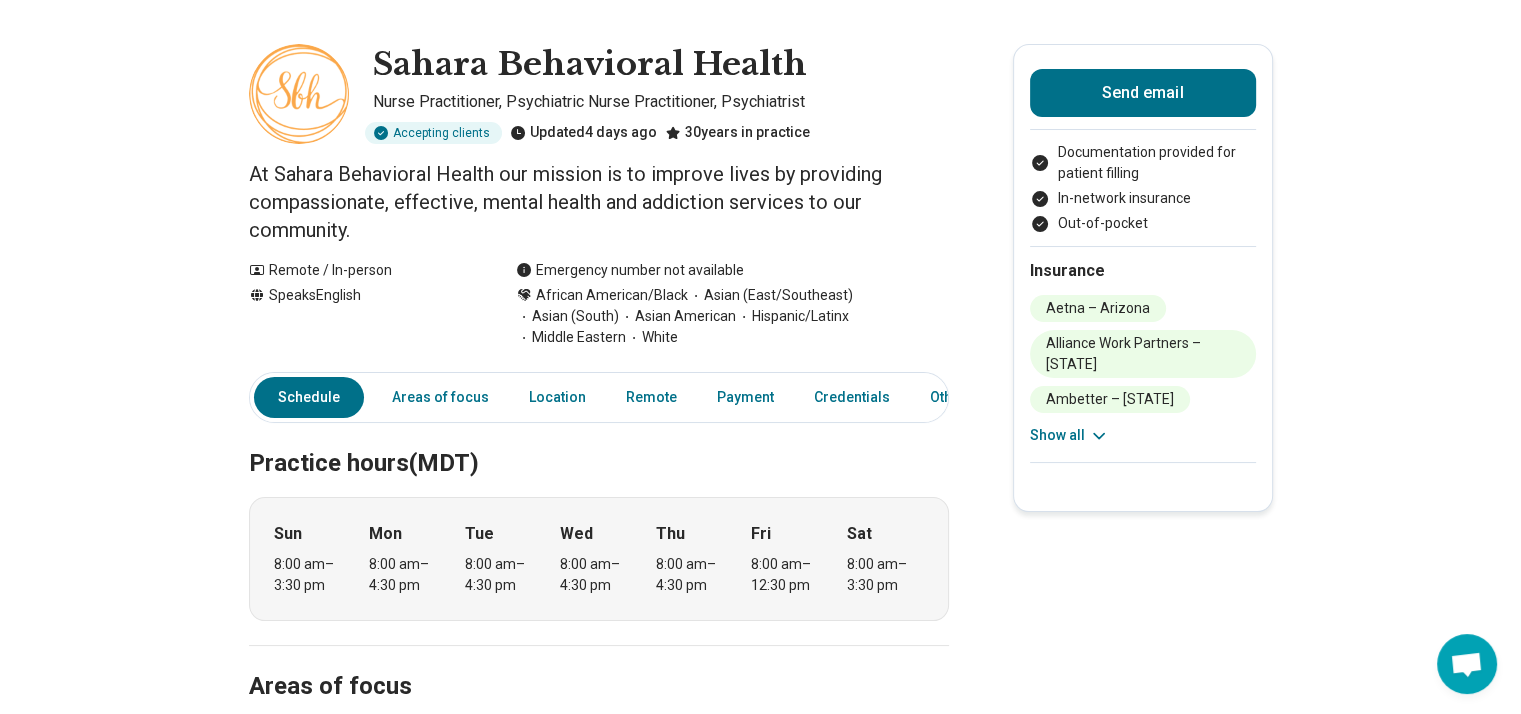 scroll, scrollTop: 0, scrollLeft: 0, axis: both 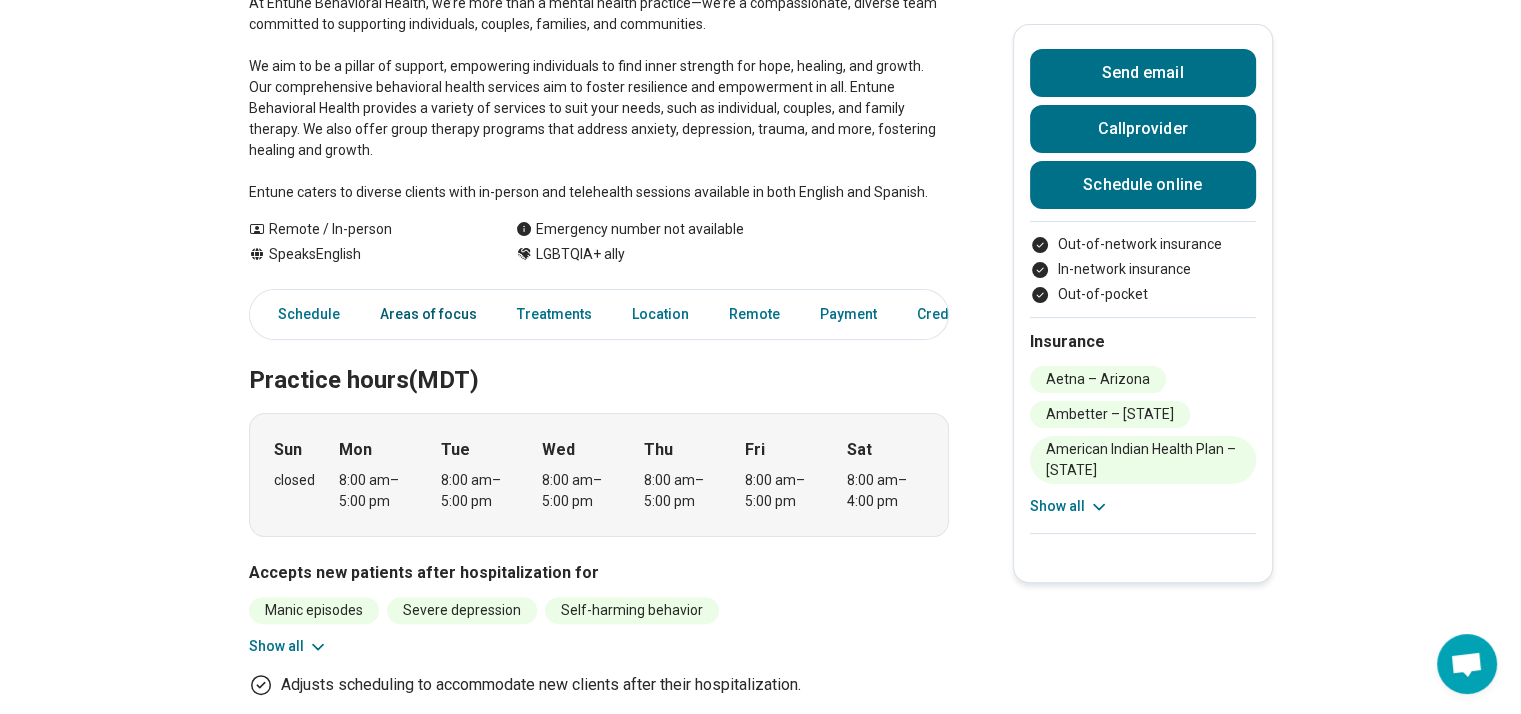 click on "Areas of focus" at bounding box center [428, 314] 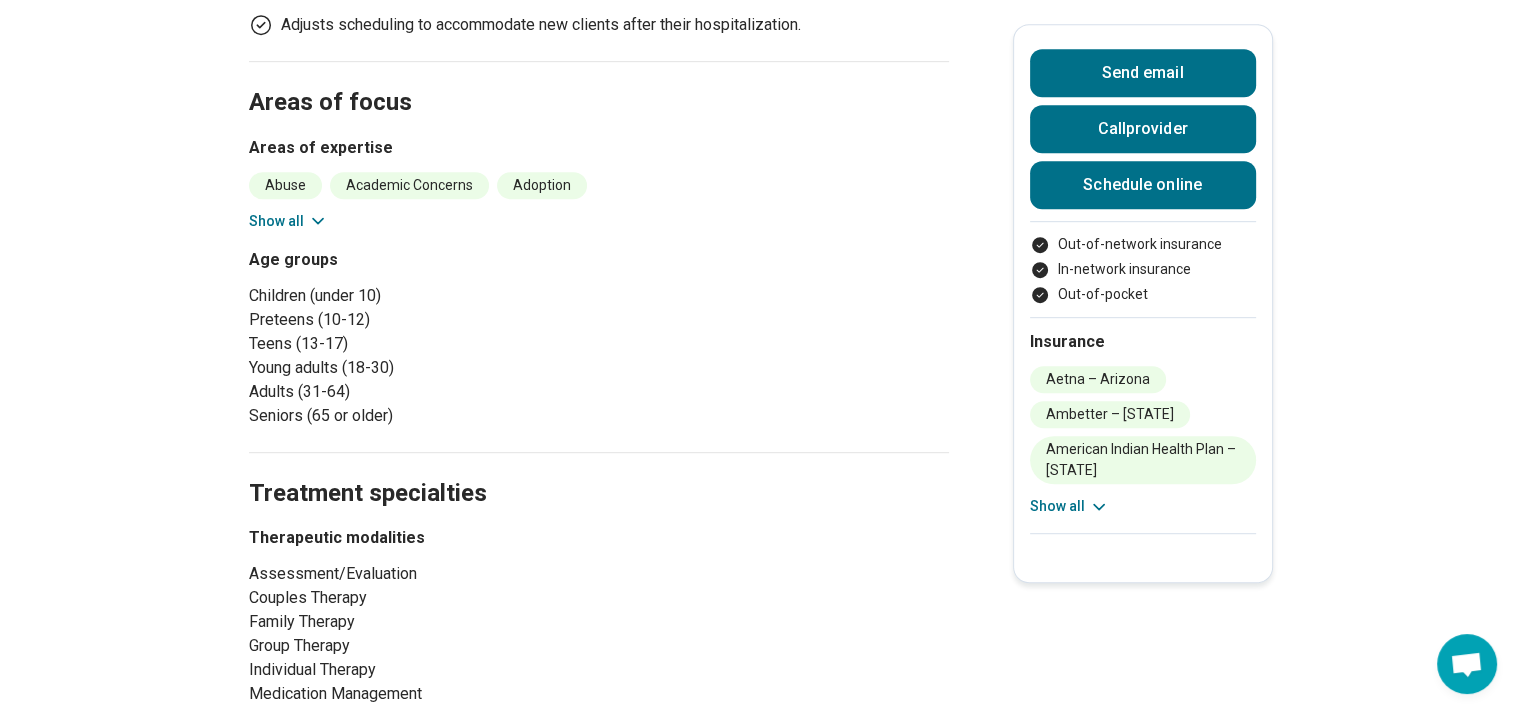 scroll, scrollTop: 1076, scrollLeft: 0, axis: vertical 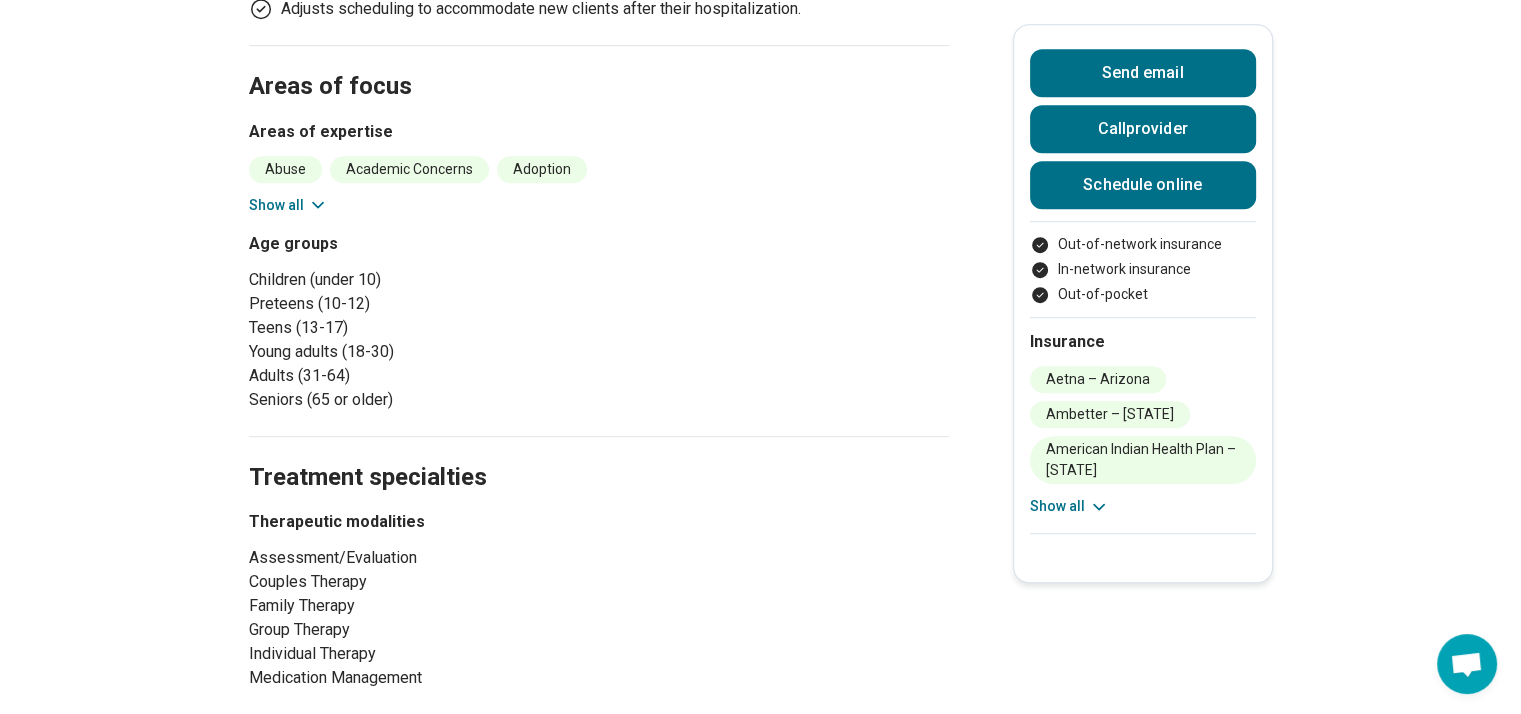 click on "Show all" at bounding box center (288, 205) 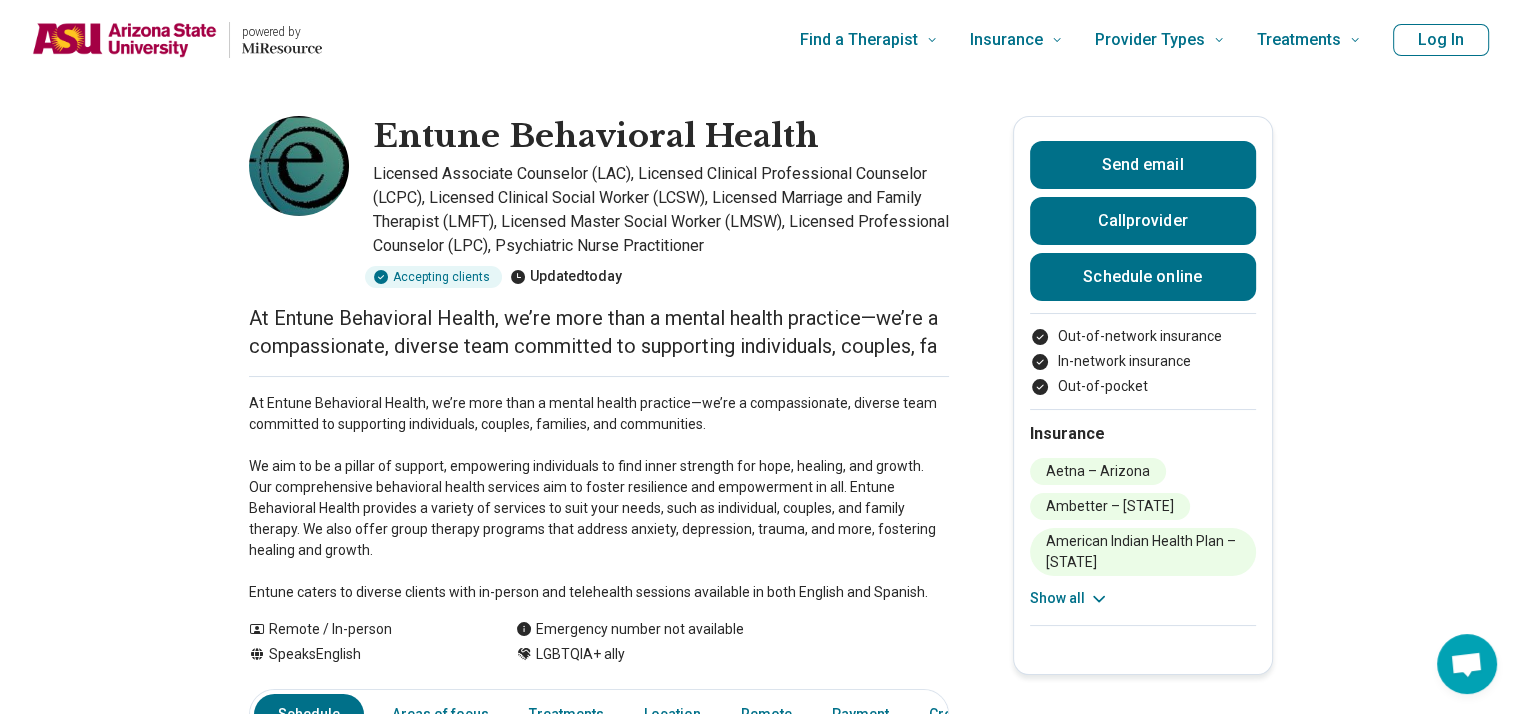 scroll, scrollTop: 0, scrollLeft: 0, axis: both 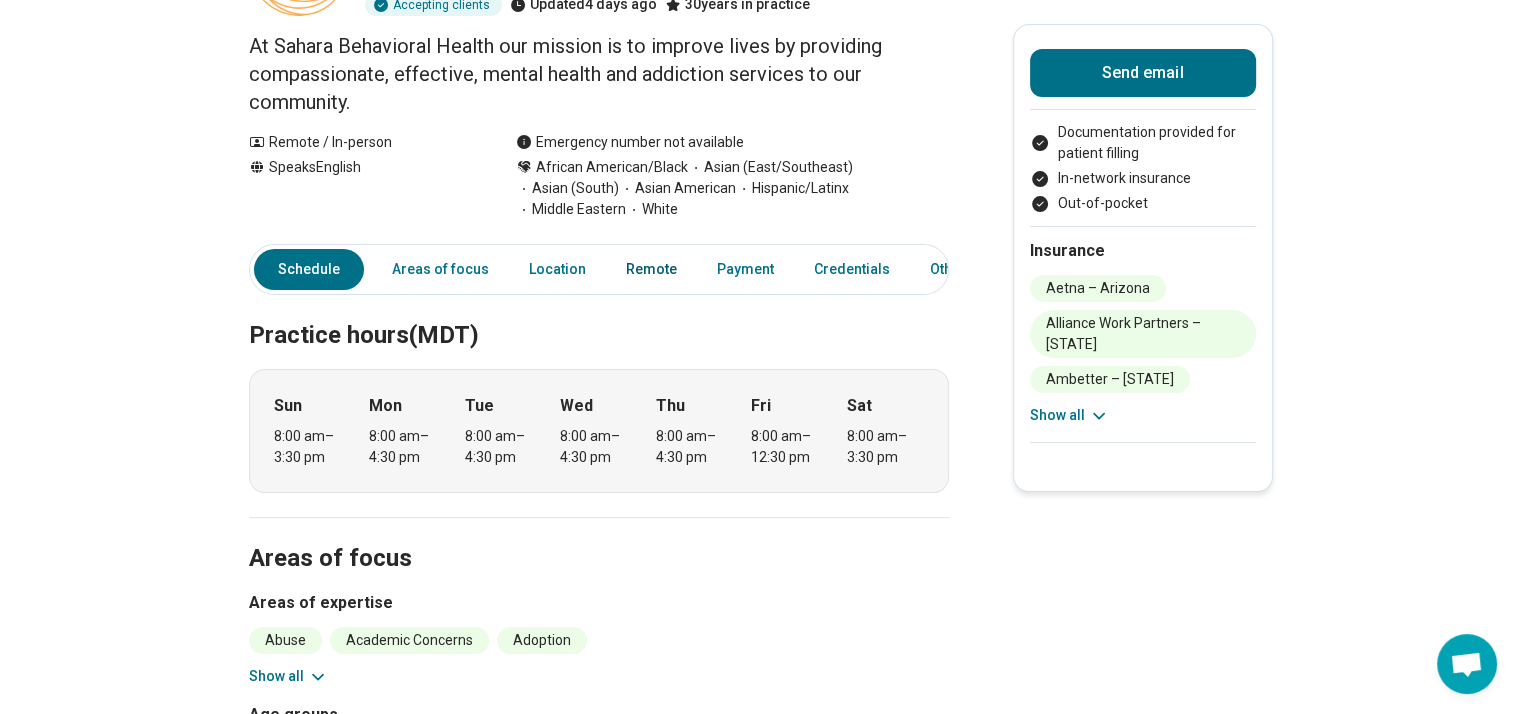 click on "Remote" at bounding box center (651, 269) 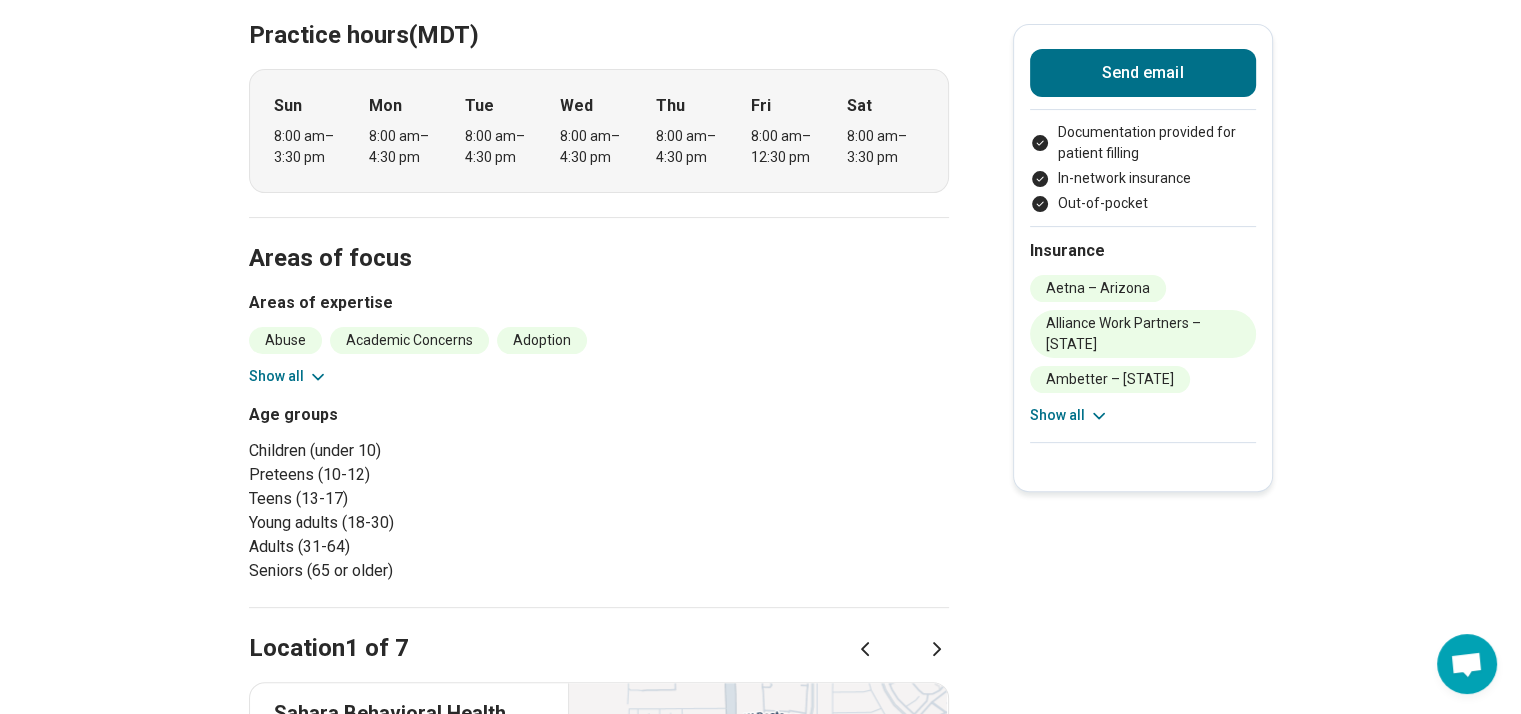 scroll, scrollTop: 0, scrollLeft: 0, axis: both 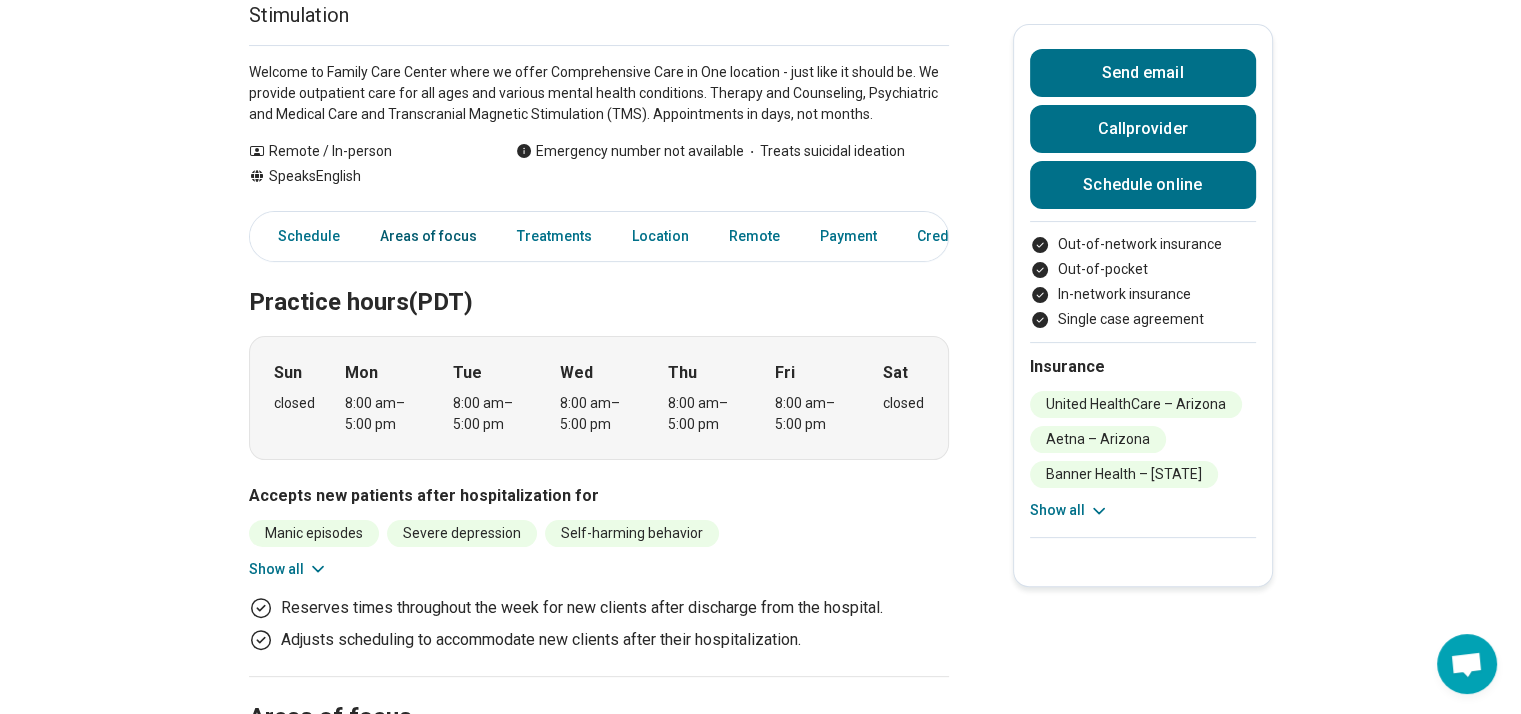 click on "Areas of focus" at bounding box center (428, 236) 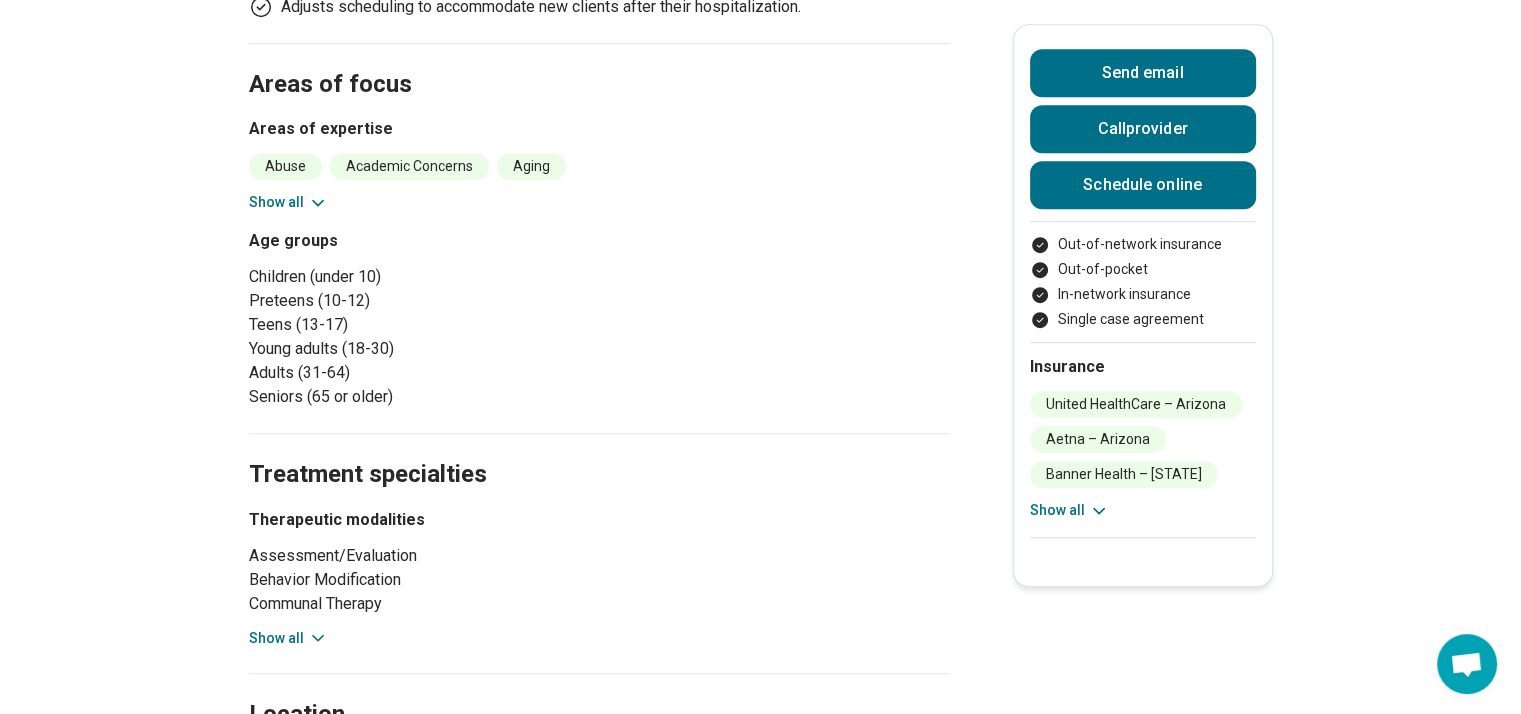scroll, scrollTop: 1034, scrollLeft: 0, axis: vertical 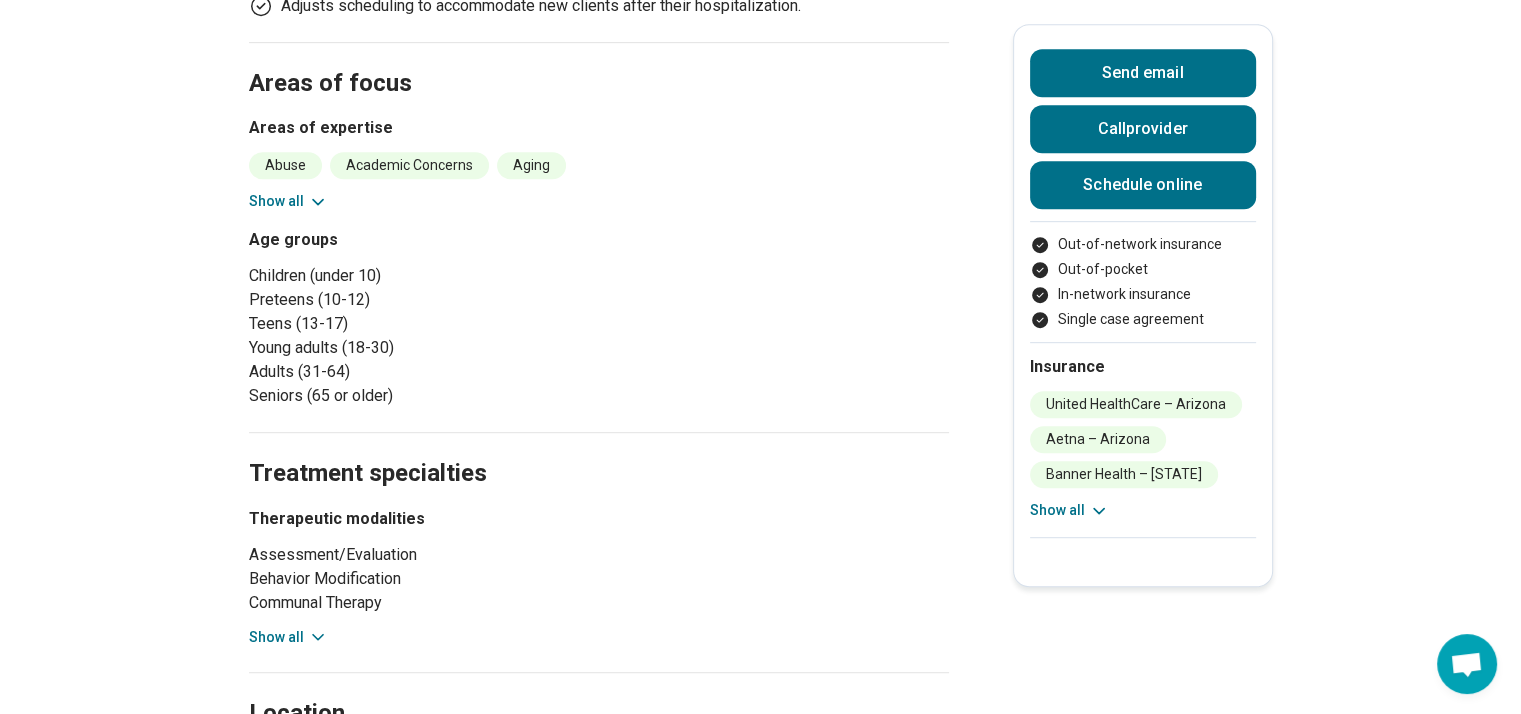 click on "Show all" at bounding box center (288, 201) 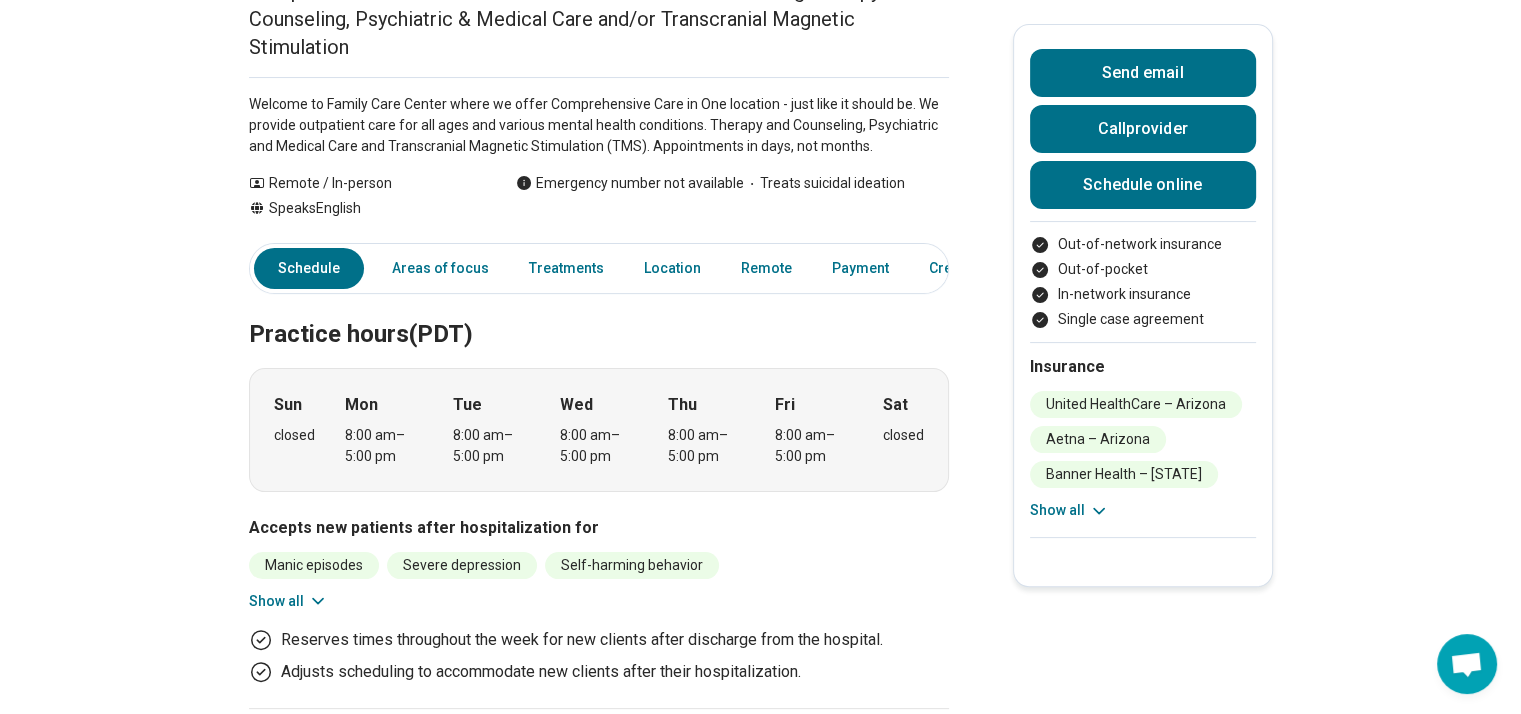 scroll, scrollTop: 400, scrollLeft: 0, axis: vertical 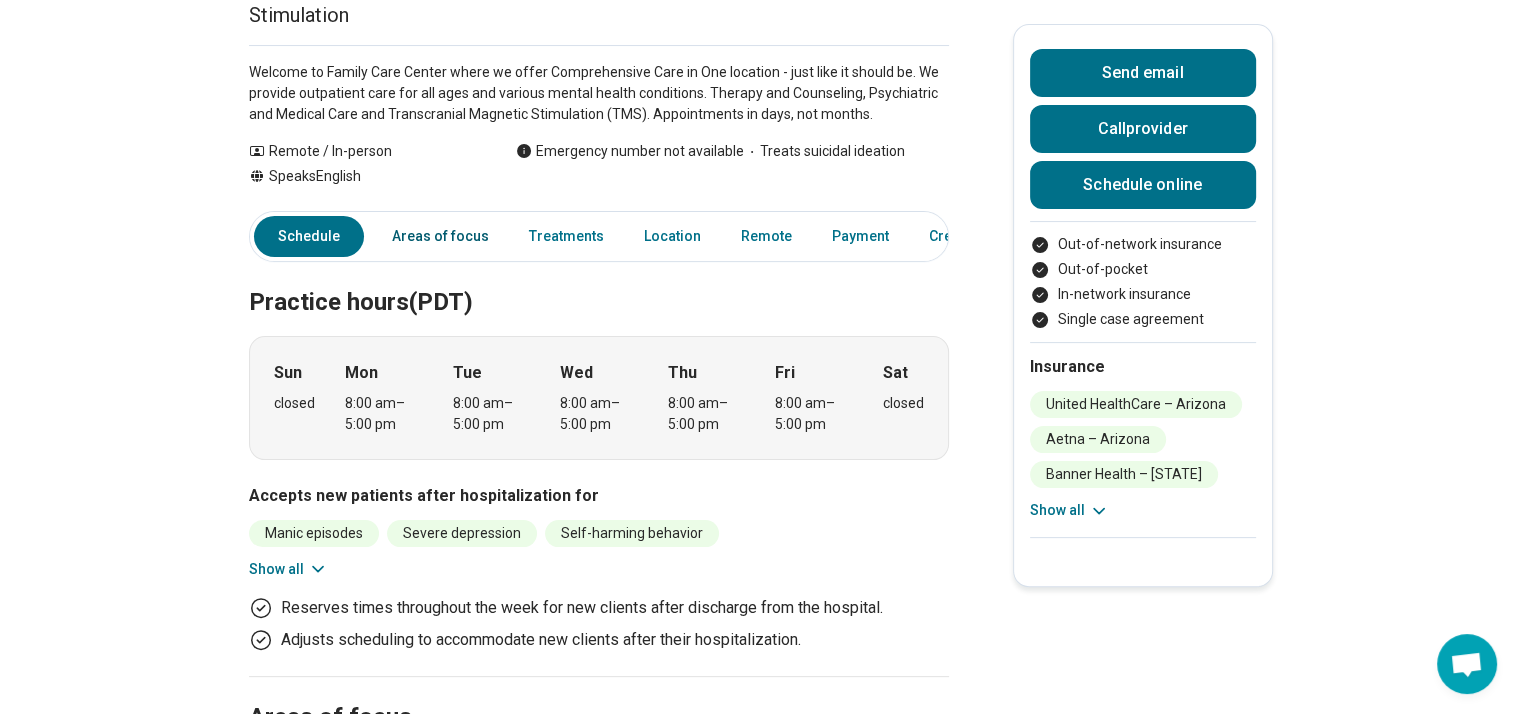 click on "Areas of focus" at bounding box center [440, 236] 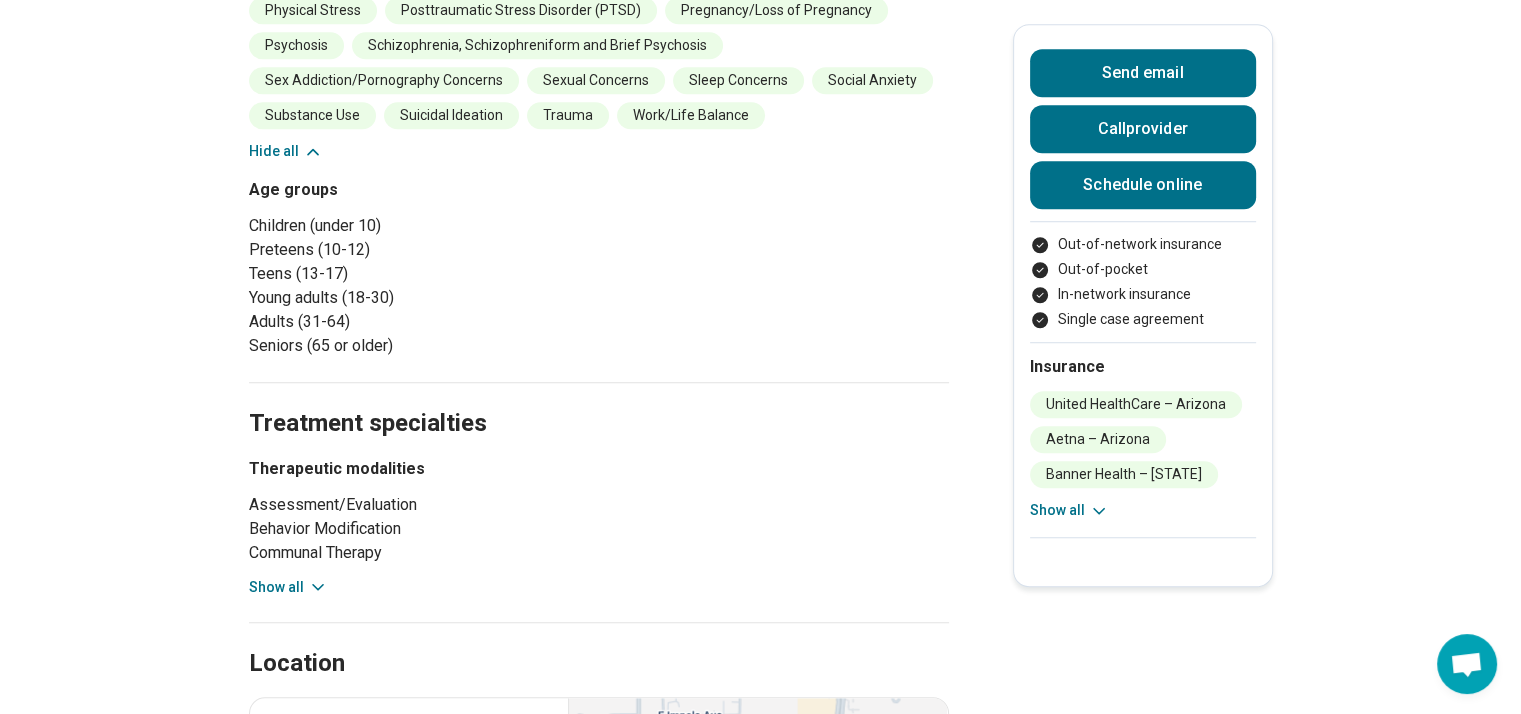 scroll, scrollTop: 1534, scrollLeft: 0, axis: vertical 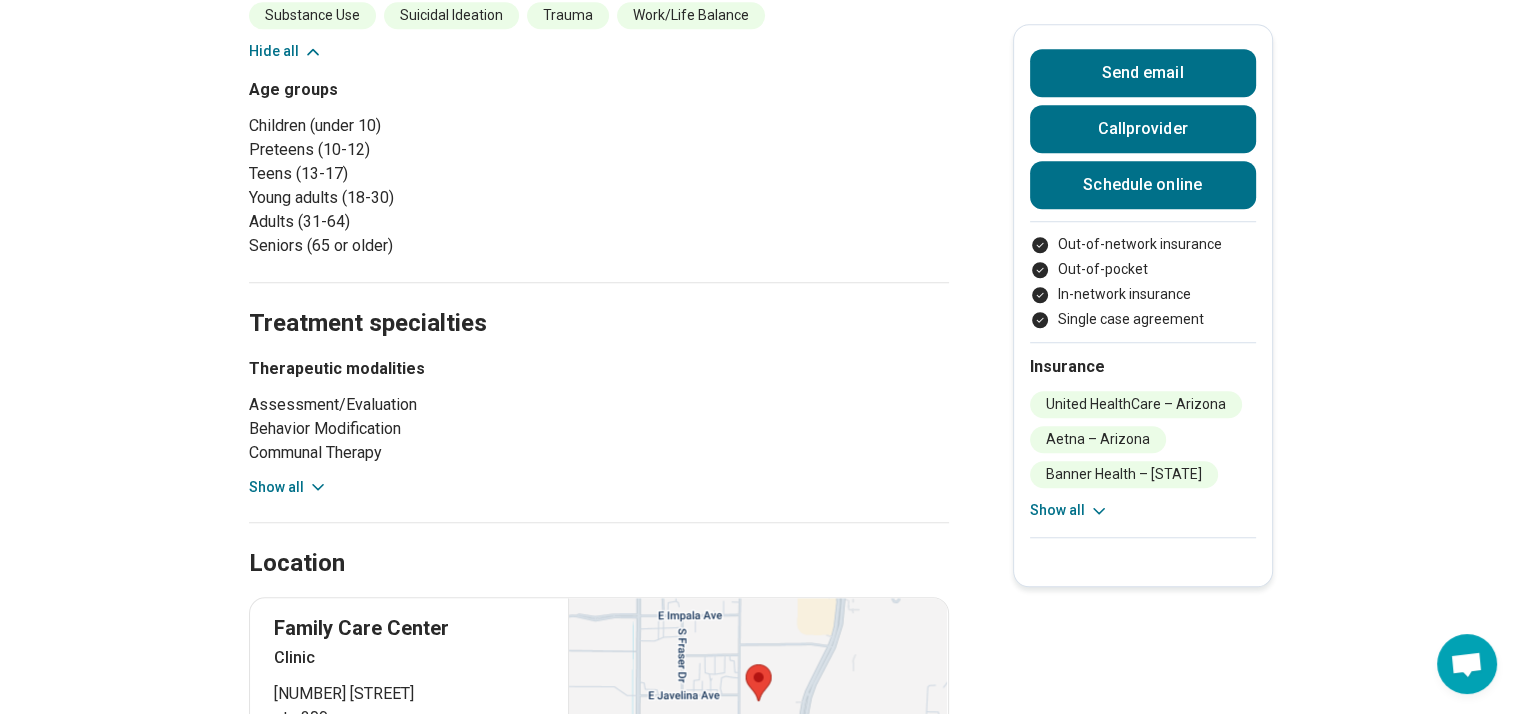 click on "Show all" at bounding box center (288, 487) 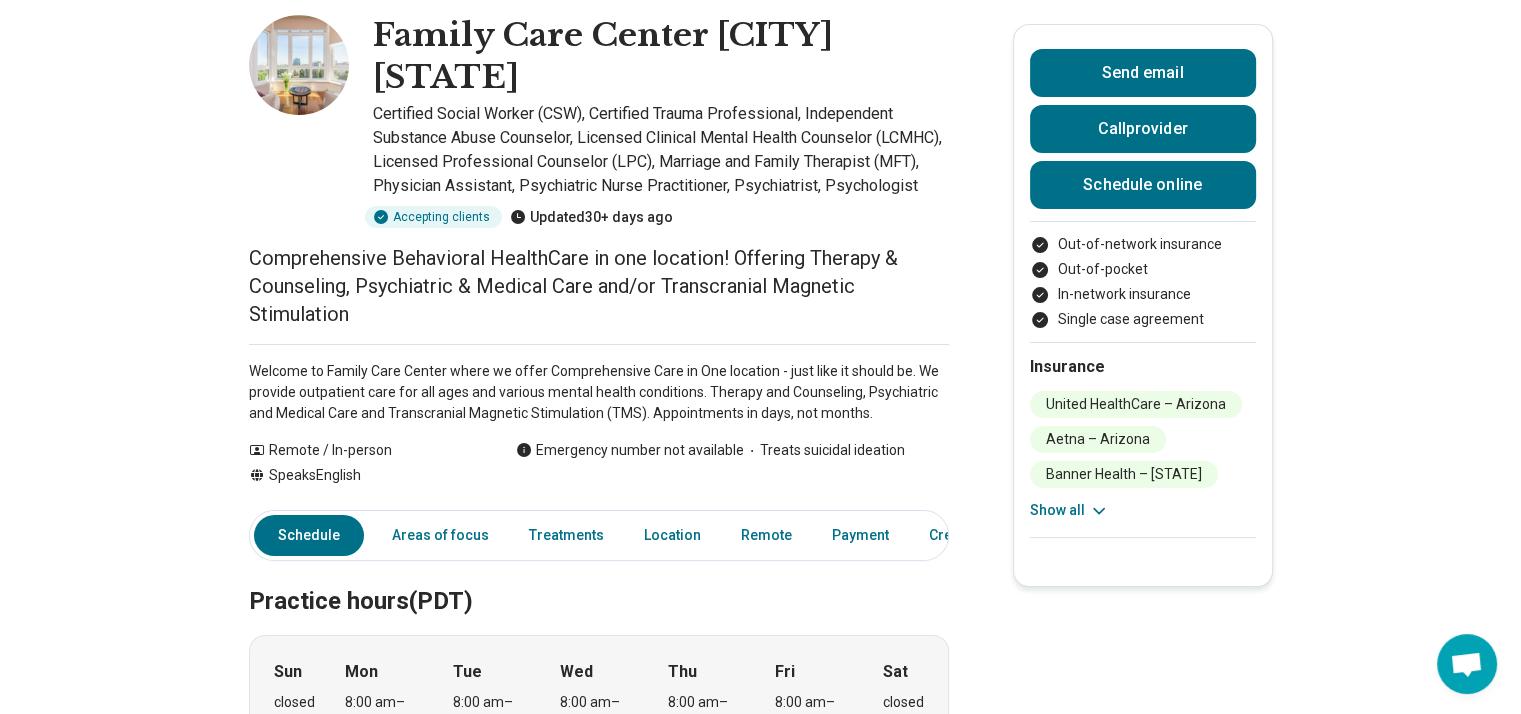 scroll, scrollTop: 0, scrollLeft: 0, axis: both 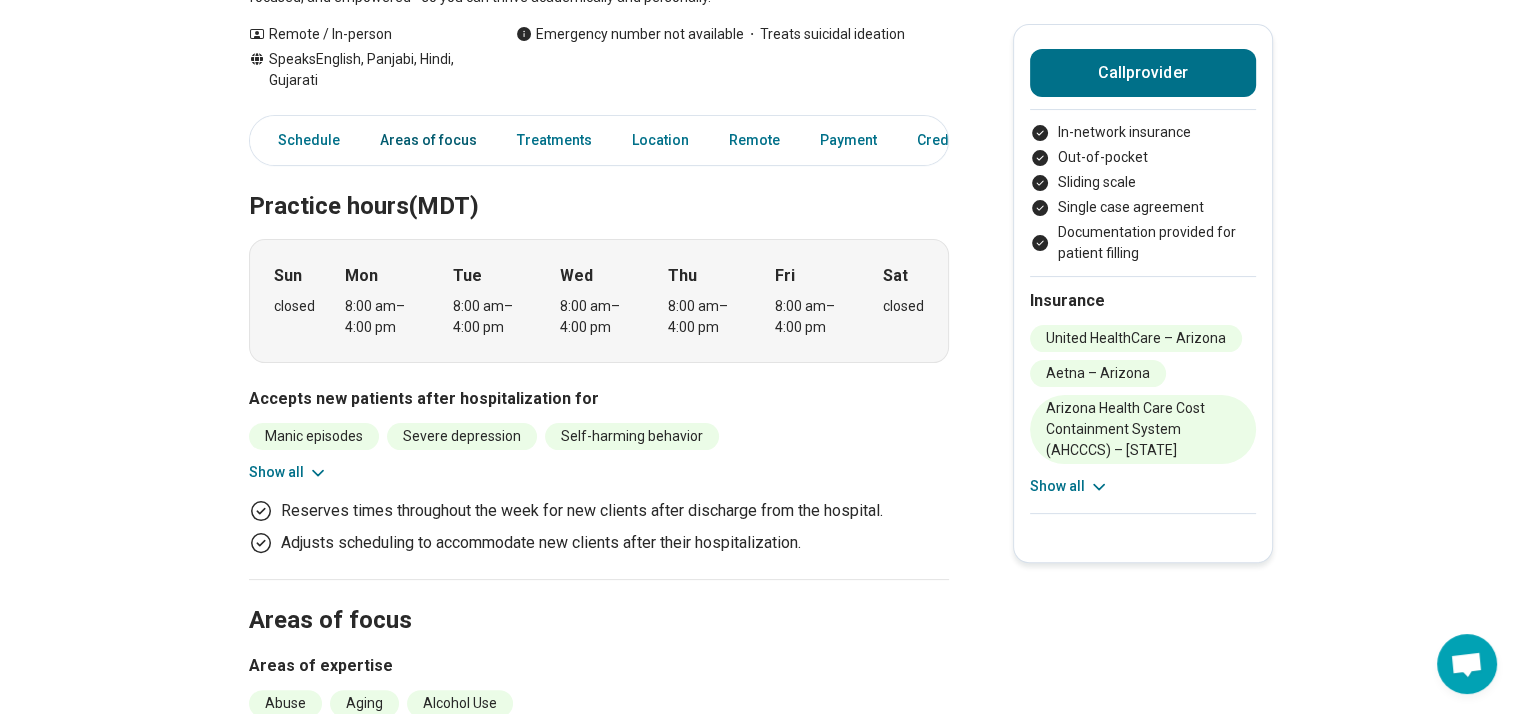 click on "Areas of focus" at bounding box center (428, 140) 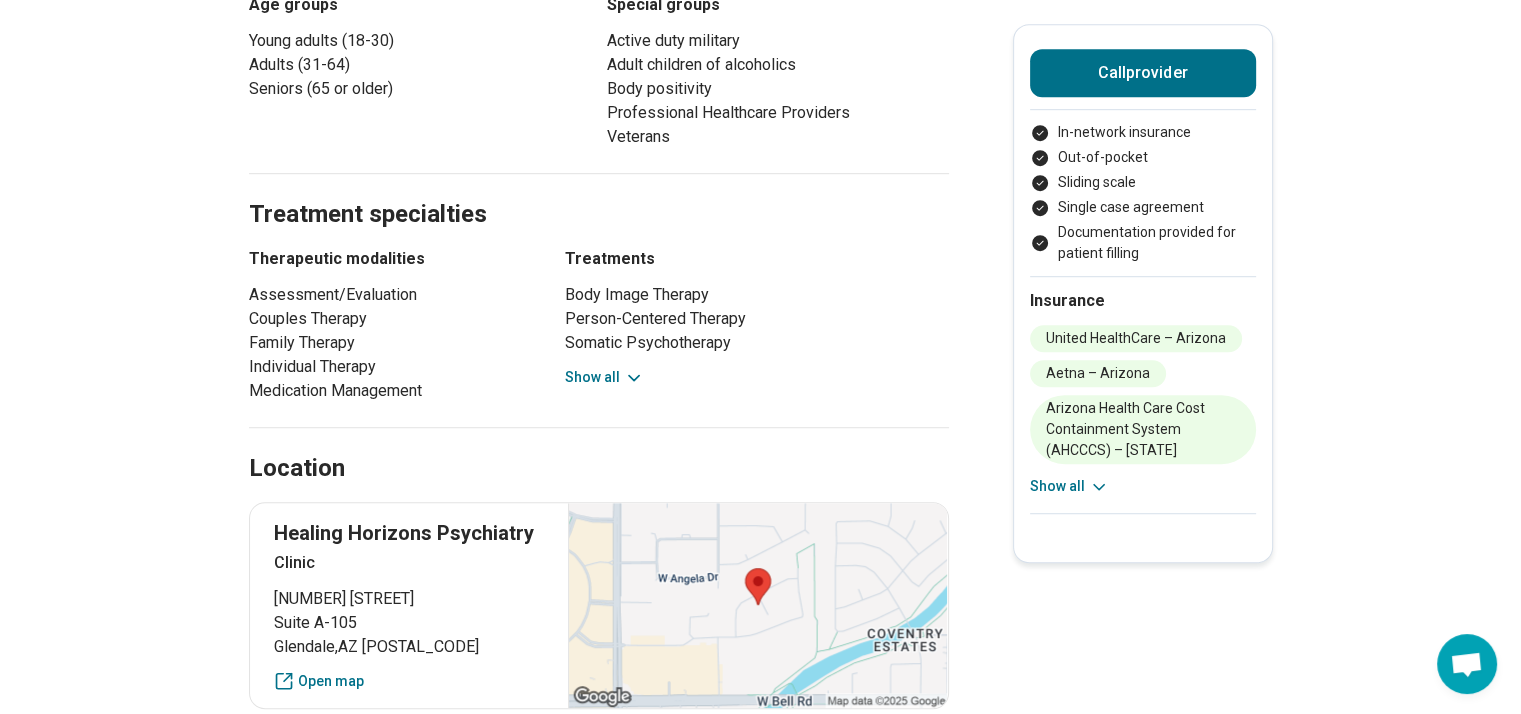 scroll, scrollTop: 955, scrollLeft: 0, axis: vertical 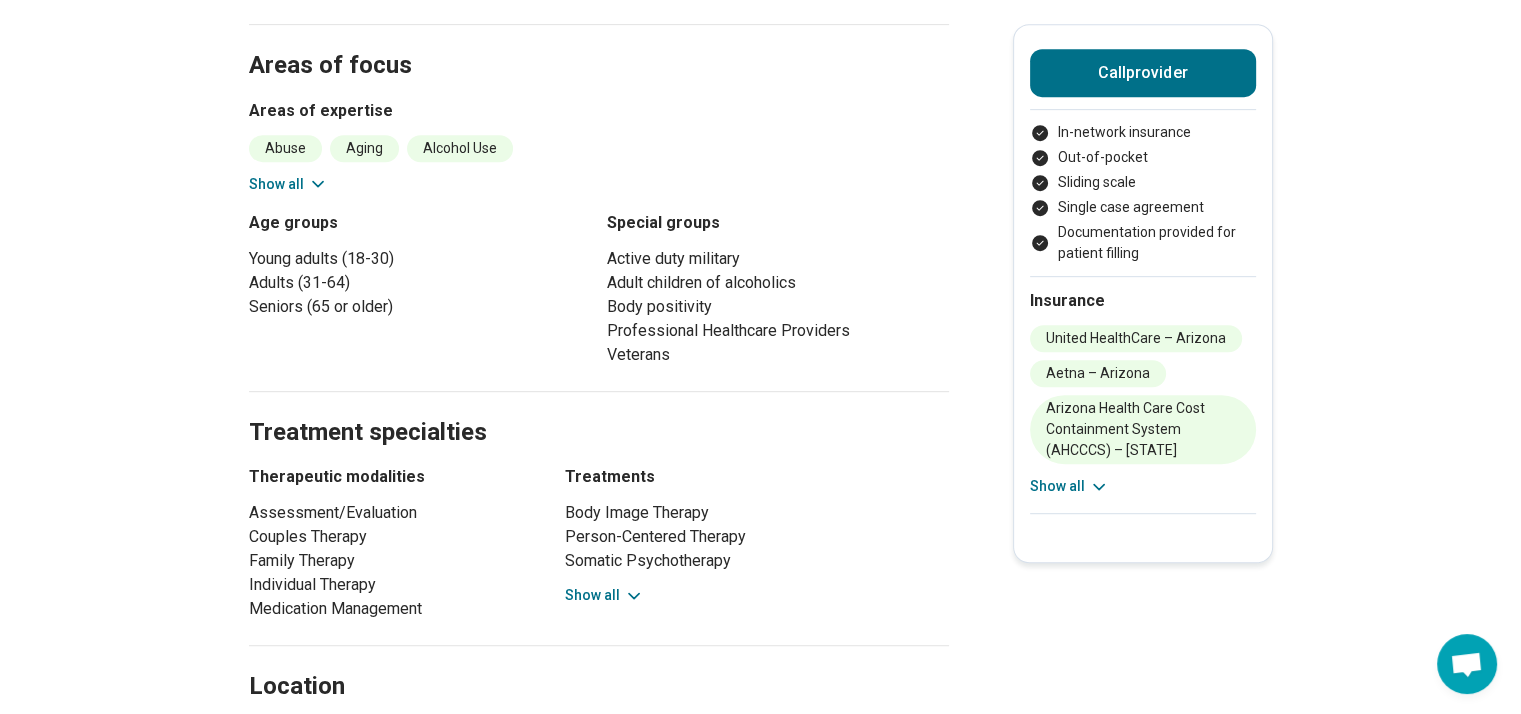 click on "Show all" at bounding box center [288, 184] 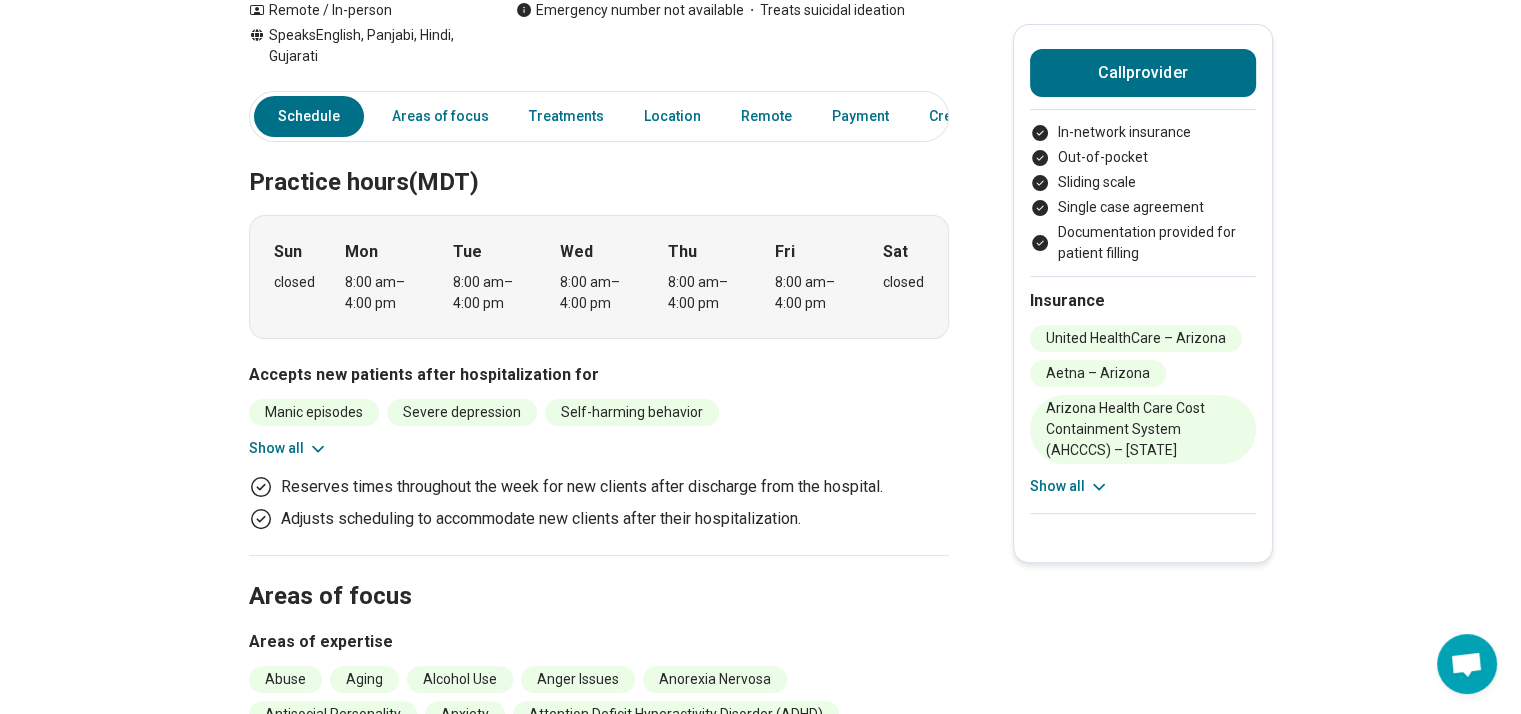 scroll, scrollTop: 0, scrollLeft: 0, axis: both 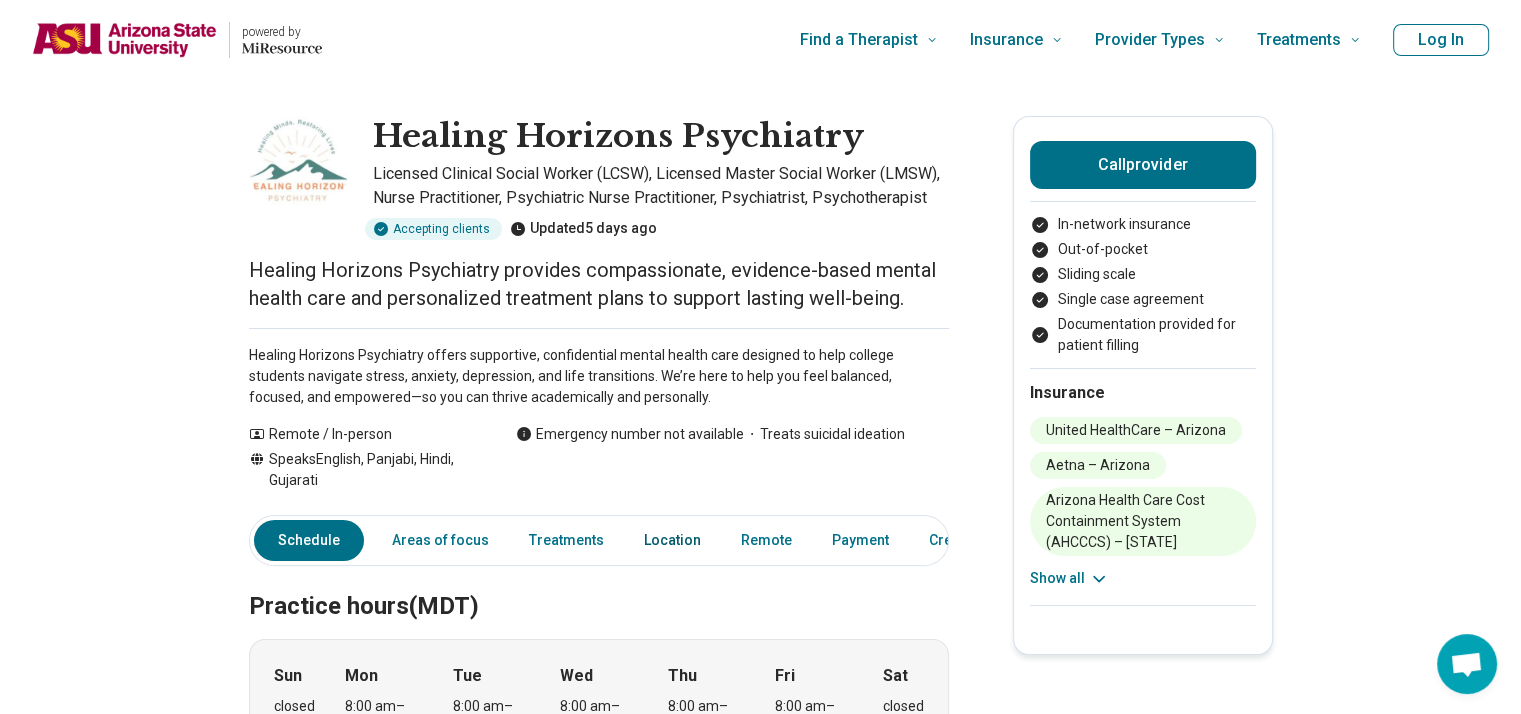 click on "Location" at bounding box center [672, 540] 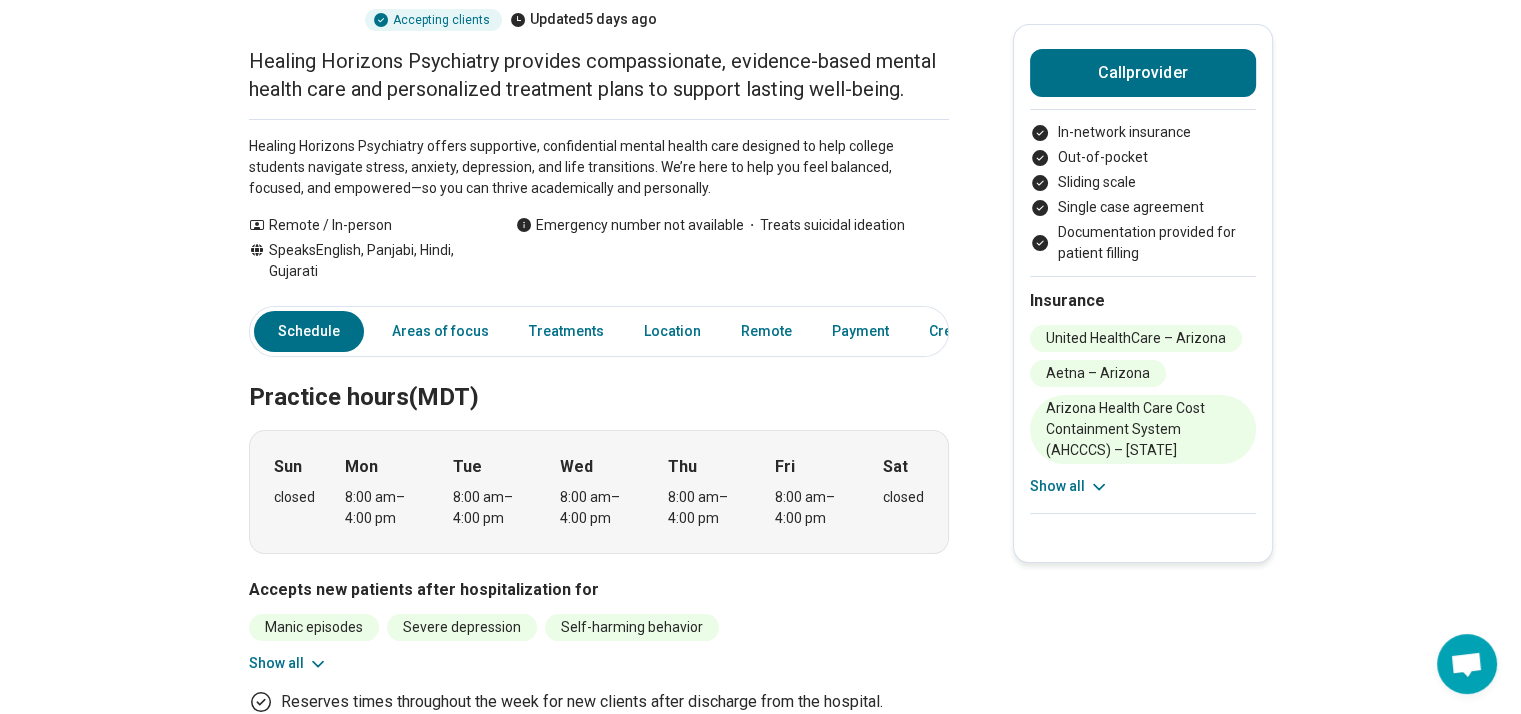 scroll, scrollTop: 124, scrollLeft: 0, axis: vertical 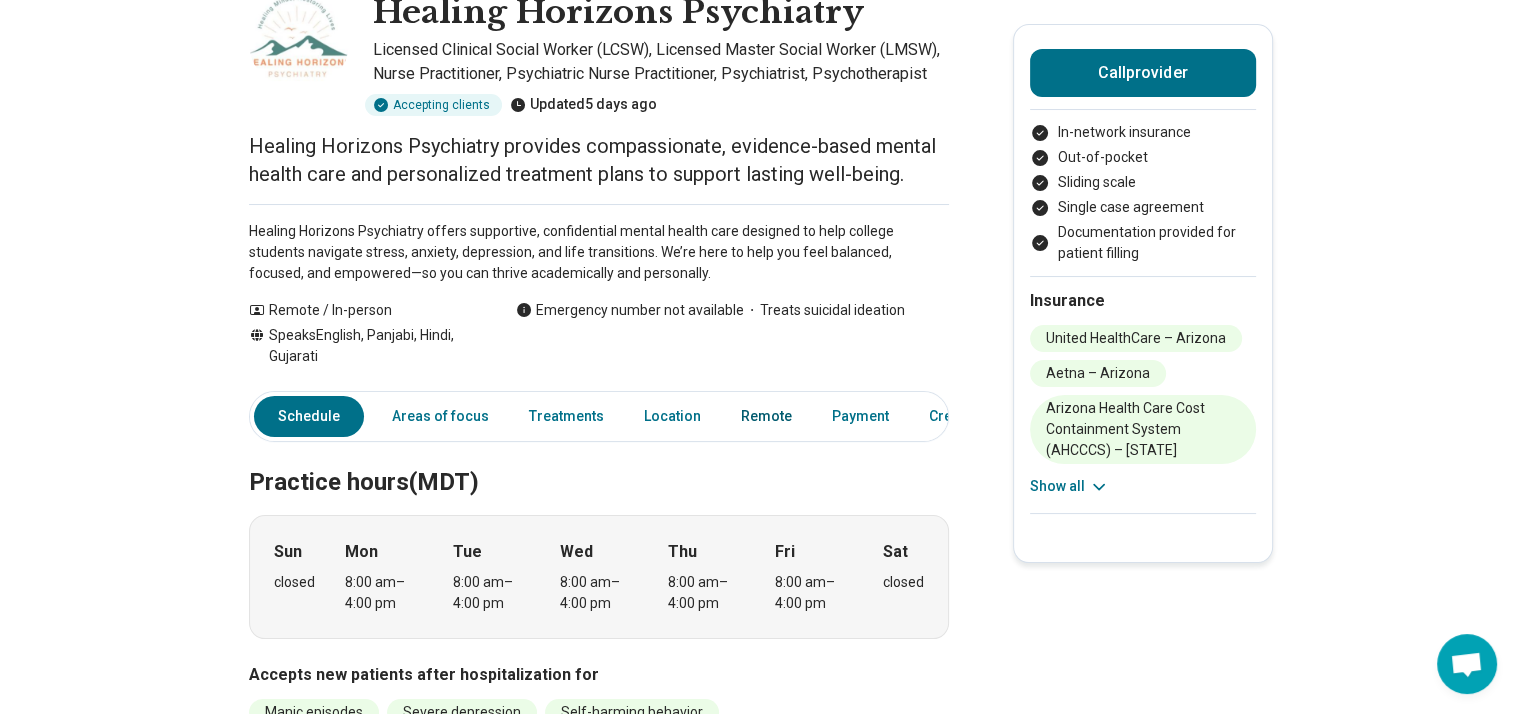 click on "Remote" at bounding box center [766, 416] 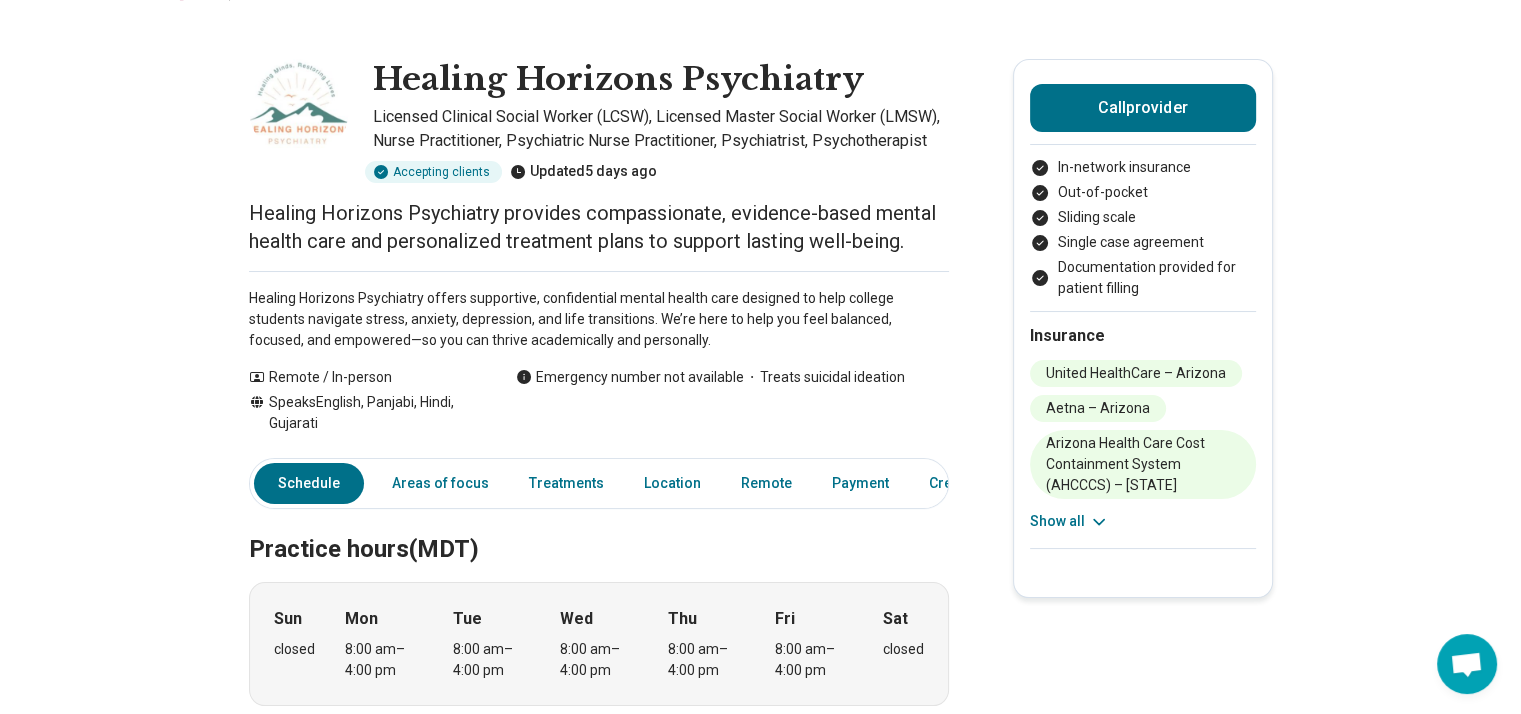 scroll, scrollTop: 0, scrollLeft: 0, axis: both 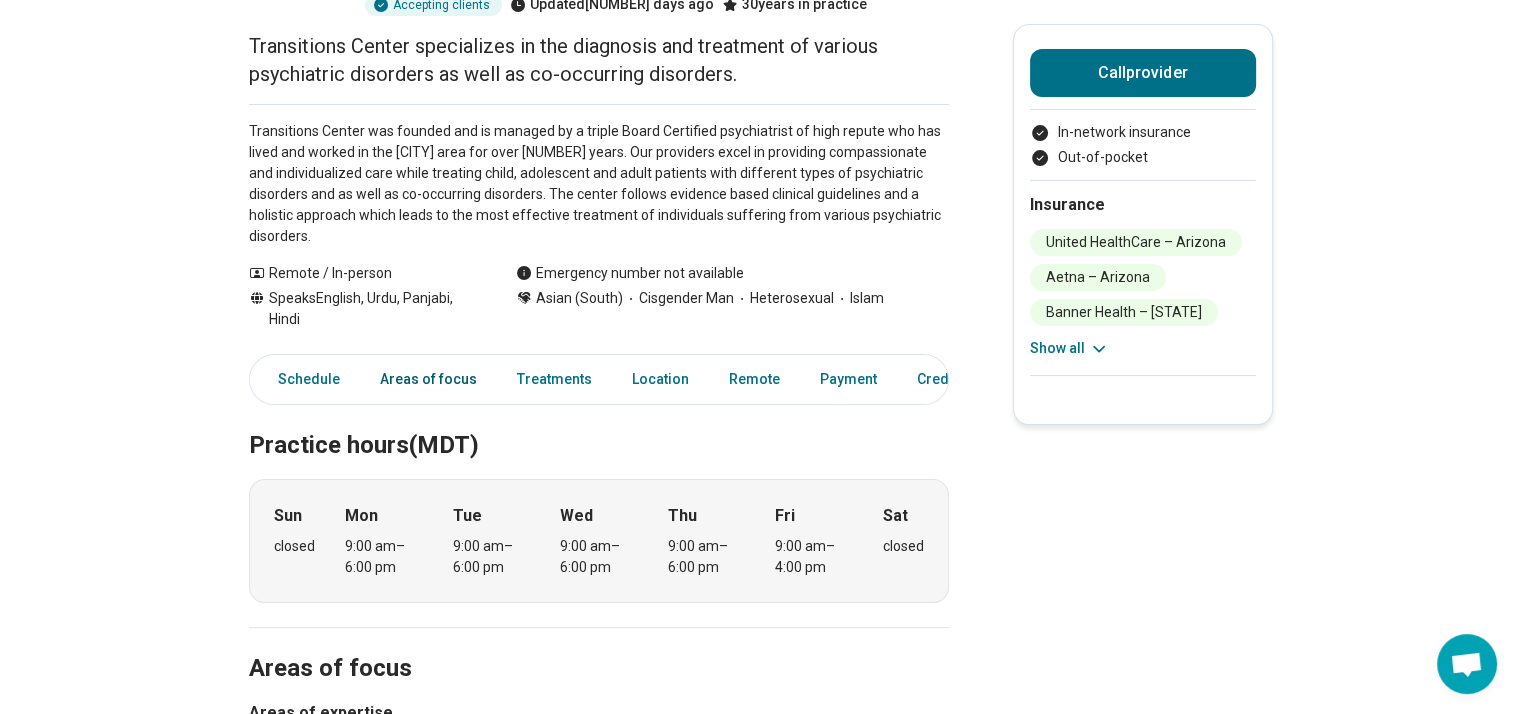 click on "Areas of focus" at bounding box center (428, 379) 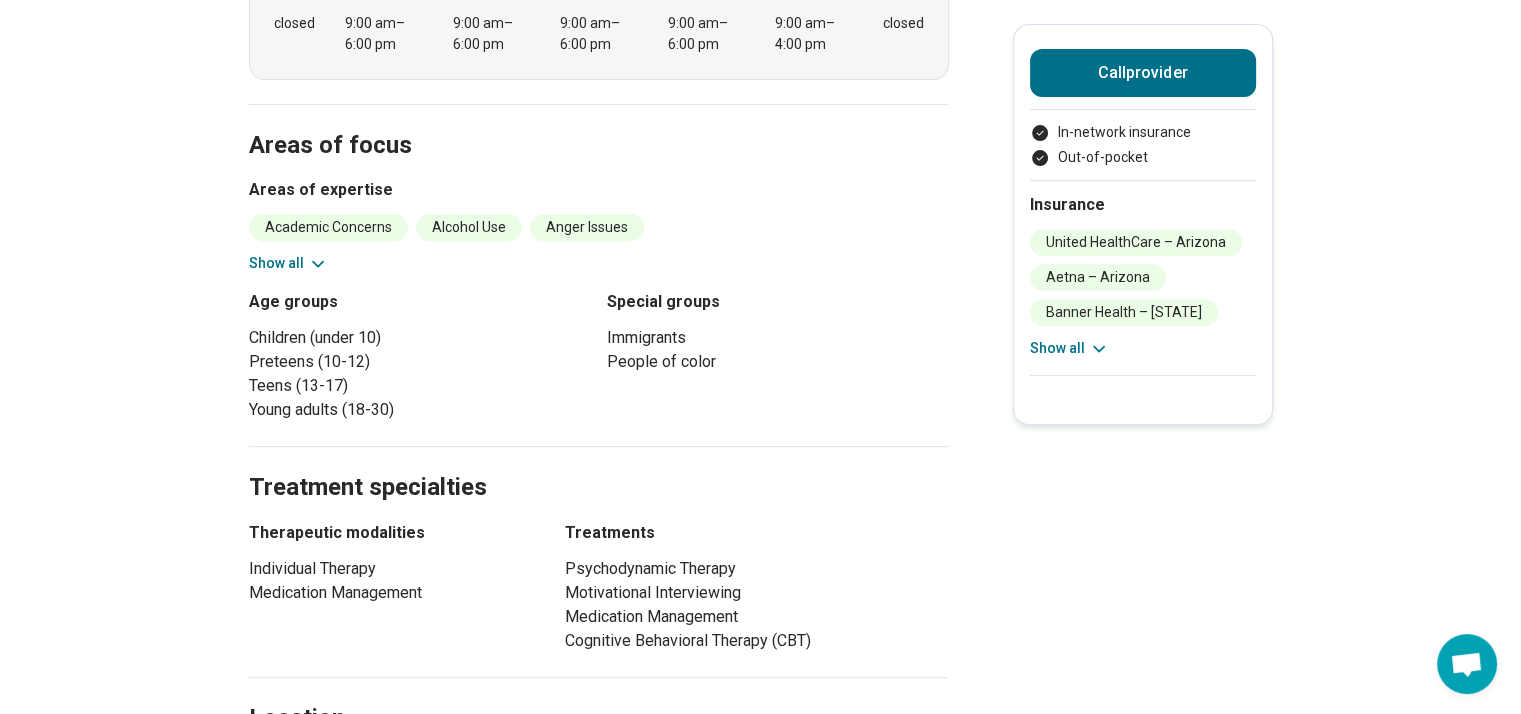 scroll, scrollTop: 781, scrollLeft: 0, axis: vertical 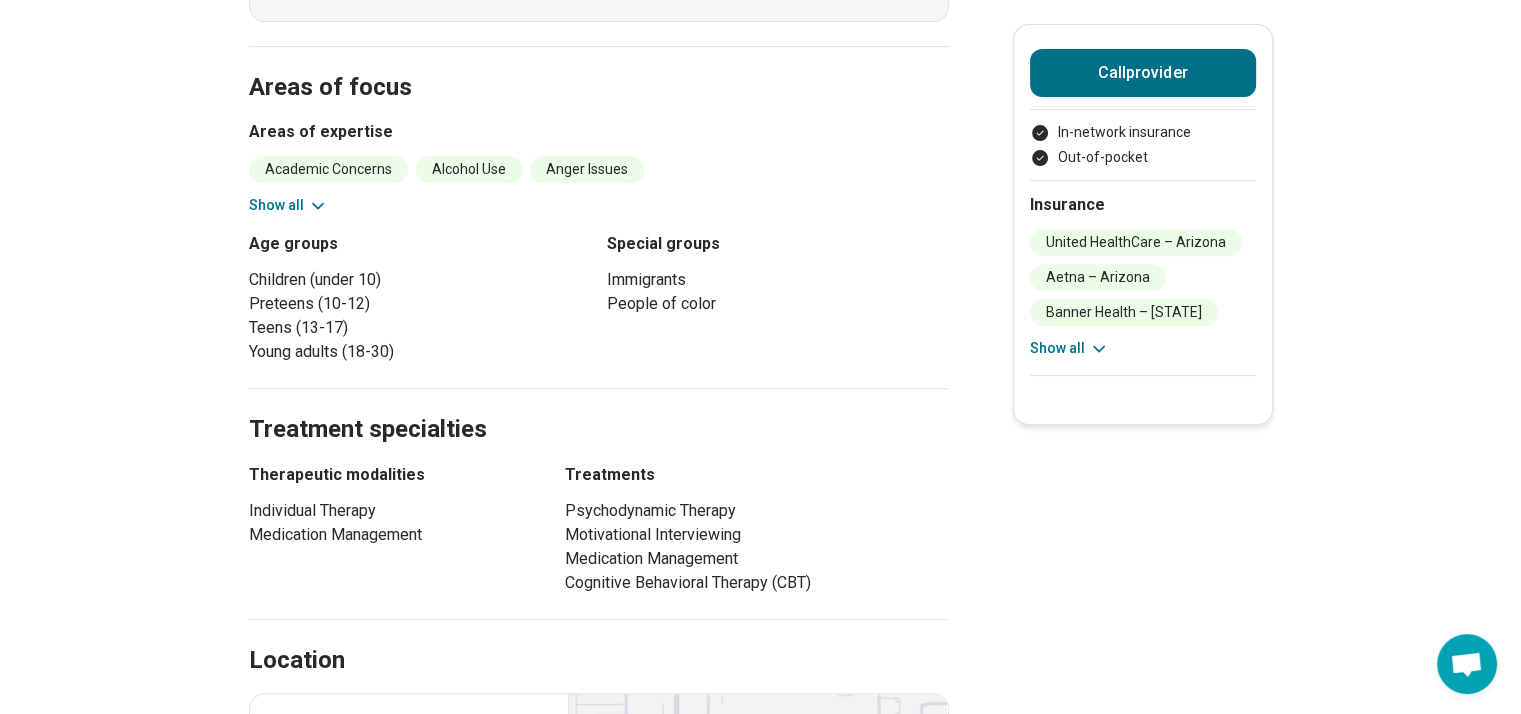 drag, startPoint x: 289, startPoint y: 184, endPoint x: 272, endPoint y: 185, distance: 17.029387 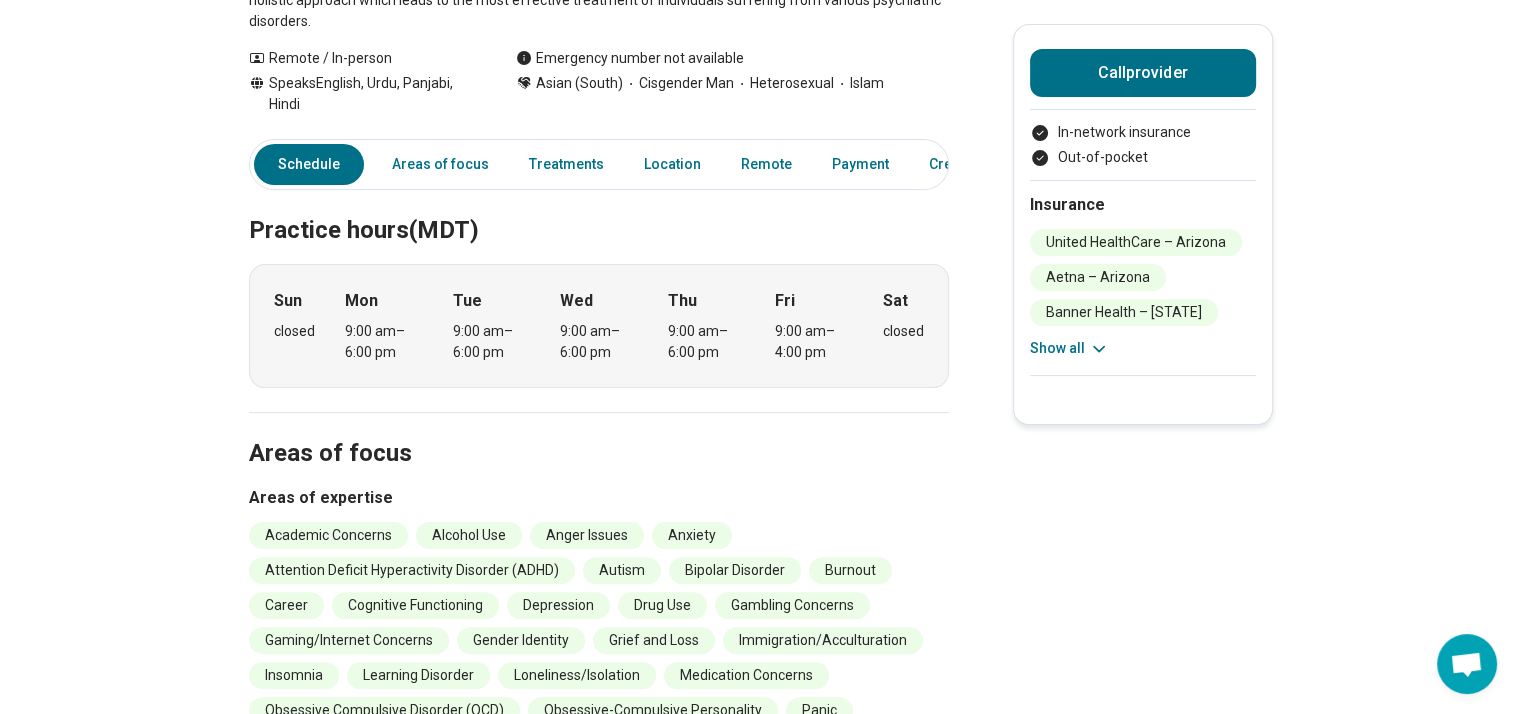 scroll, scrollTop: 300, scrollLeft: 0, axis: vertical 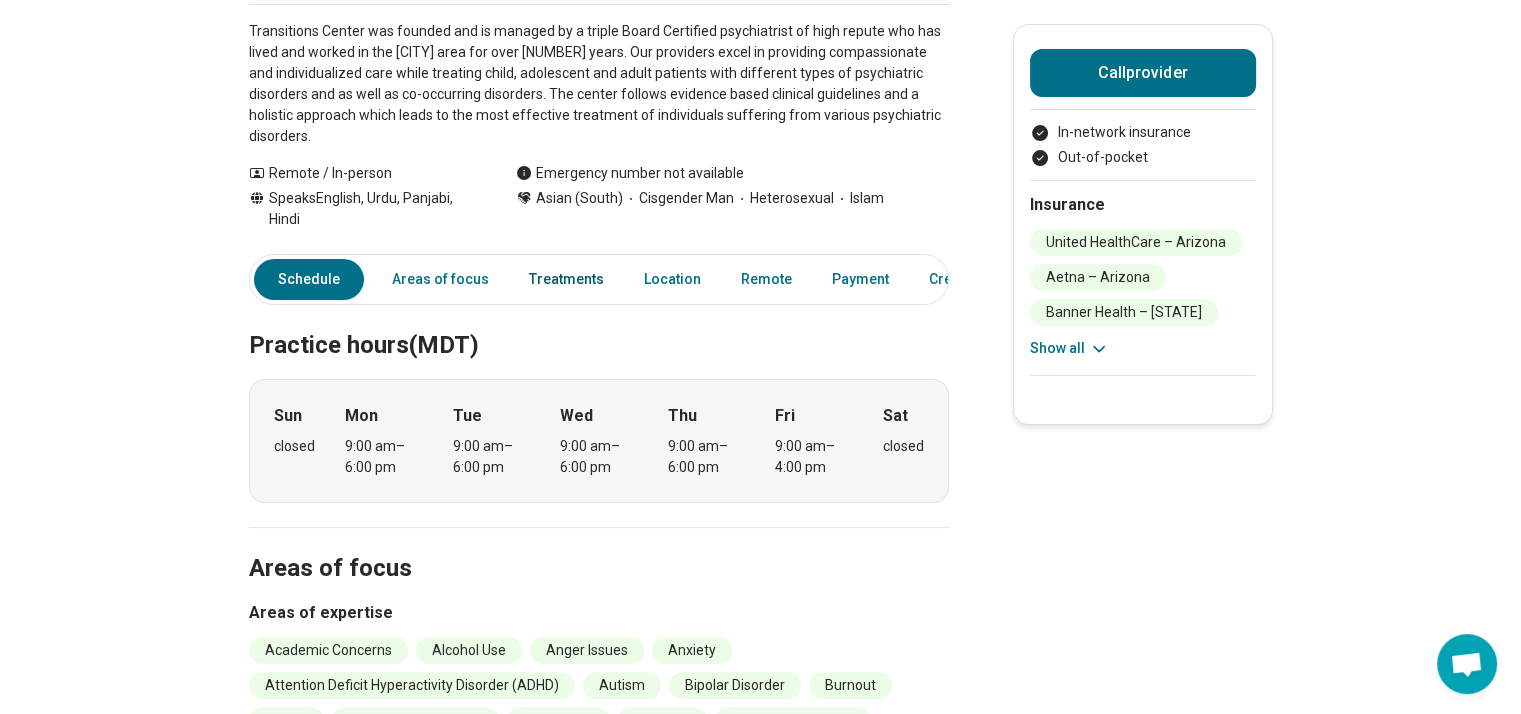 click on "Treatments" at bounding box center (566, 279) 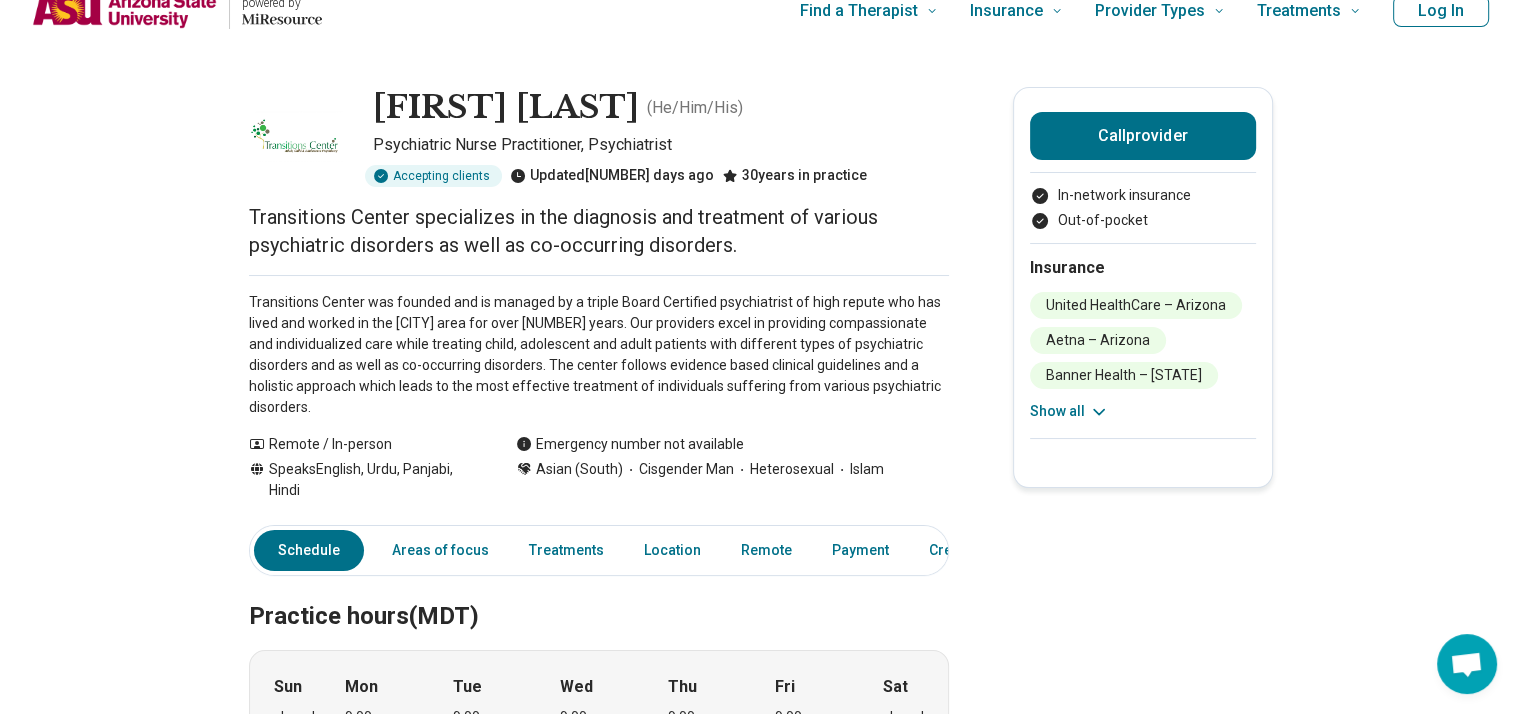 scroll, scrollTop: 0, scrollLeft: 0, axis: both 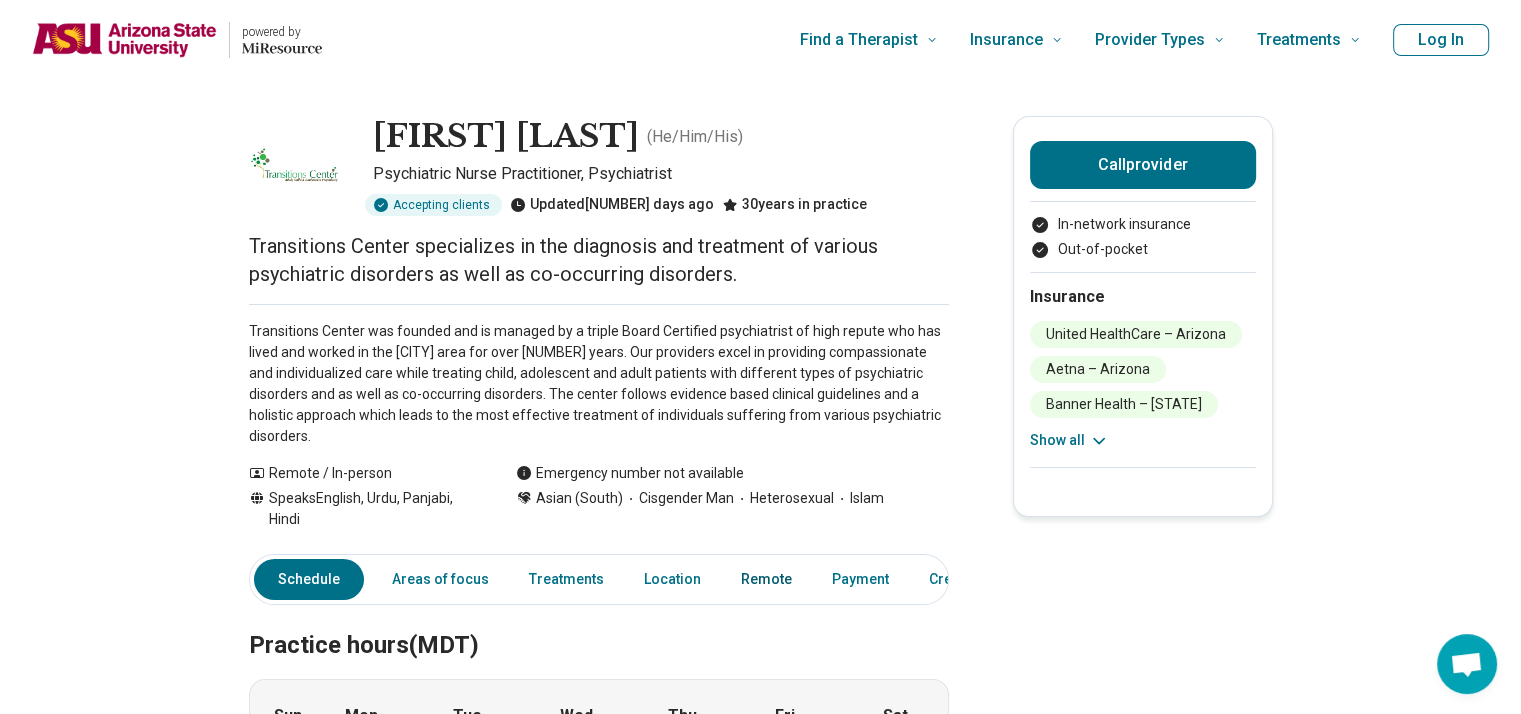 click on "Remote" at bounding box center [766, 579] 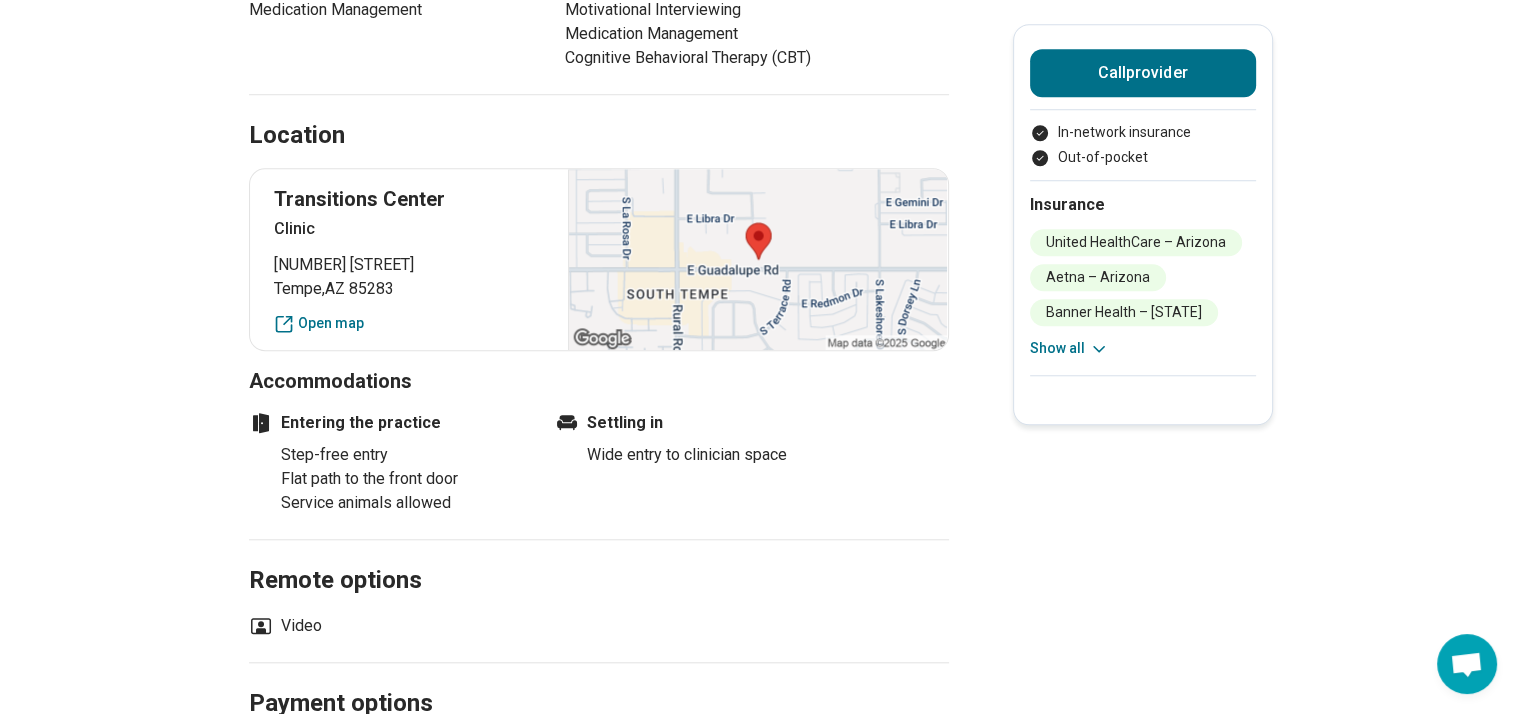 scroll, scrollTop: 1700, scrollLeft: 0, axis: vertical 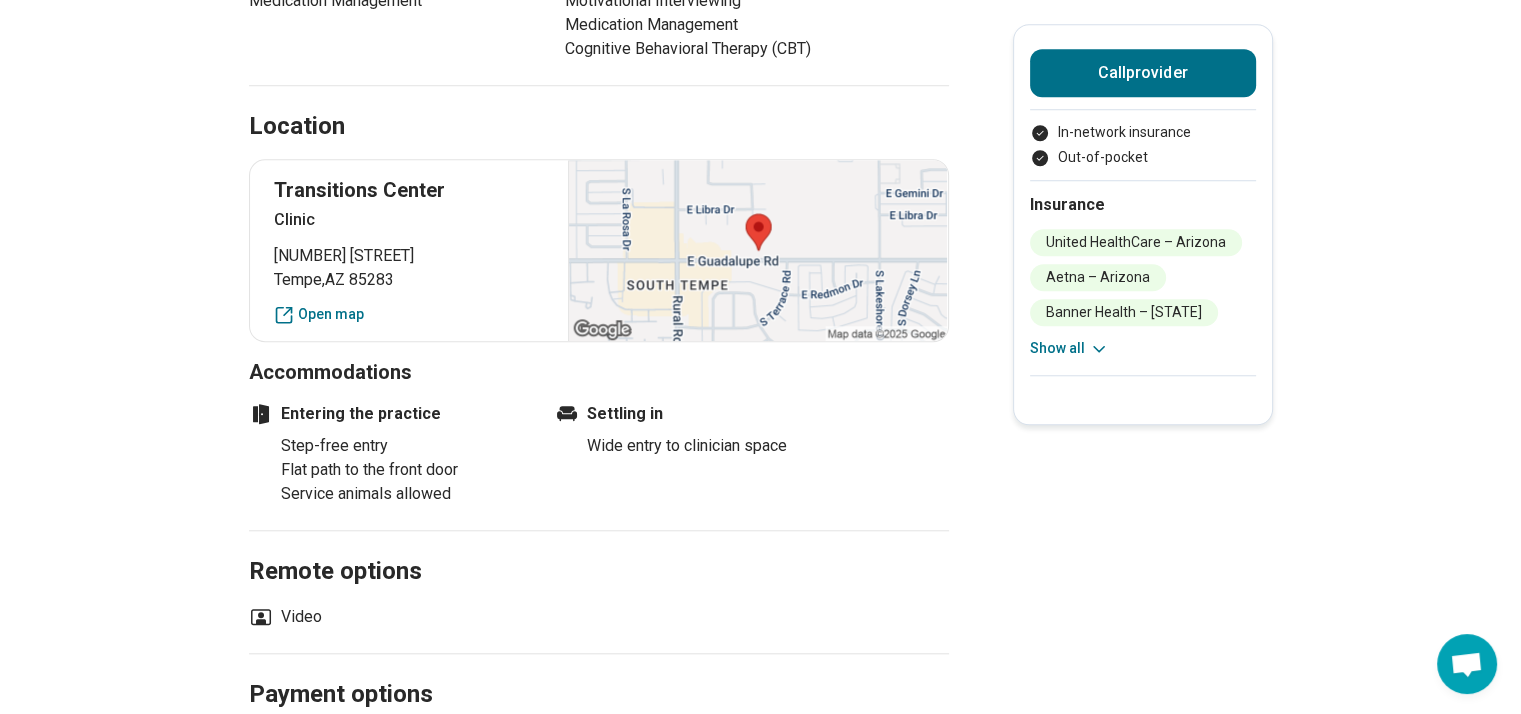 drag, startPoint x: 280, startPoint y: 163, endPoint x: 493, endPoint y: 235, distance: 224.83995 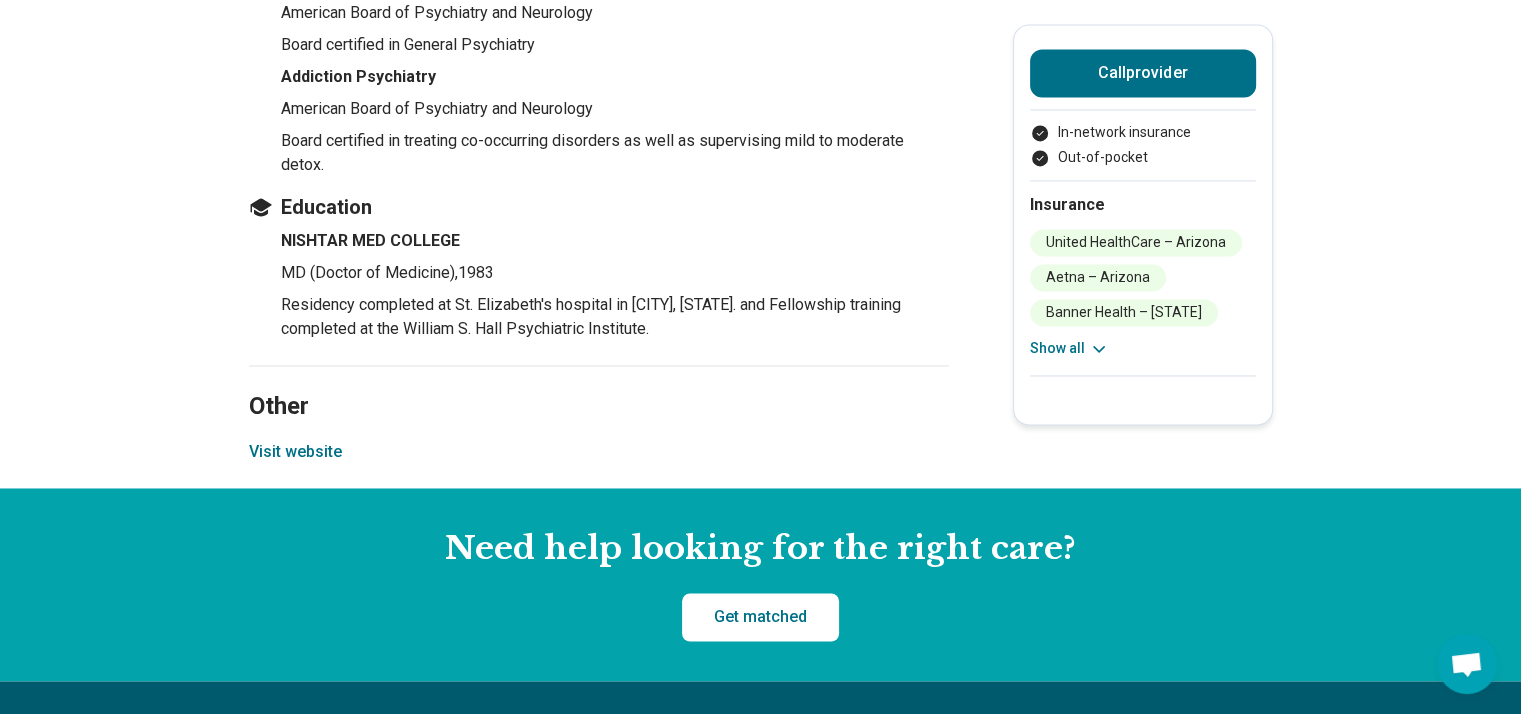 scroll, scrollTop: 3100, scrollLeft: 0, axis: vertical 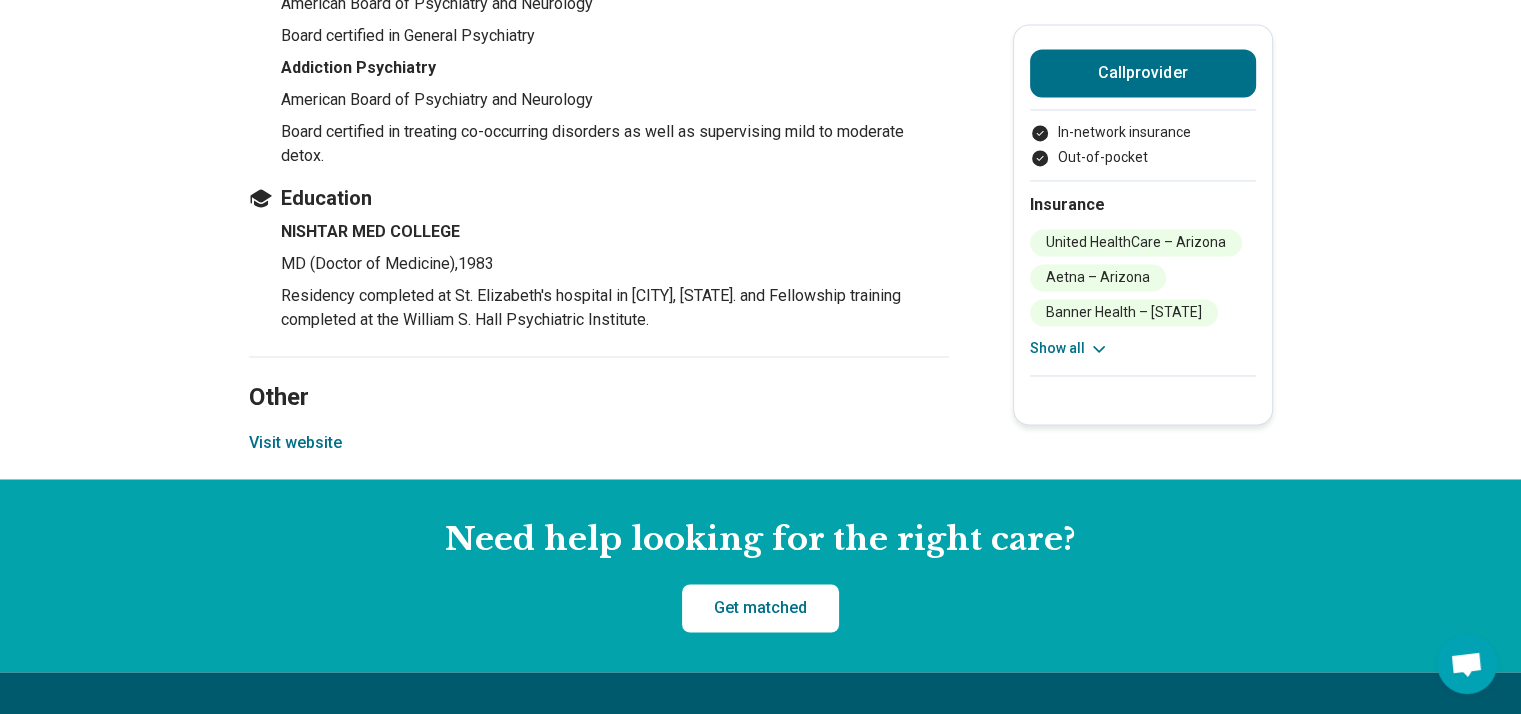 click on "Visit website" at bounding box center (295, 443) 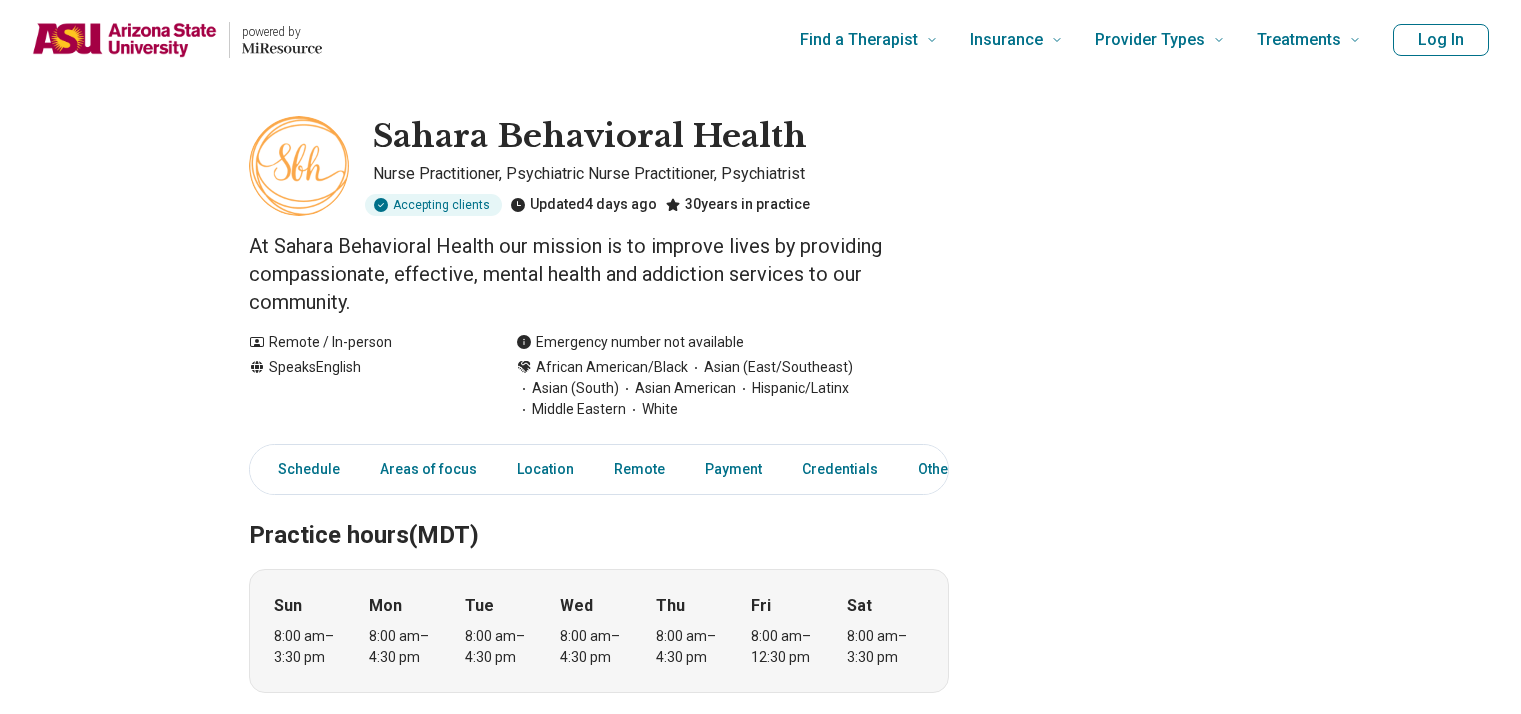 scroll, scrollTop: 0, scrollLeft: 0, axis: both 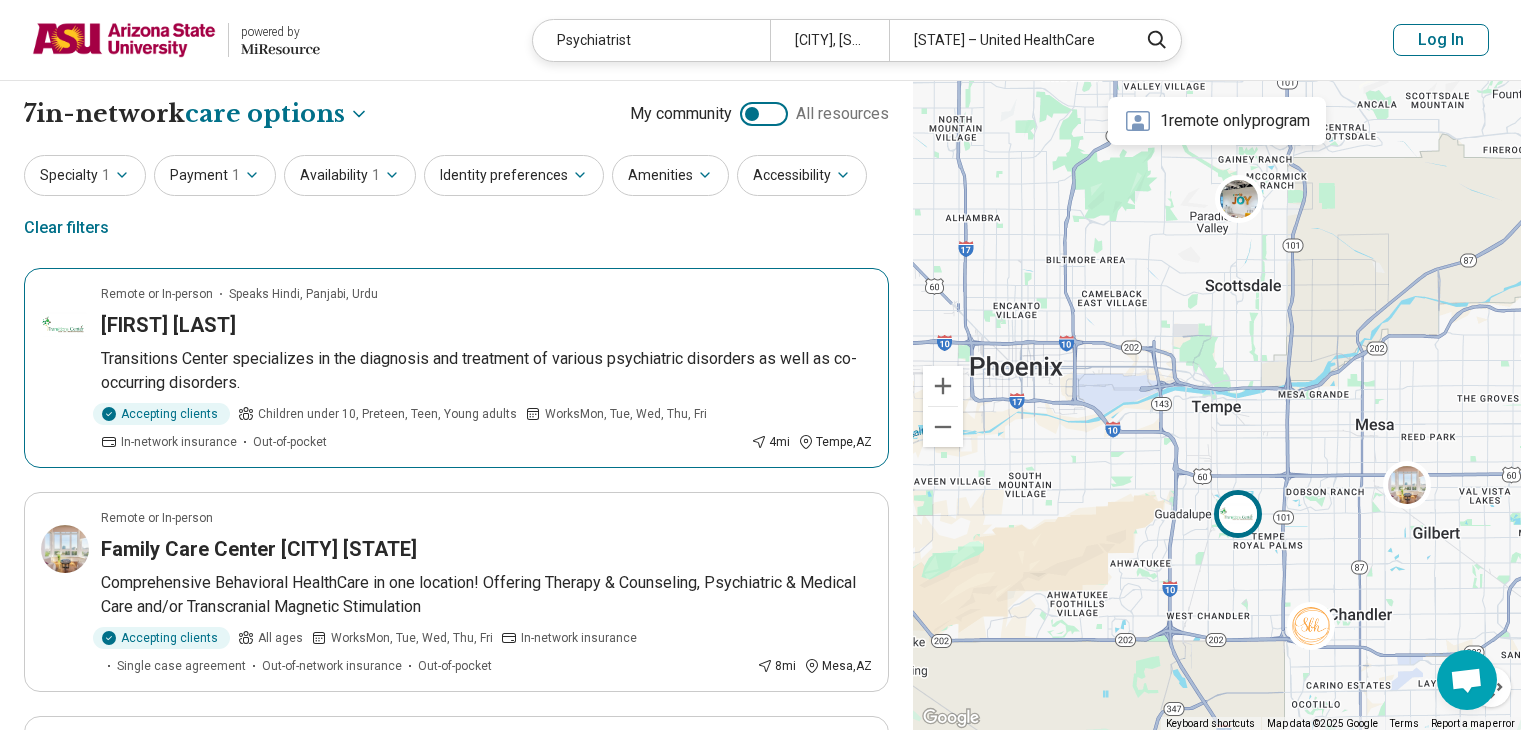 select on "***" 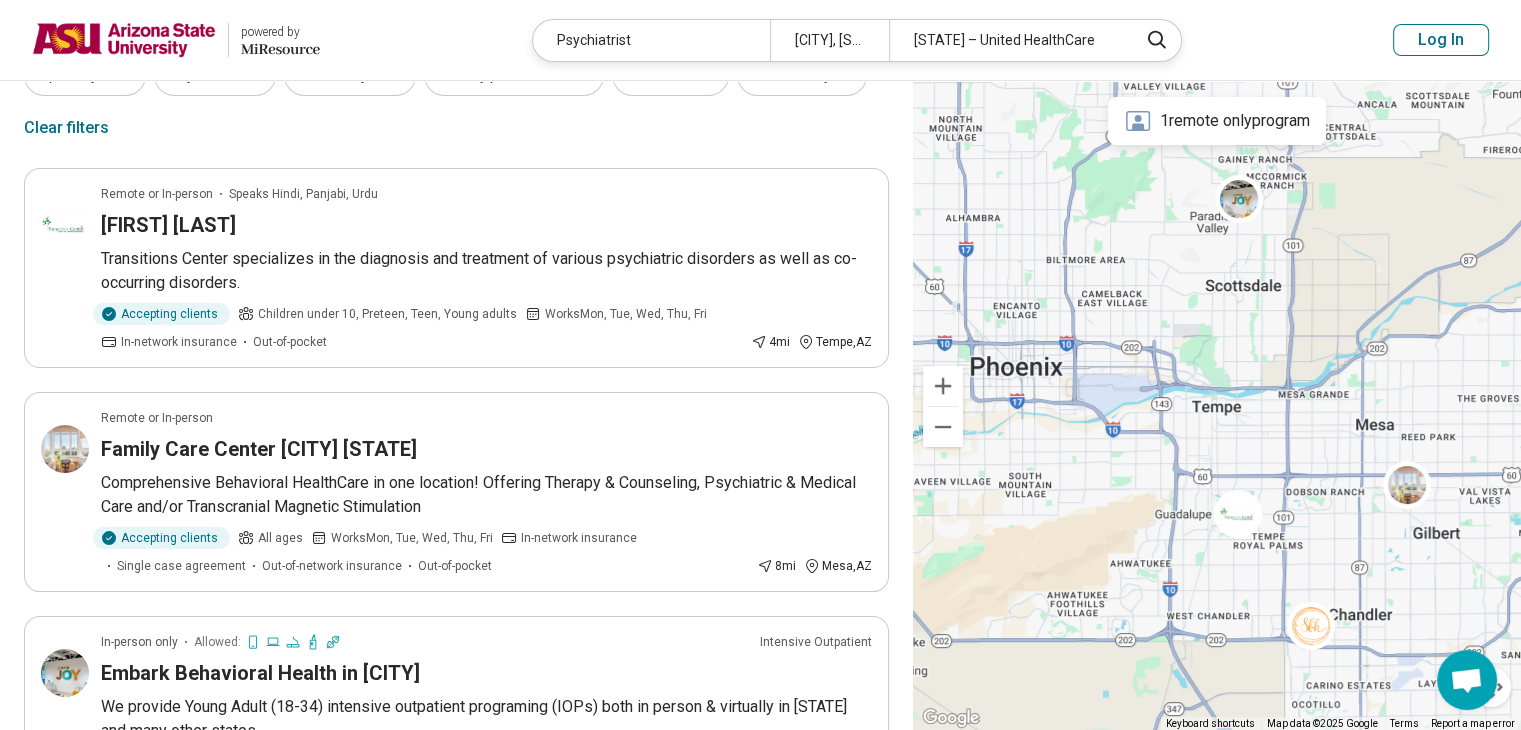 scroll, scrollTop: 0, scrollLeft: 0, axis: both 